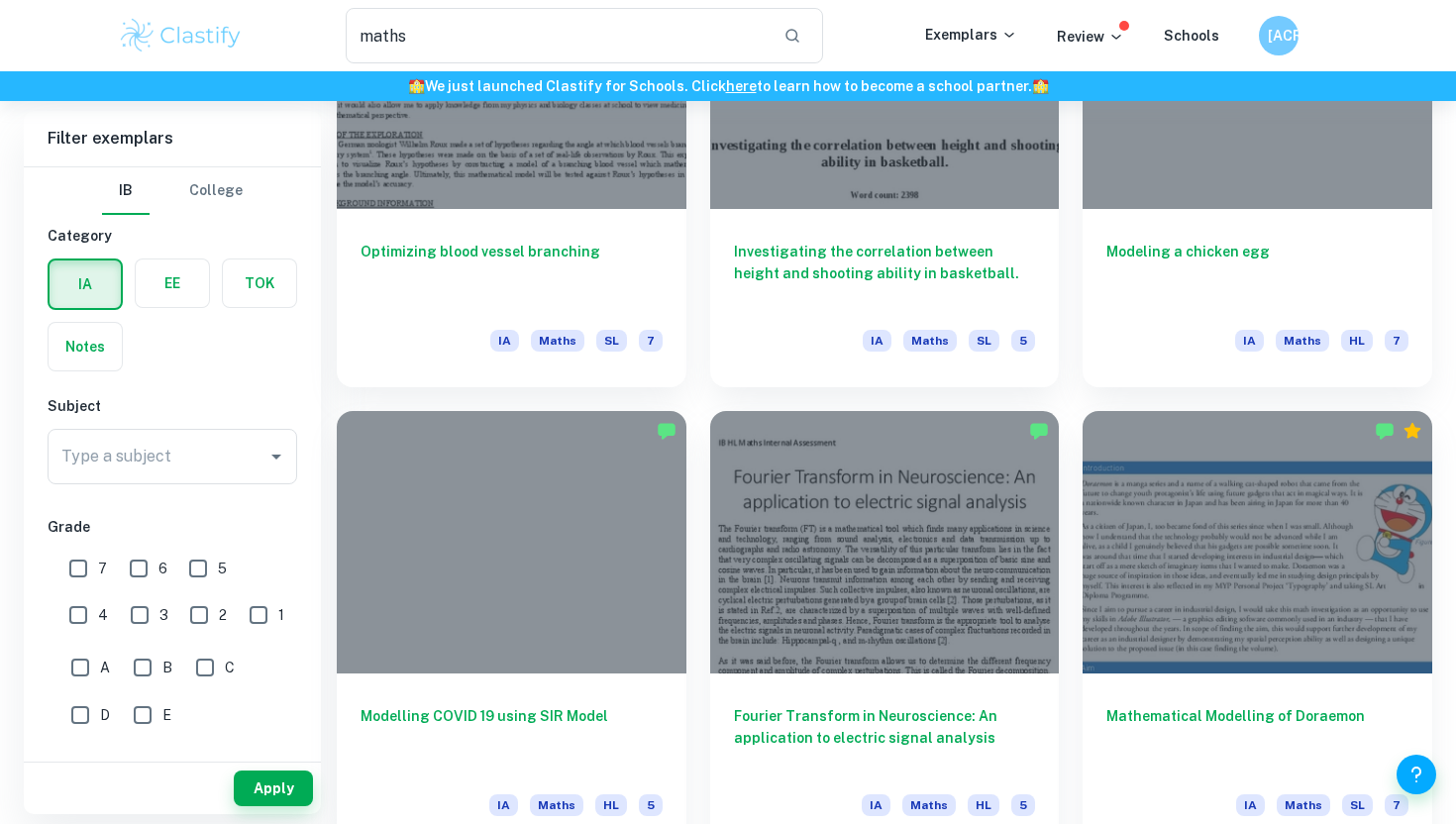 scroll, scrollTop: 1203, scrollLeft: 0, axis: vertical 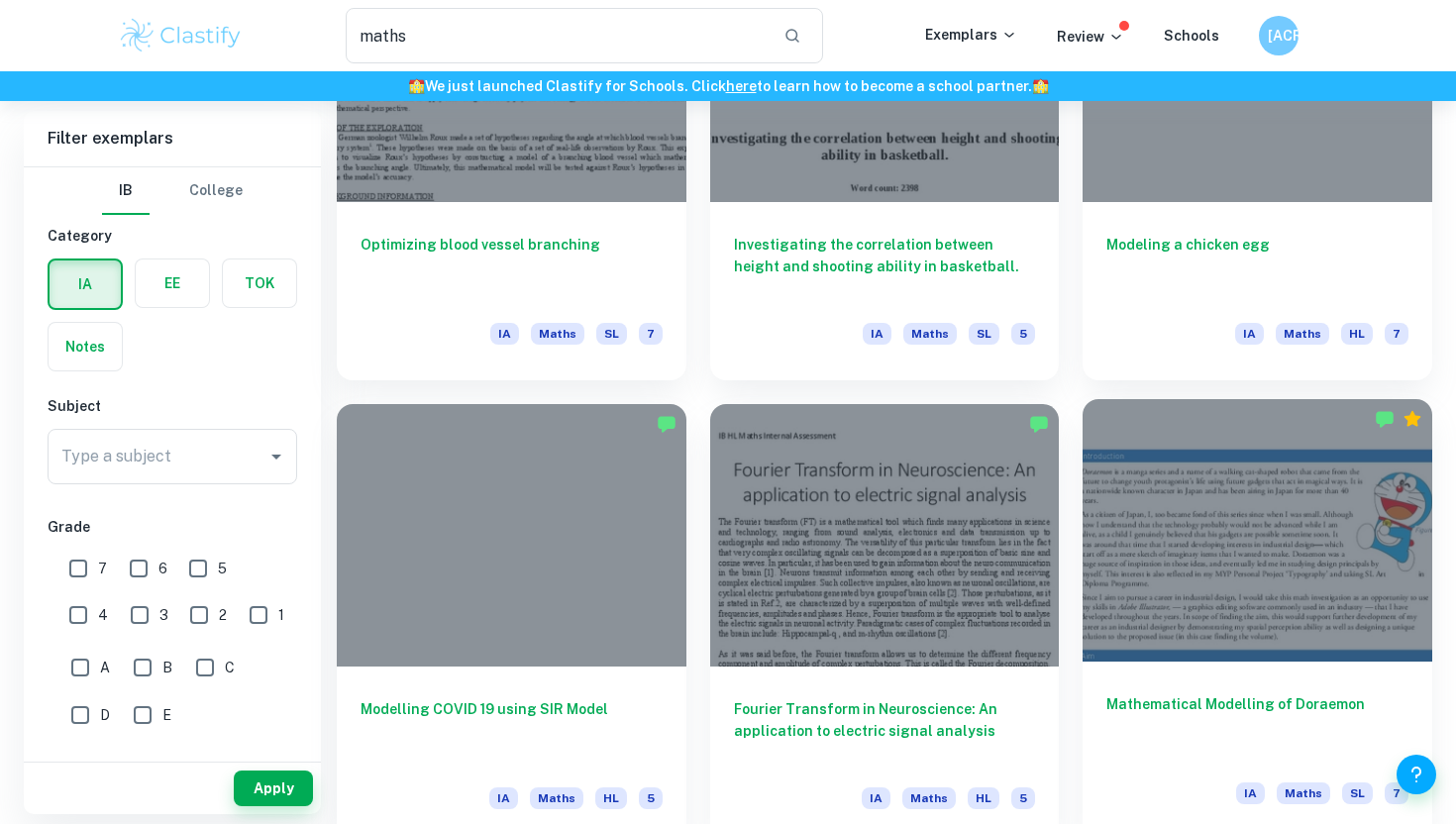 click at bounding box center (1257, 530) 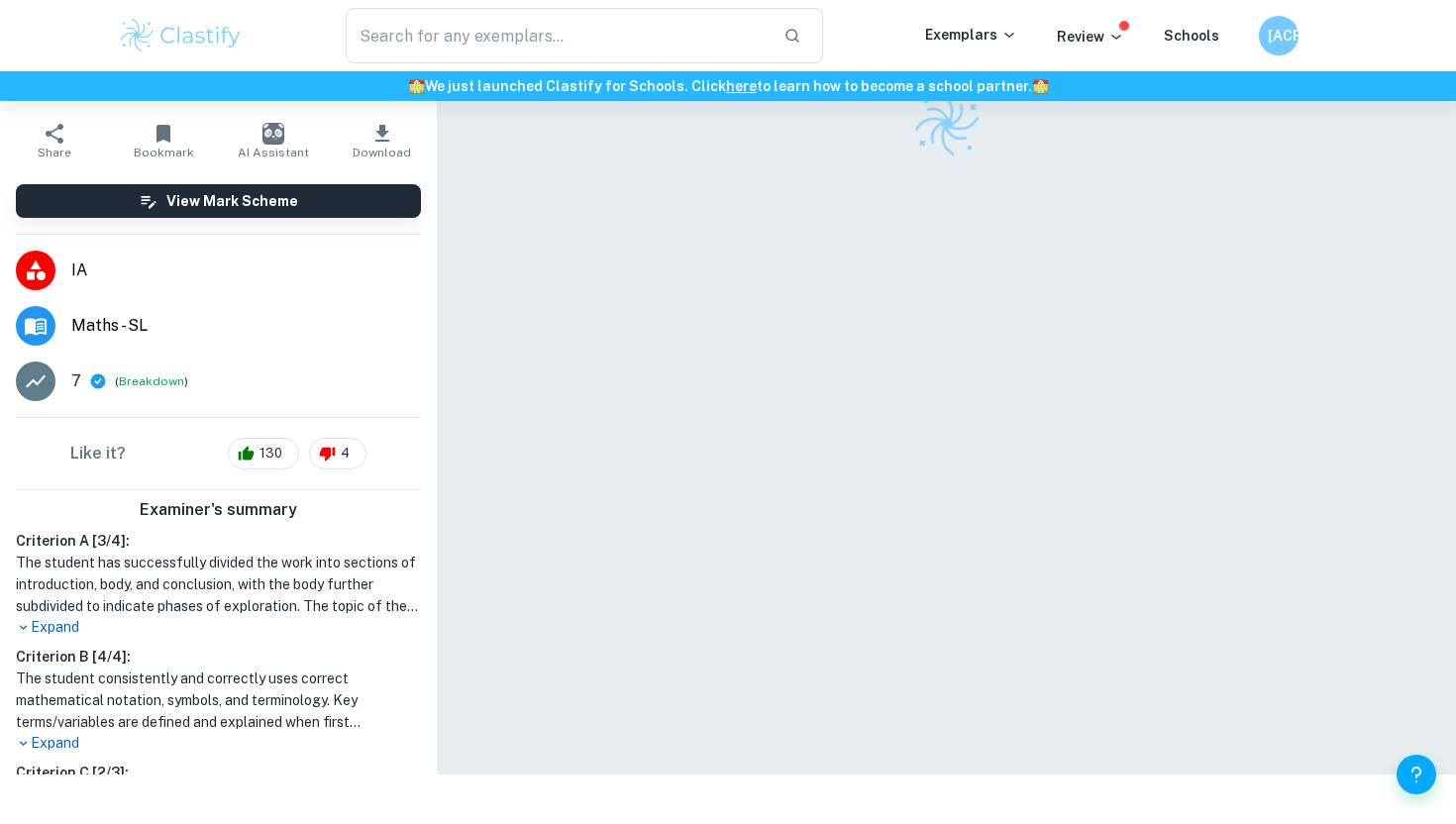scroll, scrollTop: 0, scrollLeft: 0, axis: both 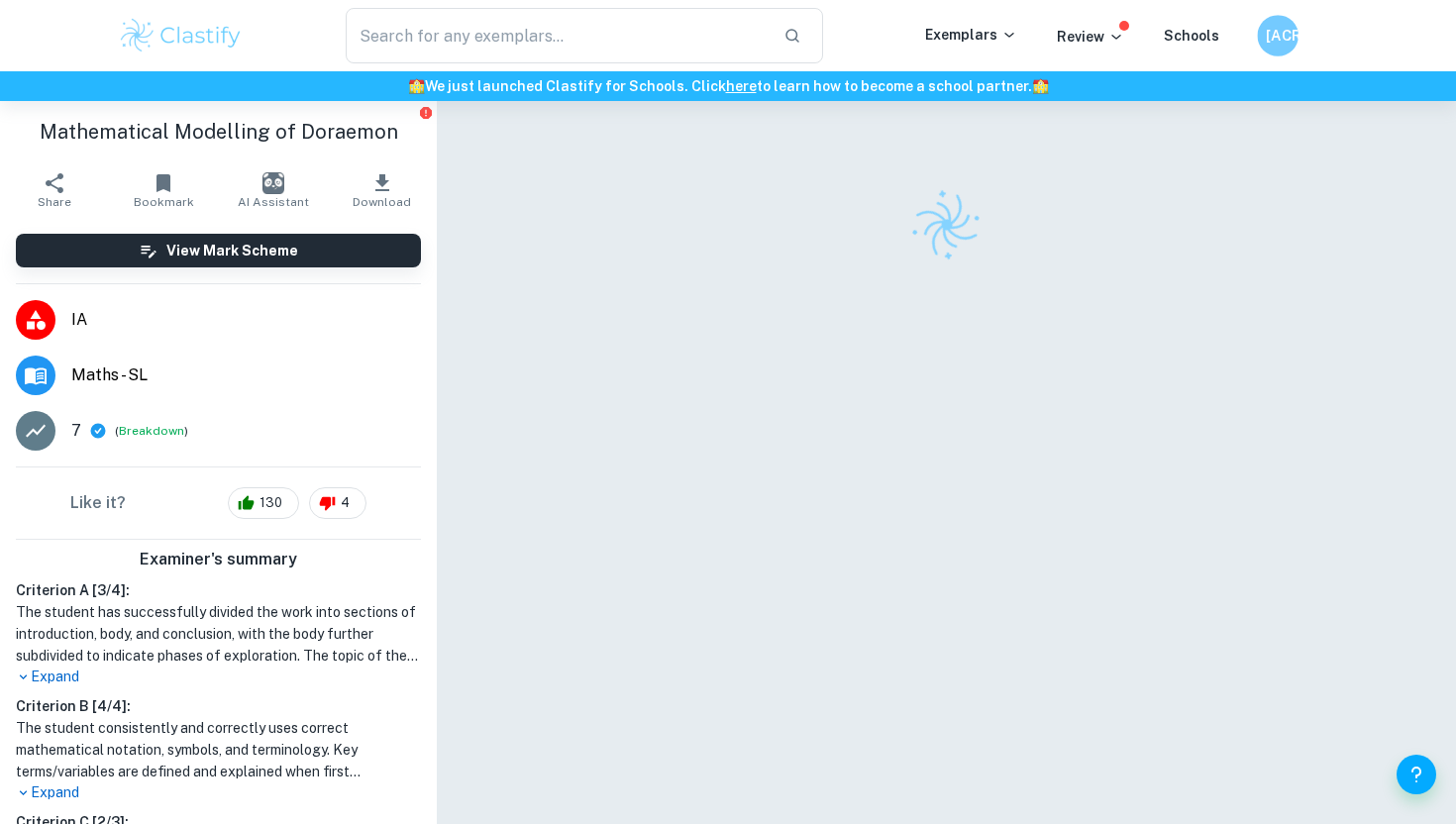 click on "[ACRONYM]" at bounding box center (1278, 36) 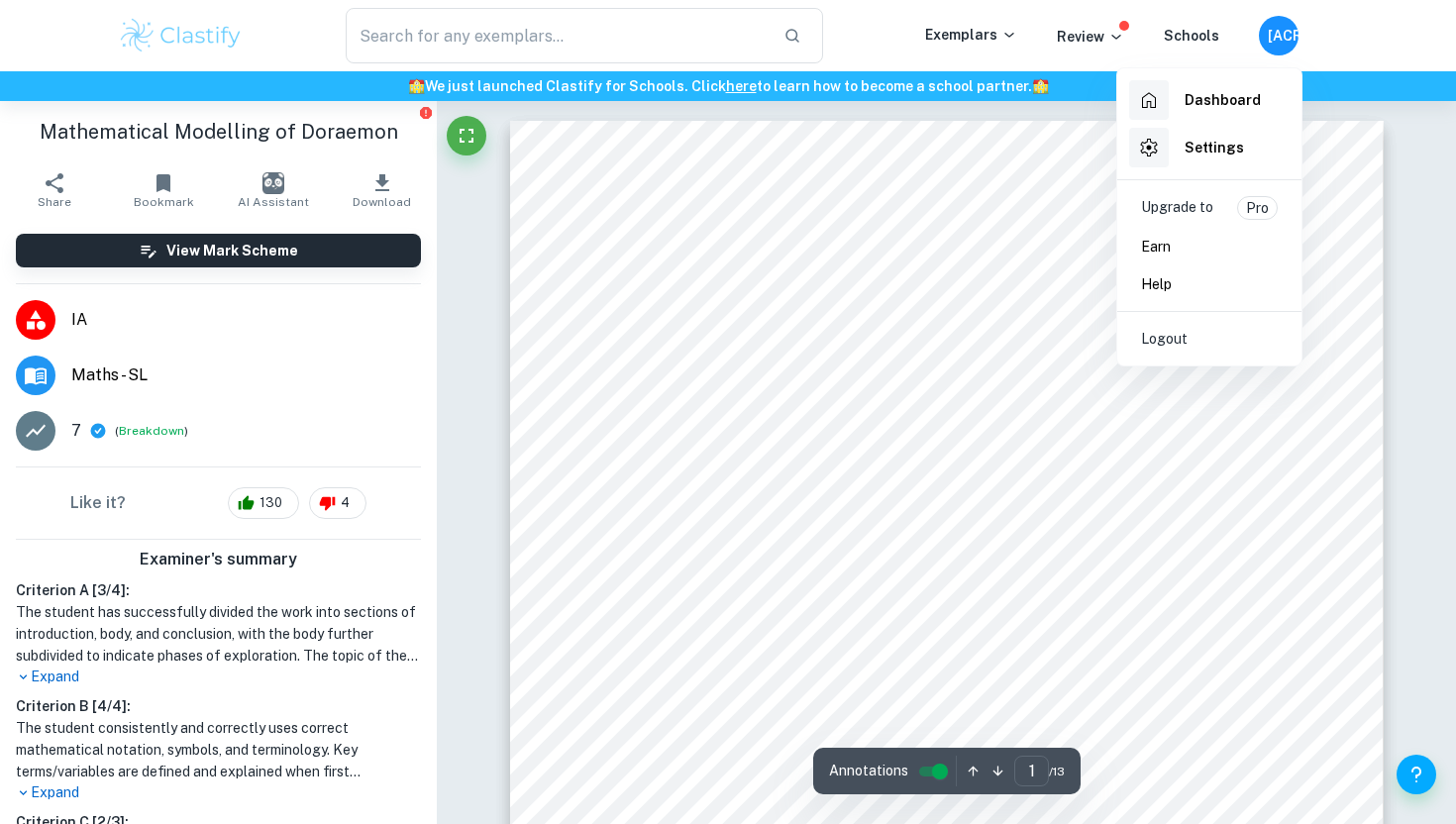 click at bounding box center [728, 412] 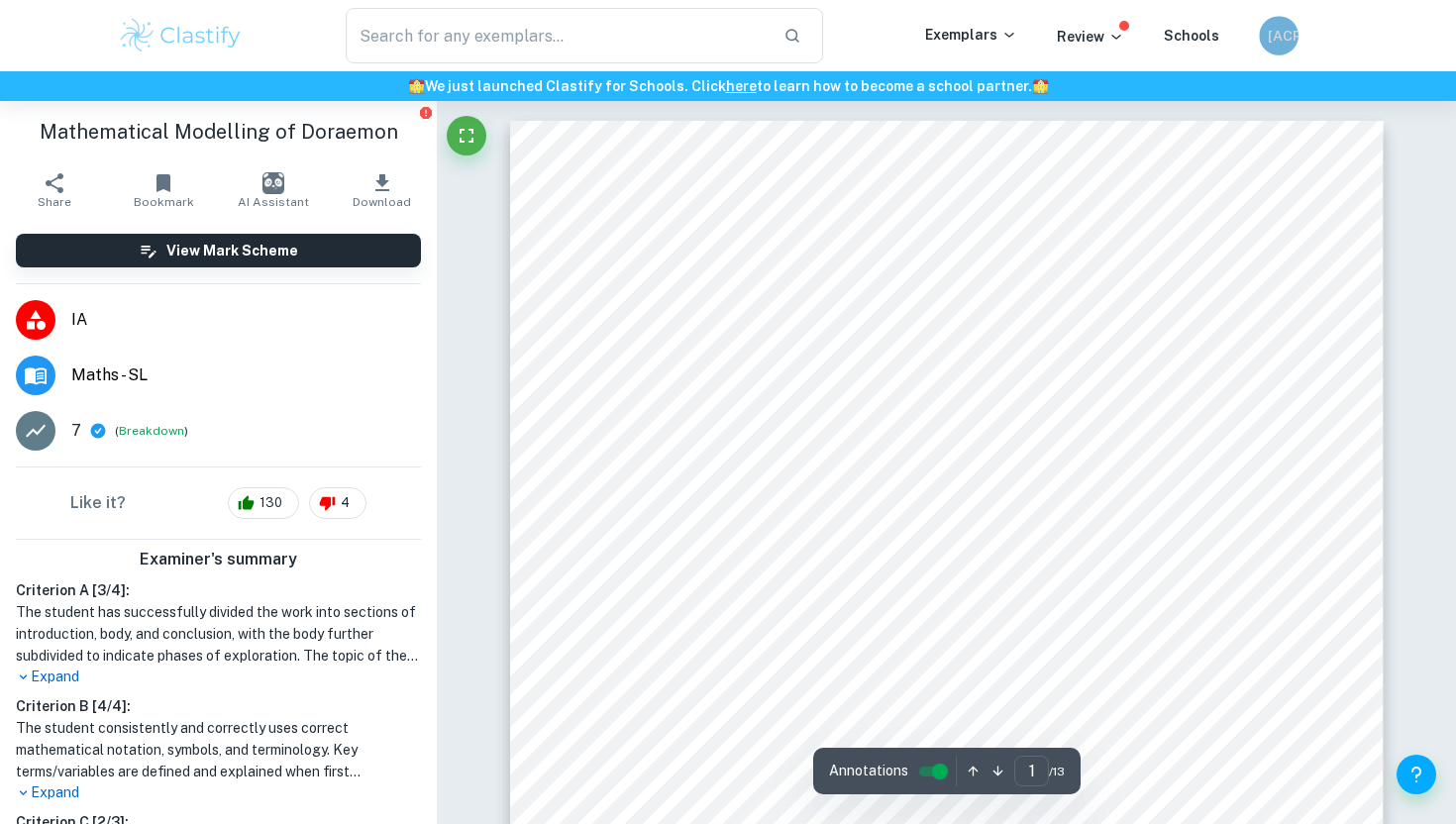 click on "[ACRONYM]" at bounding box center [1279, 36] 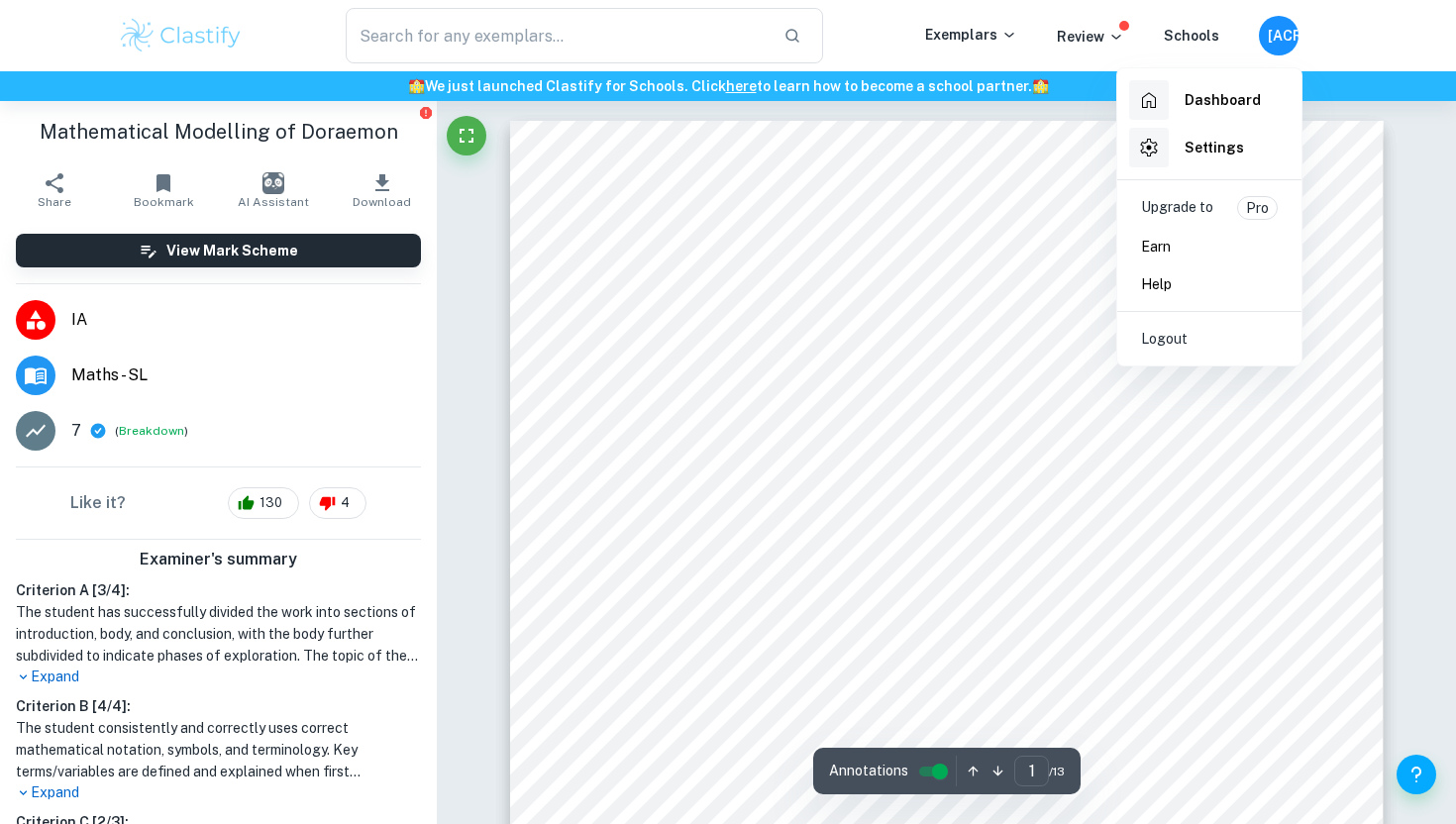 click at bounding box center (728, 412) 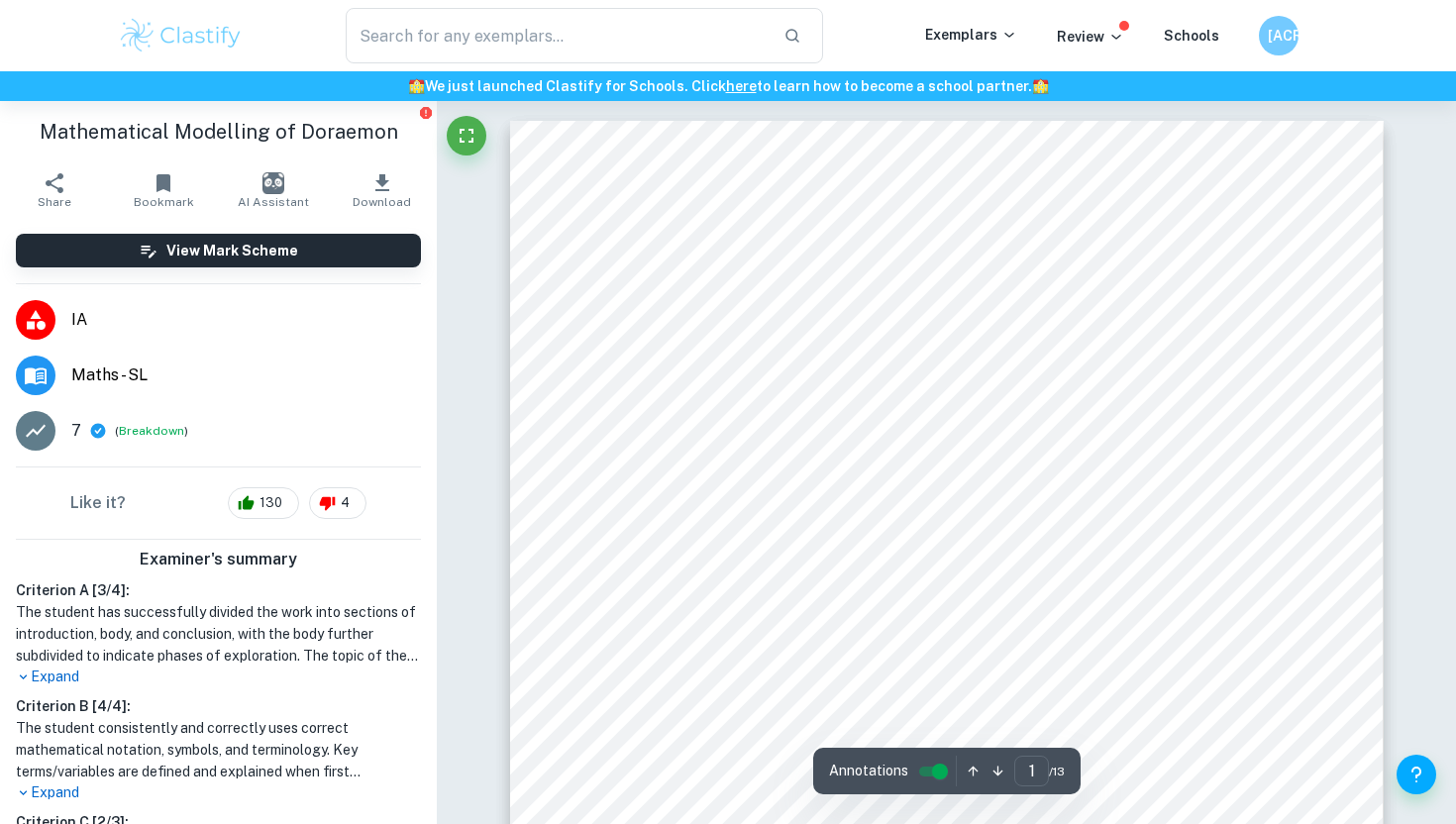 scroll, scrollTop: 380, scrollLeft: 0, axis: vertical 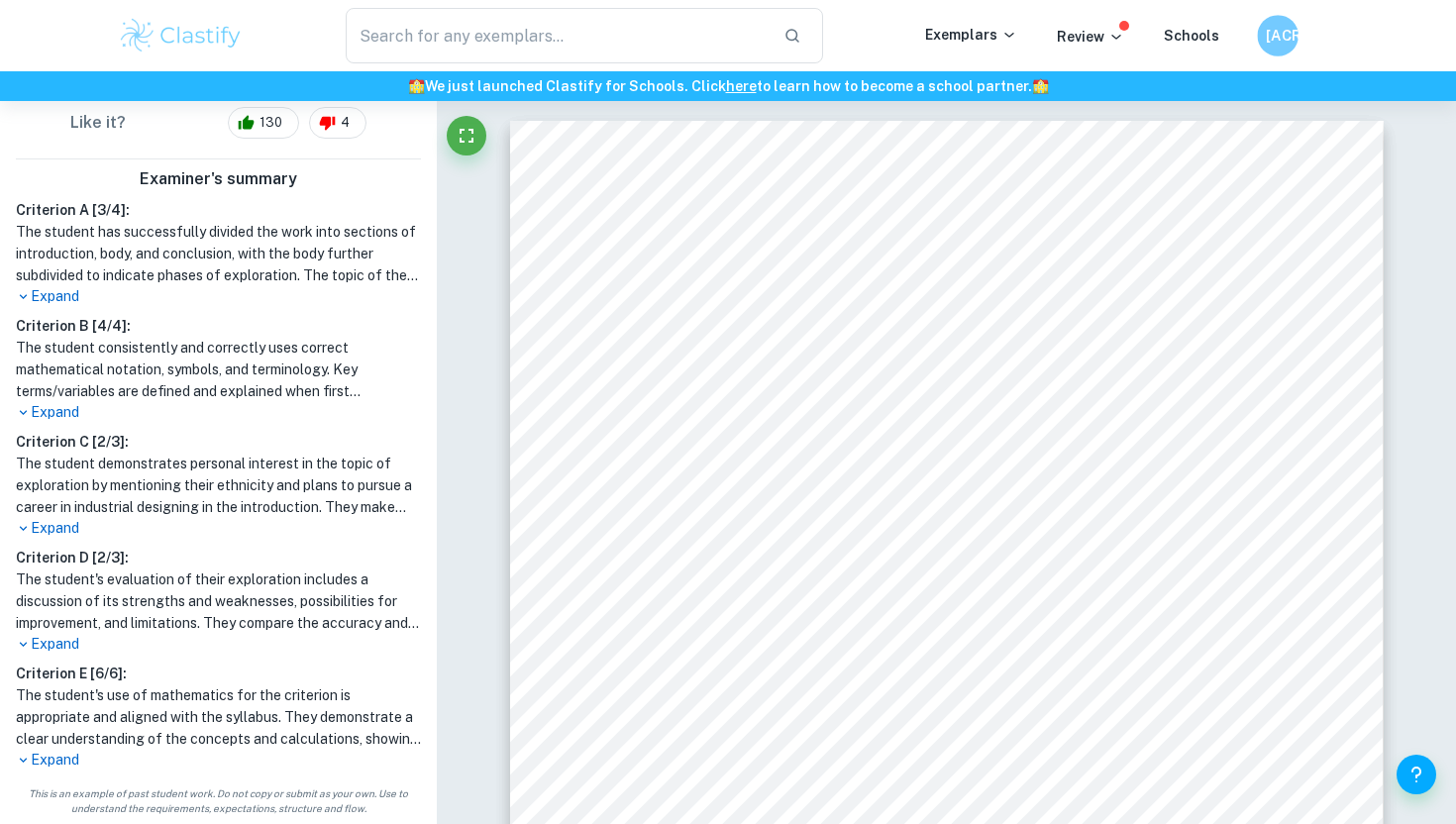 click on "[ACRONYM]" at bounding box center (1278, 36) 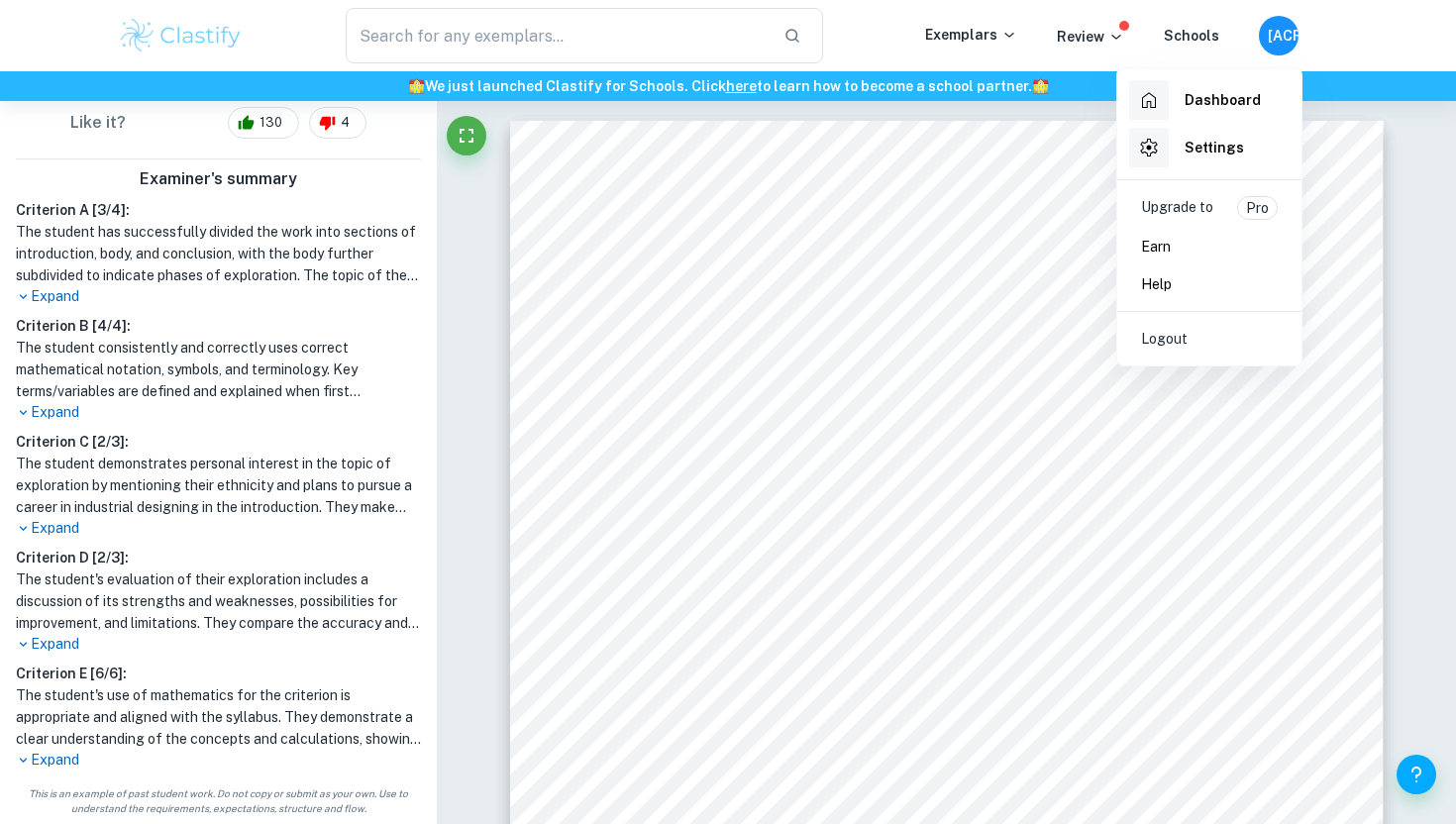 click at bounding box center (728, 412) 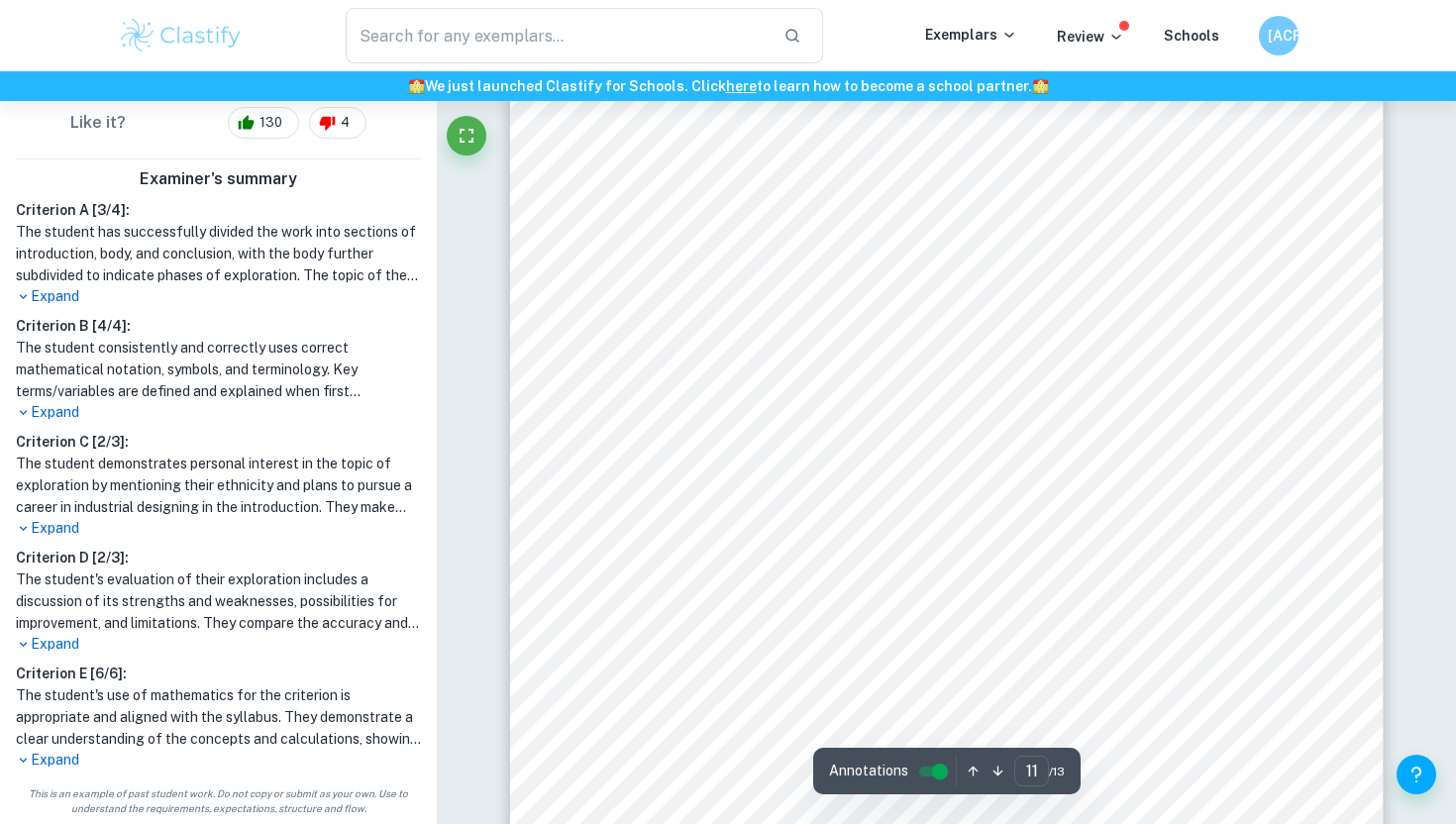 scroll, scrollTop: 12772, scrollLeft: 0, axis: vertical 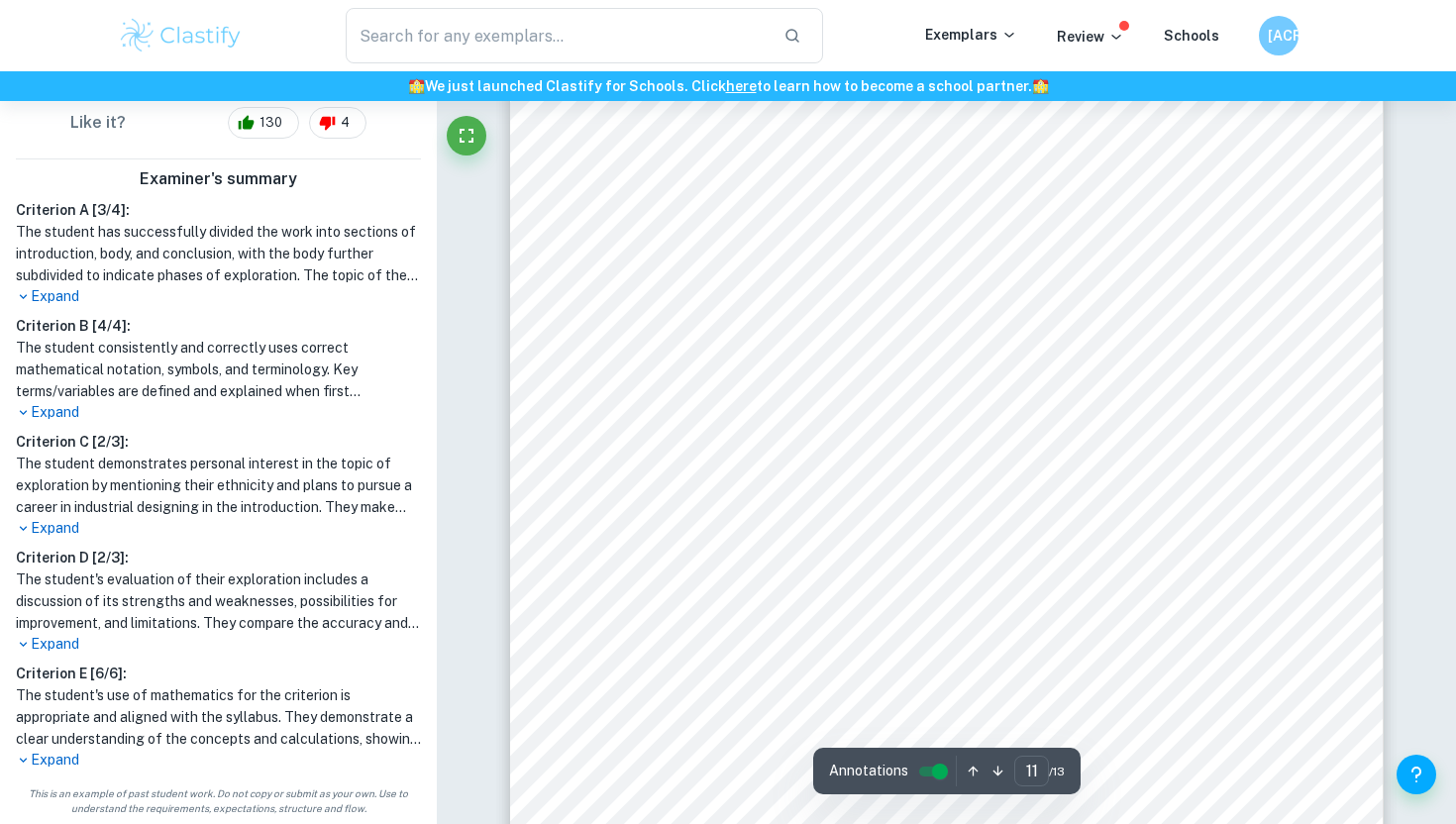 drag, startPoint x: 608, startPoint y: 433, endPoint x: 598, endPoint y: 424, distance: 13.453624 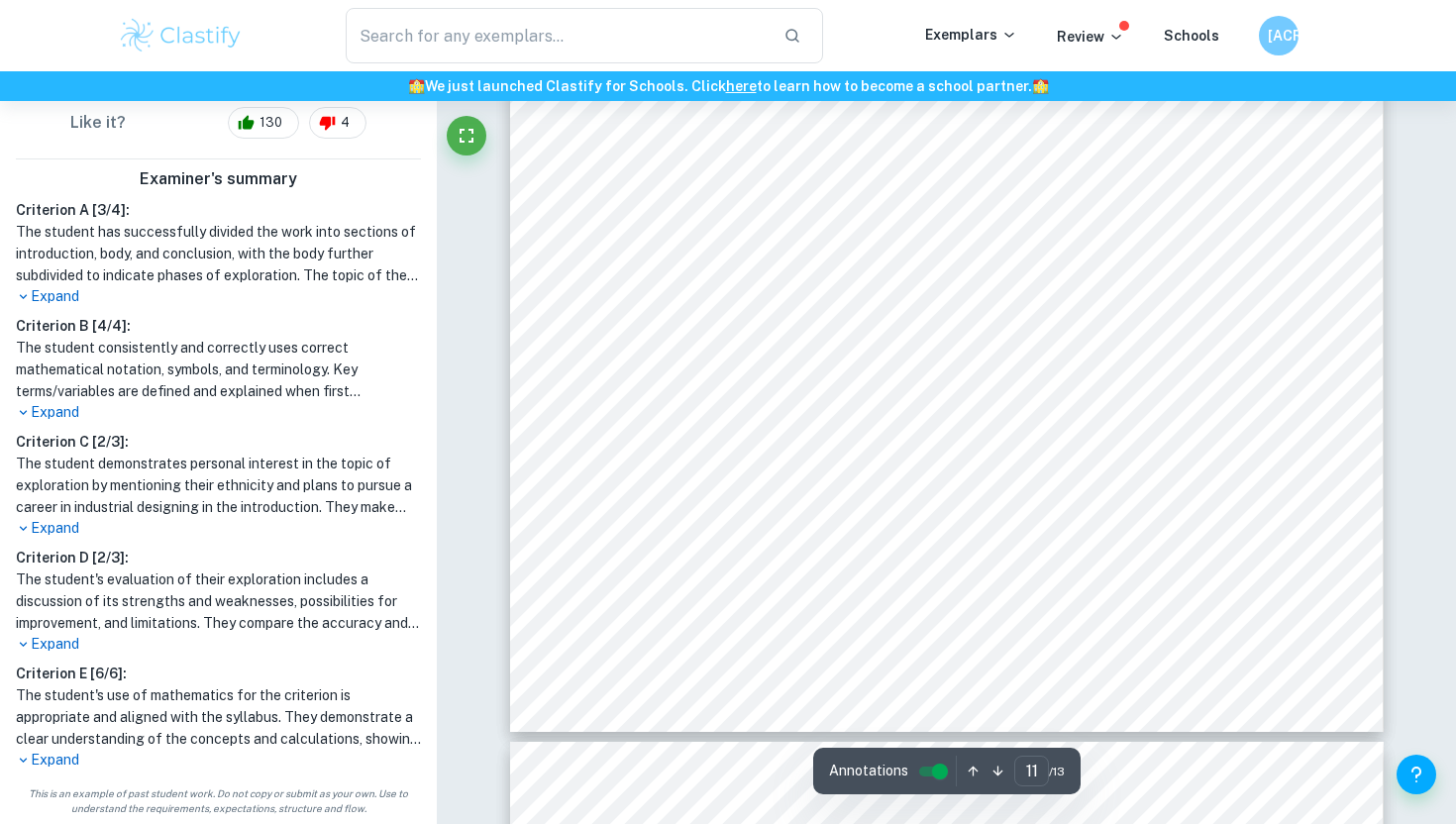scroll, scrollTop: 13218, scrollLeft: 0, axis: vertical 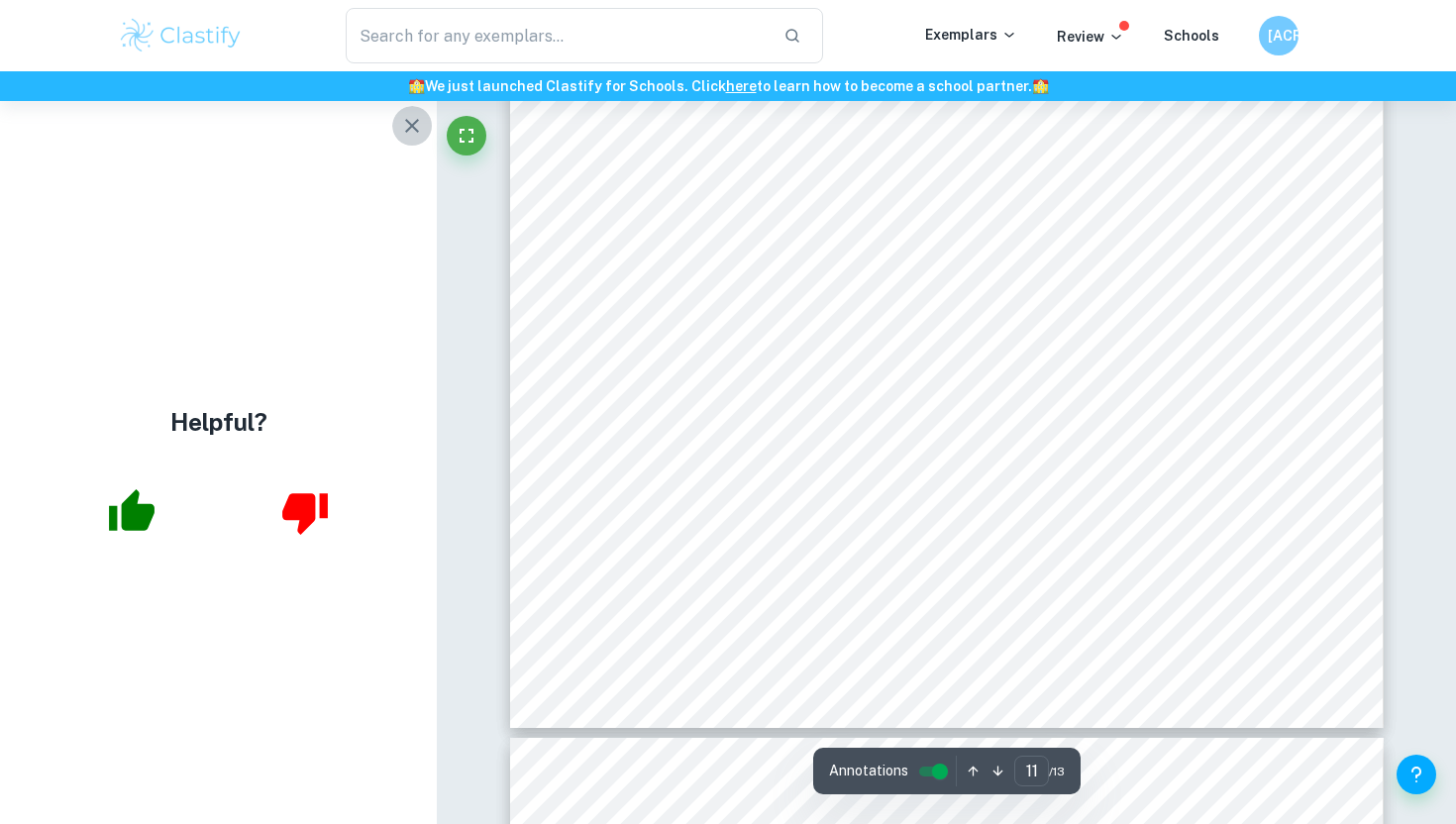 click 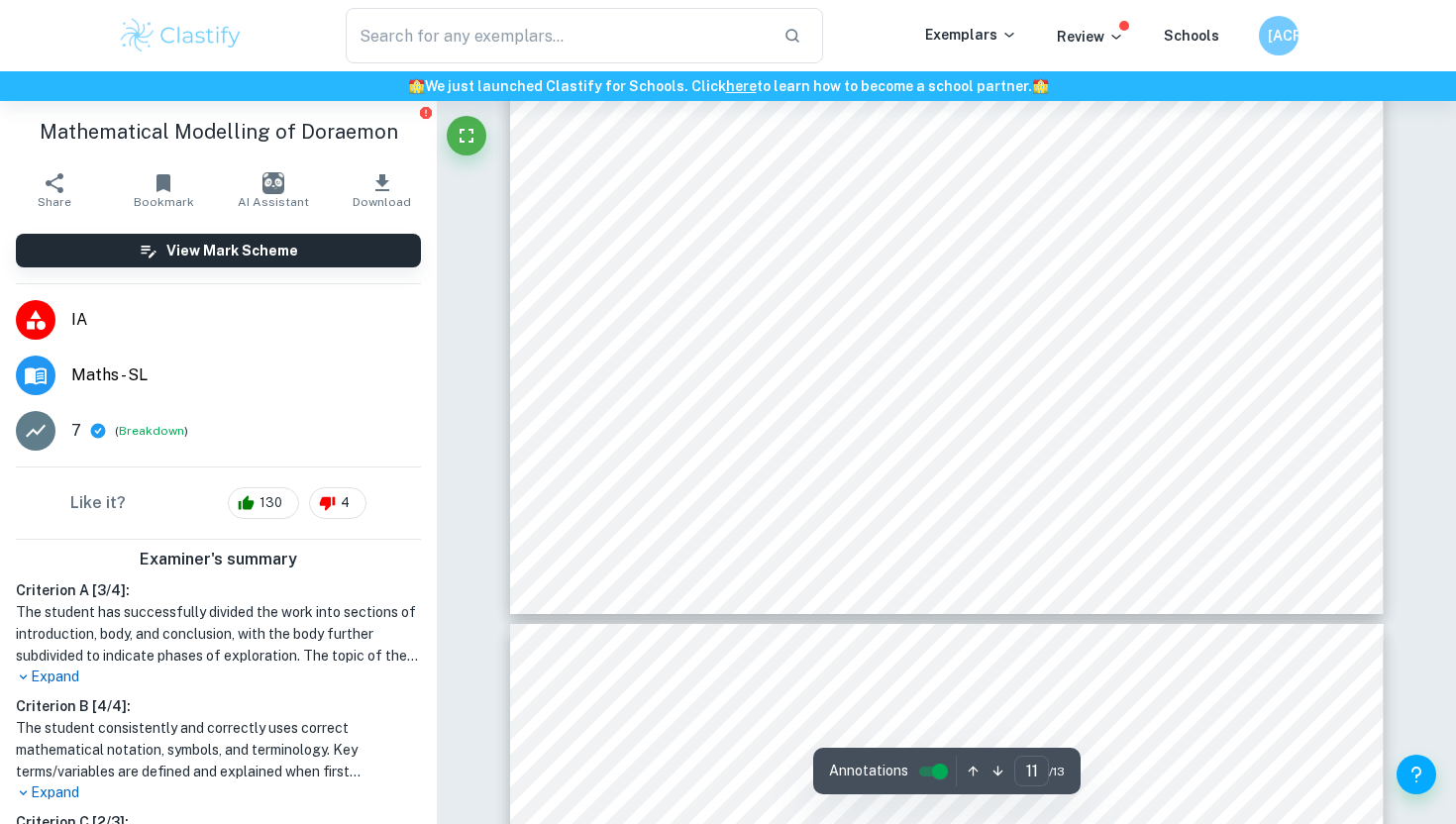 scroll, scrollTop: 13029, scrollLeft: 0, axis: vertical 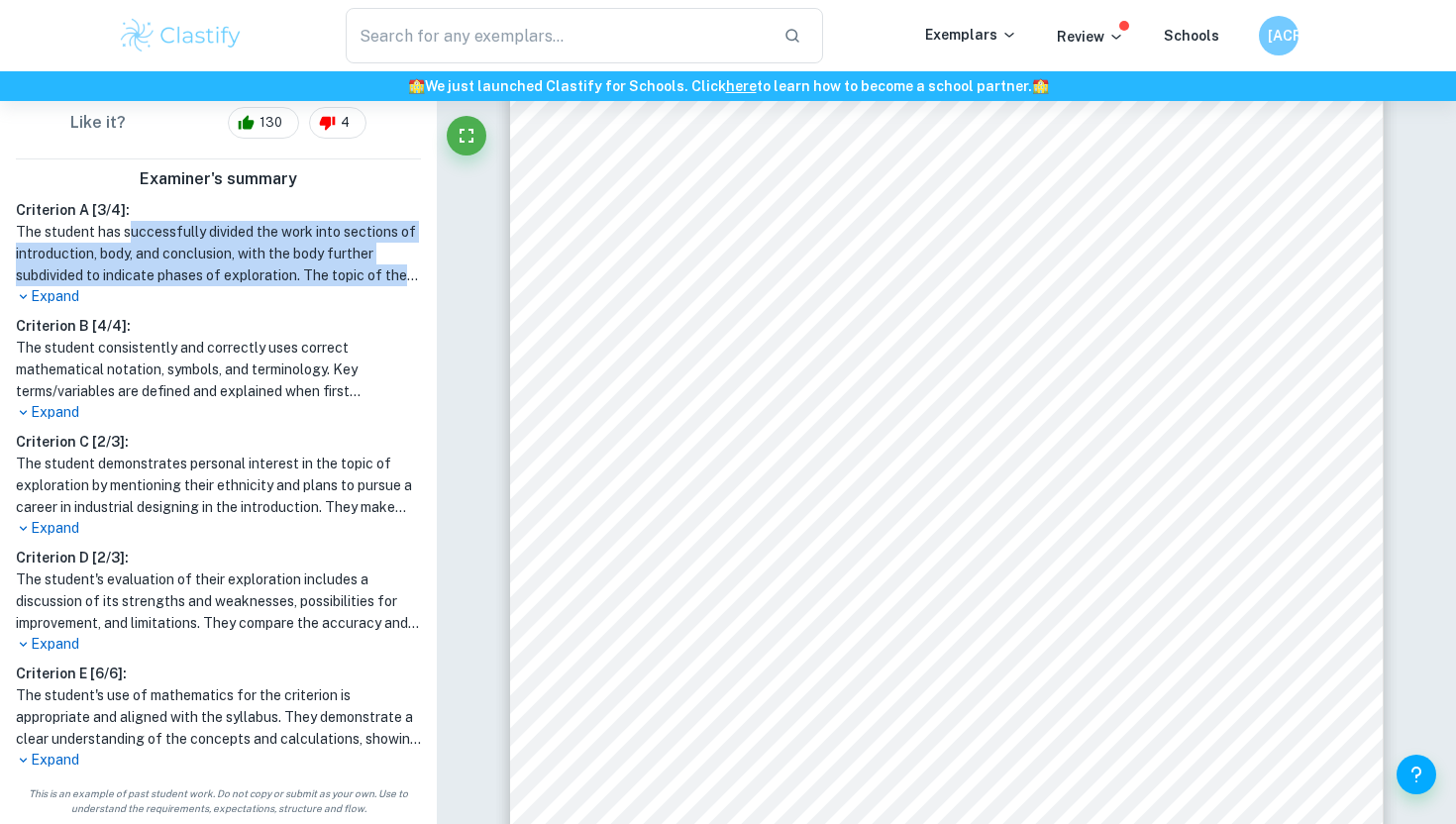 drag, startPoint x: 129, startPoint y: 226, endPoint x: 149, endPoint y: 307, distance: 83.43261 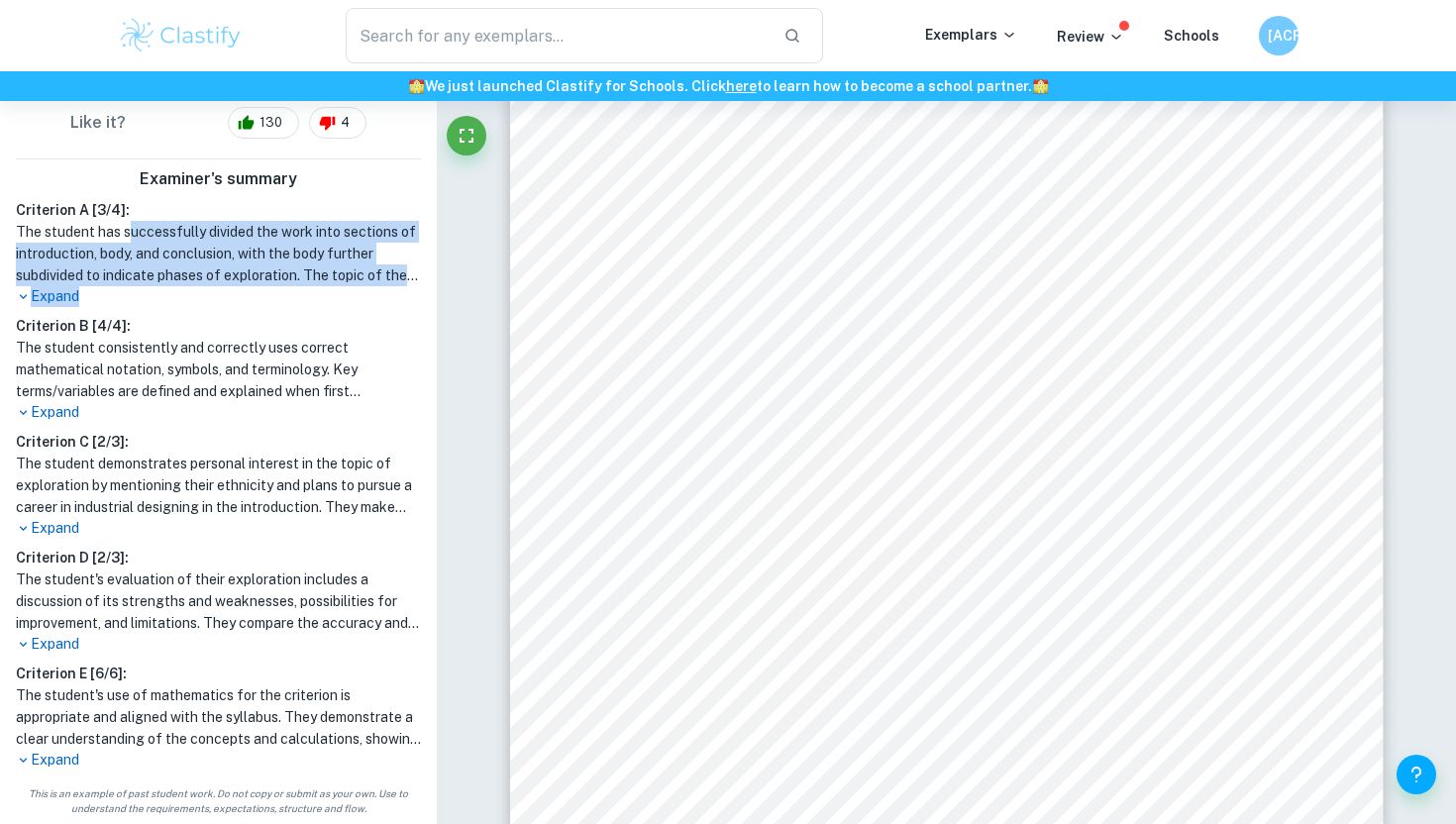click on "Criterion A [ 3 / 4 ]: The student has successfully divided the work into sections of introduction, body, and conclusion, with the body further subdivided to indicate phases of exploration. The topic of the internal assessment is clearly stated and explained in the introduction, and the approach to the topic is described. The conclusion section summarizes the outcomes and provides answers to the aims stated at the beginning. The exploration is clear, understandable, and logically linked throughout, with appropriate graphs and diagrams. However, the student needs to improve the use of technology by indicating and explaining its purpose, and referencing information outside the syllabus scope. The work is of appropriate length, with numbered pages and no unnecessary or repetitive calculations, graphs, or descriptions. Expand Criterion B [ 4 / 4 ]: Expand Criterion C [ 2 / 3 ]: Expand Criterion D [ 2 / 3 ]: Expand Criterion E [ 6 / 6 ]: Expand" at bounding box center (218, 484) 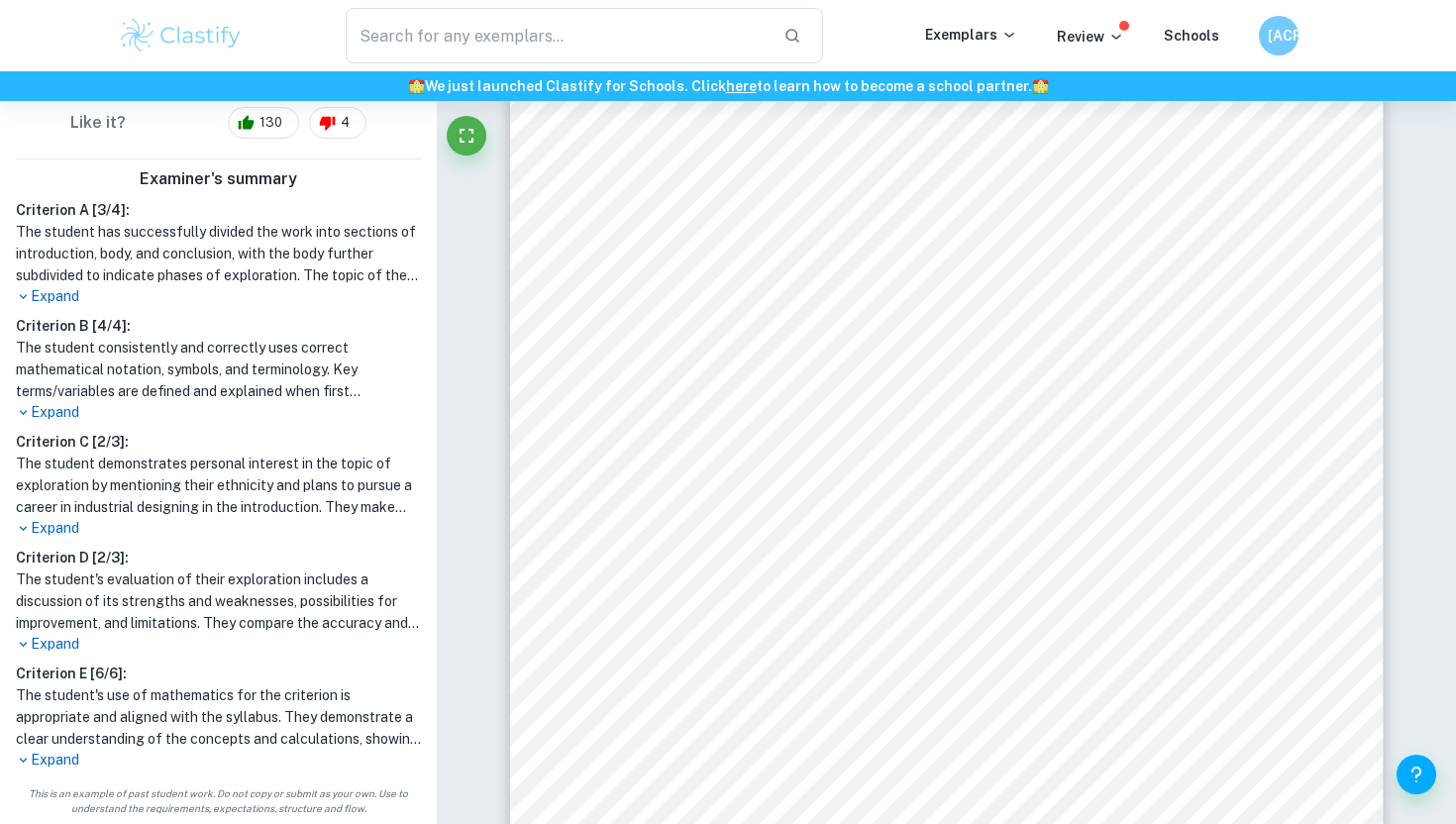 click on "Criterion A [ 3 / 4 ]: The student has successfully divided the work into sections of introduction, body, and conclusion, with the body further subdivided to indicate phases of exploration. The topic of the internal assessment is clearly stated and explained in the introduction, and the approach to the topic is described. The conclusion section summarizes the outcomes and provides answers to the aims stated at the beginning. The exploration is clear, understandable, and logically linked throughout, with appropriate graphs and diagrams. However, the student needs to improve the use of technology by indicating and explaining its purpose, and referencing information outside the syllabus scope. The work is of appropriate length, with numbered pages and no unnecessary or repetitive calculations, graphs, or descriptions. Expand Criterion B [ 4 / 4 ]: Expand Criterion C [ 2 / 3 ]: Expand Criterion D [ 2 / 3 ]: Expand Criterion E [ 6 / 6 ]: Expand" at bounding box center [218, 484] 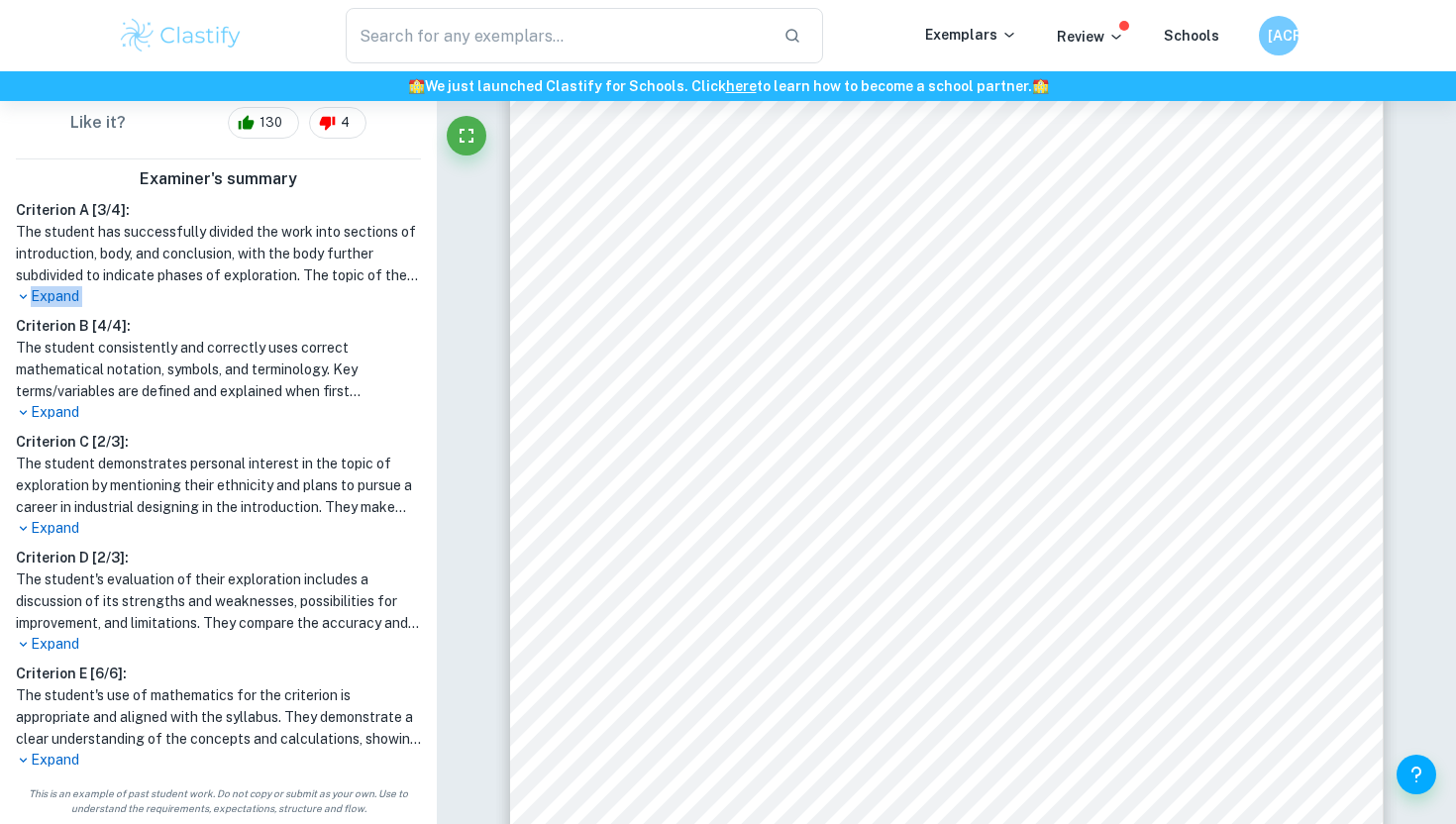 click on "Criterion A [ 3 / 4 ]: The student has successfully divided the work into sections of introduction, body, and conclusion, with the body further subdivided to indicate phases of exploration. The topic of the internal assessment is clearly stated and explained in the introduction, and the approach to the topic is described. The conclusion section summarizes the outcomes and provides answers to the aims stated at the beginning. The exploration is clear, understandable, and logically linked throughout, with appropriate graphs and diagrams. However, the student needs to improve the use of technology by indicating and explaining its purpose, and referencing information outside the syllabus scope. The work is of appropriate length, with numbered pages and no unnecessary or repetitive calculations, graphs, or descriptions. Expand Criterion B [ 4 / 4 ]: Expand Criterion C [ 2 / 3 ]: Expand Criterion D [ 2 / 3 ]: Expand Criterion E [ 6 / 6 ]: Expand" at bounding box center (218, 484) 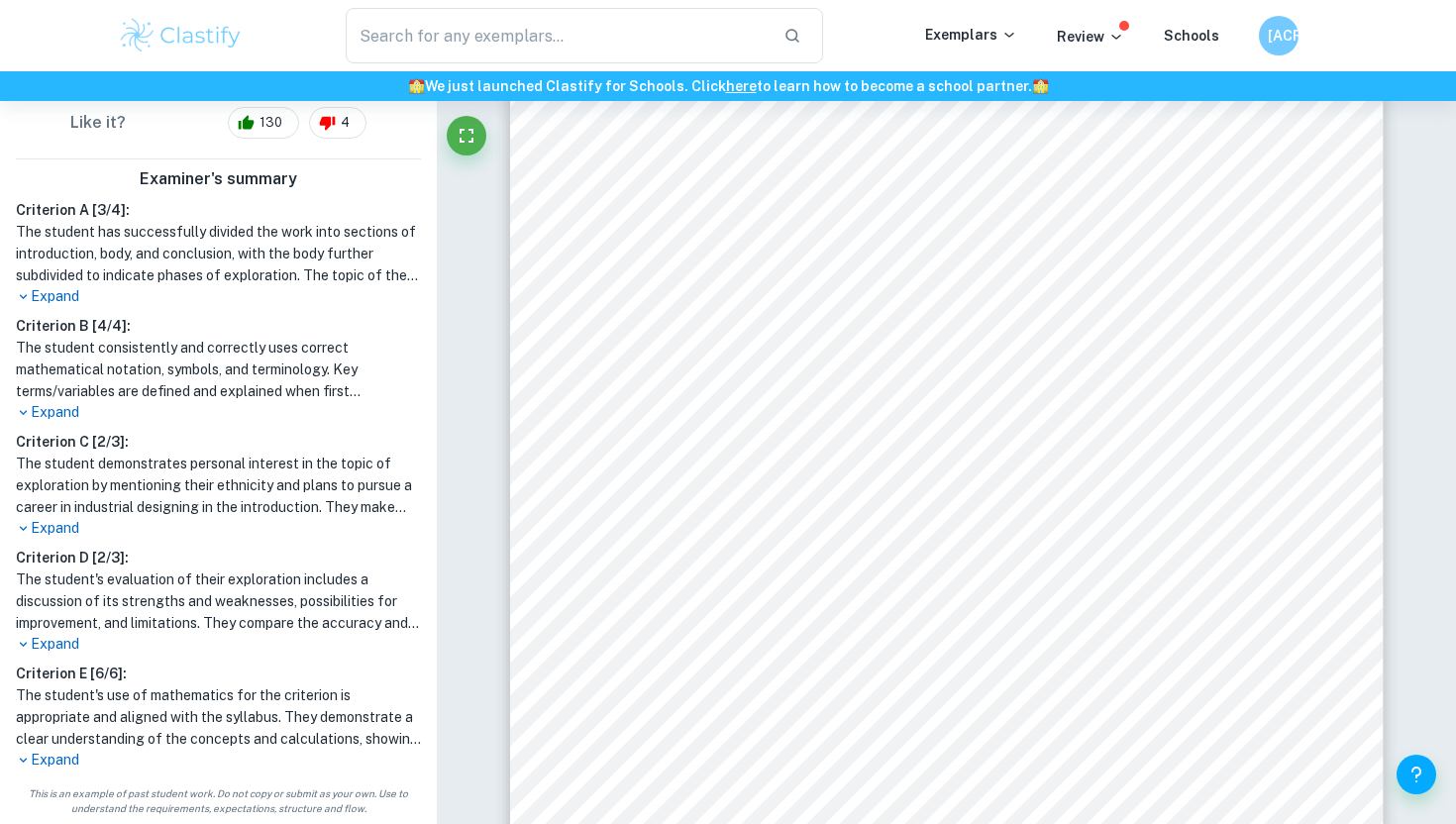 click on "Criterion A [ 3 / 4 ]: The student has successfully divided the work into sections of introduction, body, and conclusion, with the body further subdivided to indicate phases of exploration. The topic of the internal assessment is clearly stated and explained in the introduction, and the approach to the topic is described. The conclusion section summarizes the outcomes and provides answers to the aims stated at the beginning. The exploration is clear, understandable, and logically linked throughout, with appropriate graphs and diagrams. However, the student needs to improve the use of technology by indicating and explaining its purpose, and referencing information outside the syllabus scope. The work is of appropriate length, with numbered pages and no unnecessary or repetitive calculations, graphs, or descriptions. Expand Criterion B [ 4 / 4 ]: Expand Criterion C [ 2 / 3 ]: Expand Criterion D [ 2 / 3 ]: Expand Criterion E [ 6 / 6 ]: Expand" at bounding box center [218, 484] 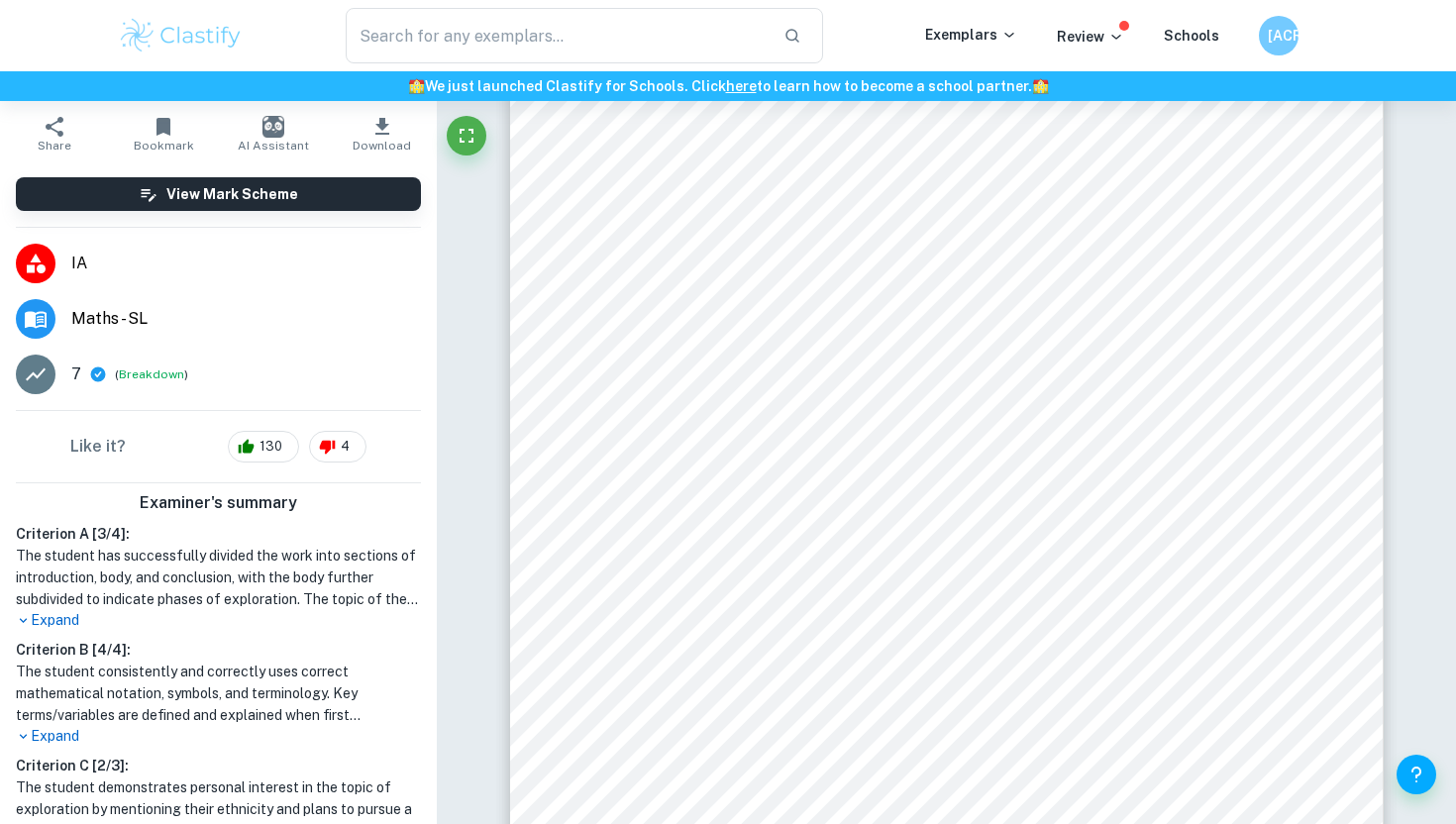 scroll, scrollTop: 0, scrollLeft: 0, axis: both 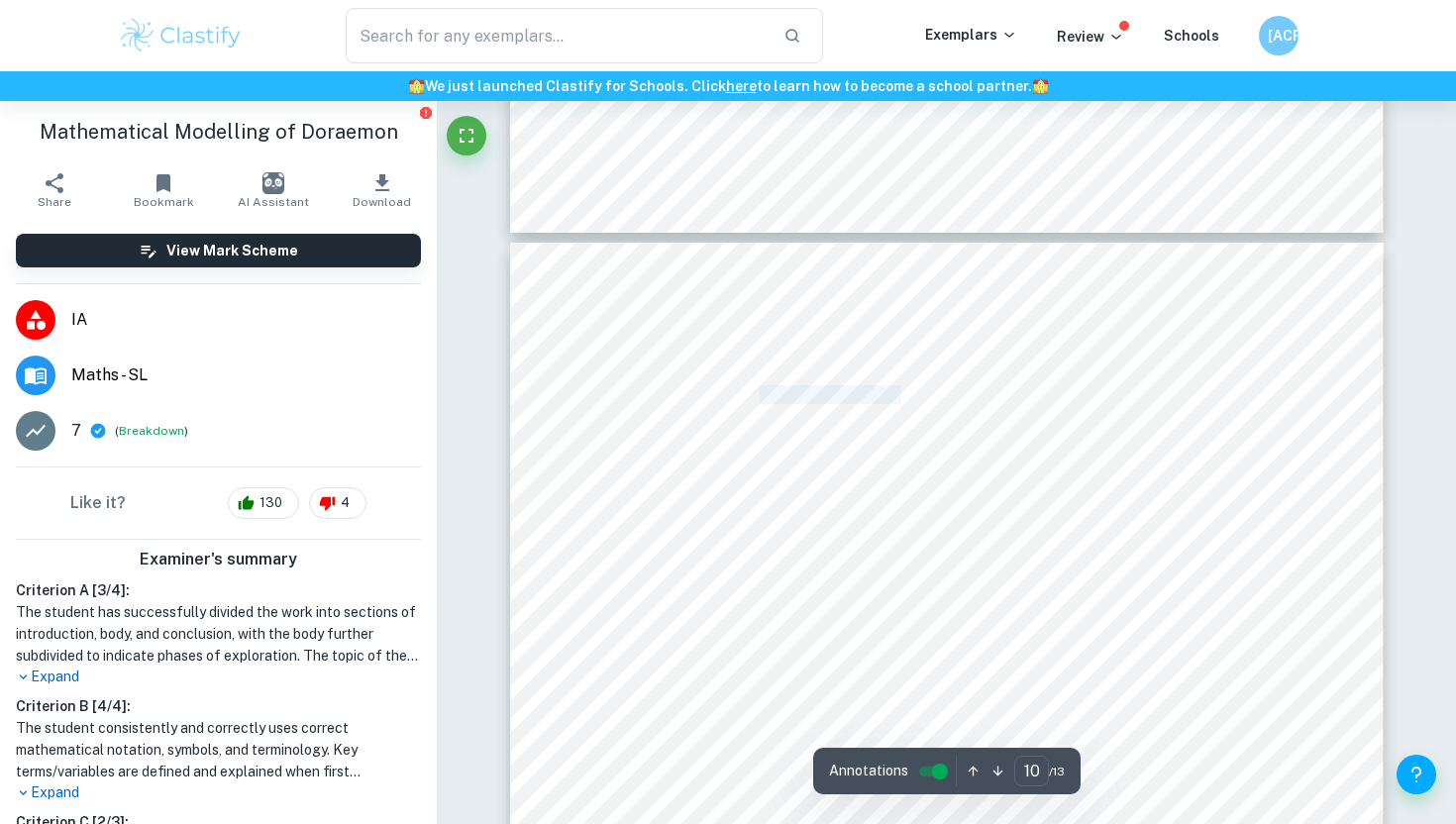 drag, startPoint x: 757, startPoint y: 395, endPoint x: 957, endPoint y: 394, distance: 200.0025 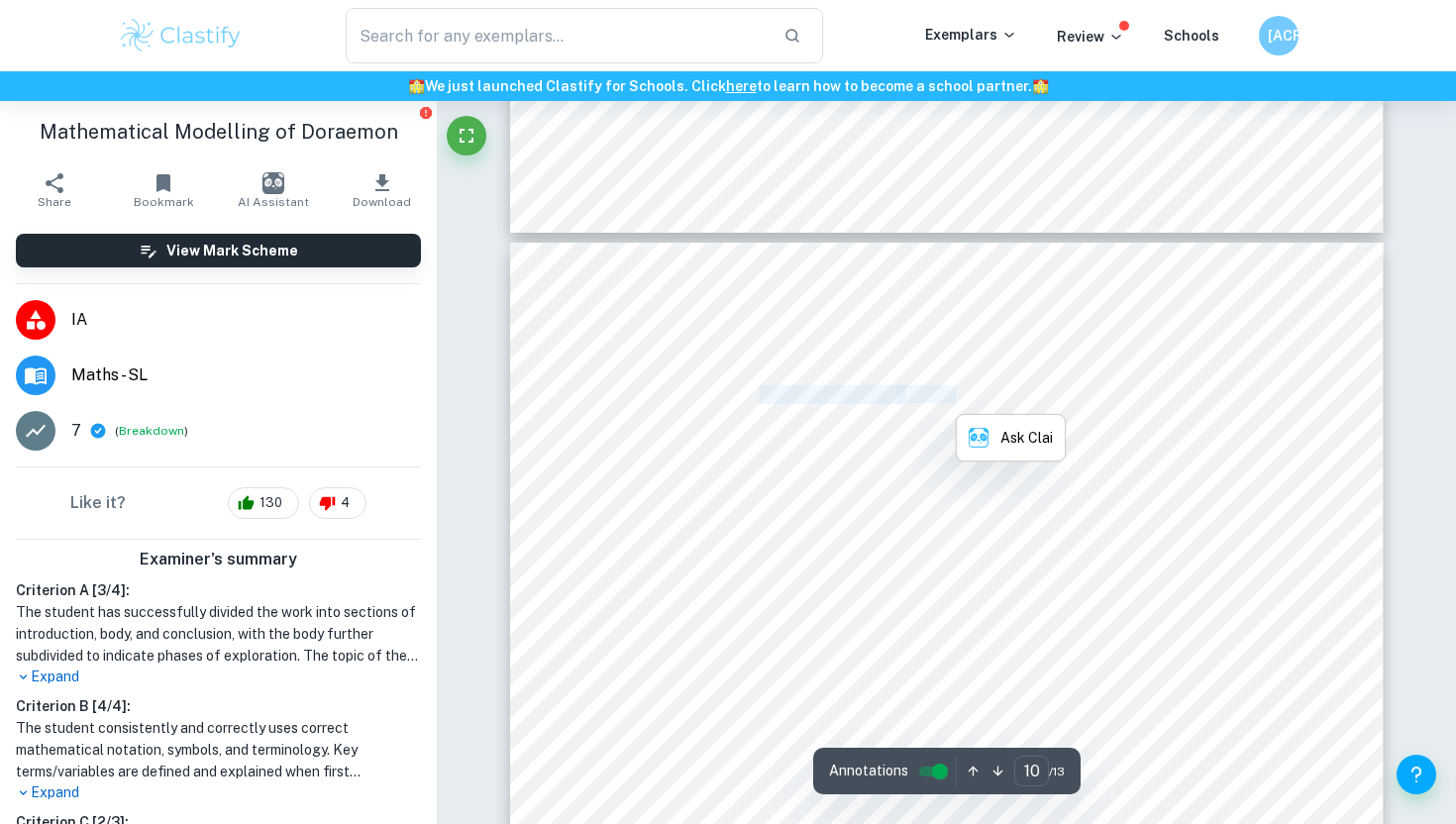 click on "Illustrator" at bounding box center (931, 394) 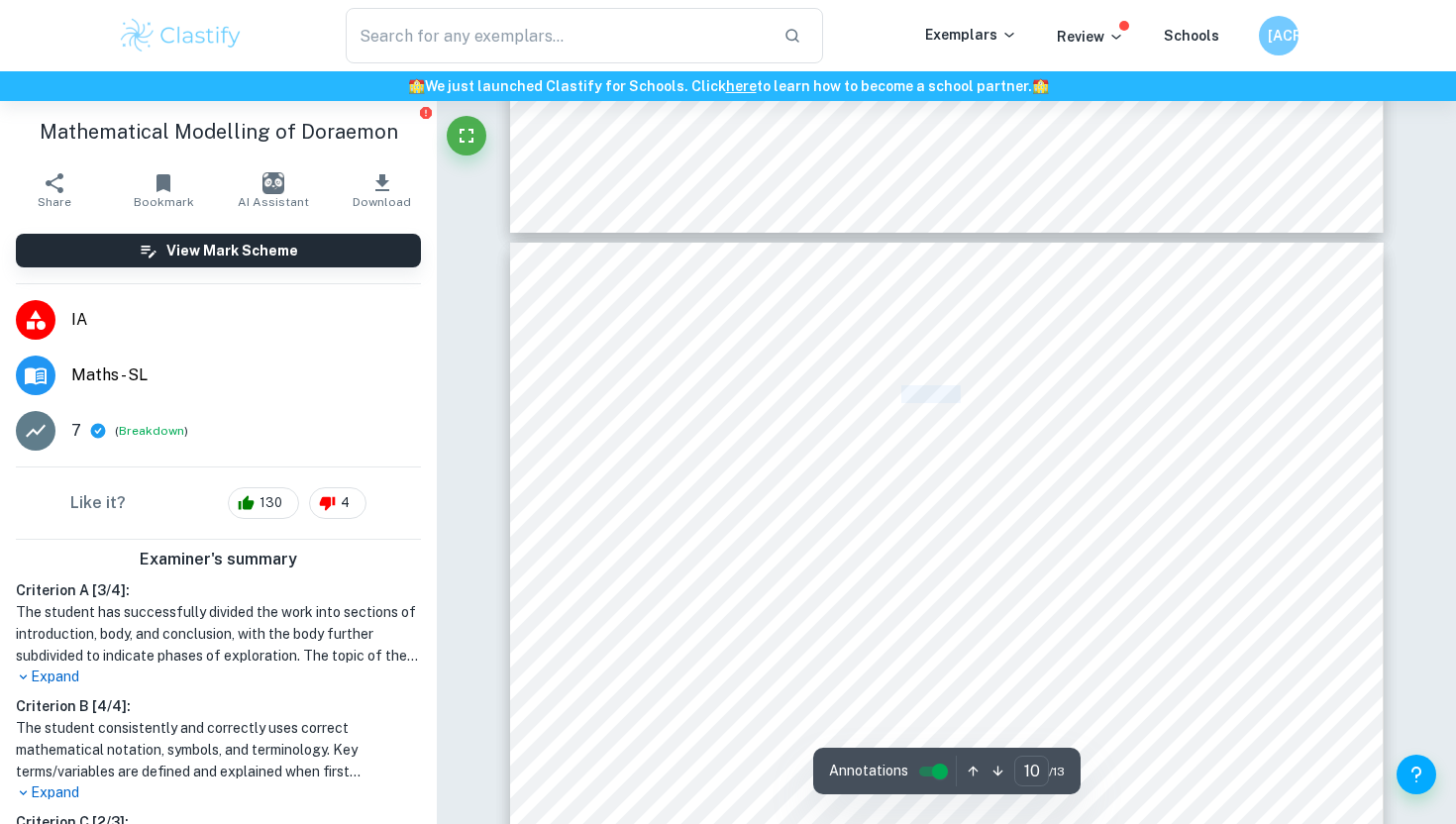 click on "Illustrator" at bounding box center (931, 394) 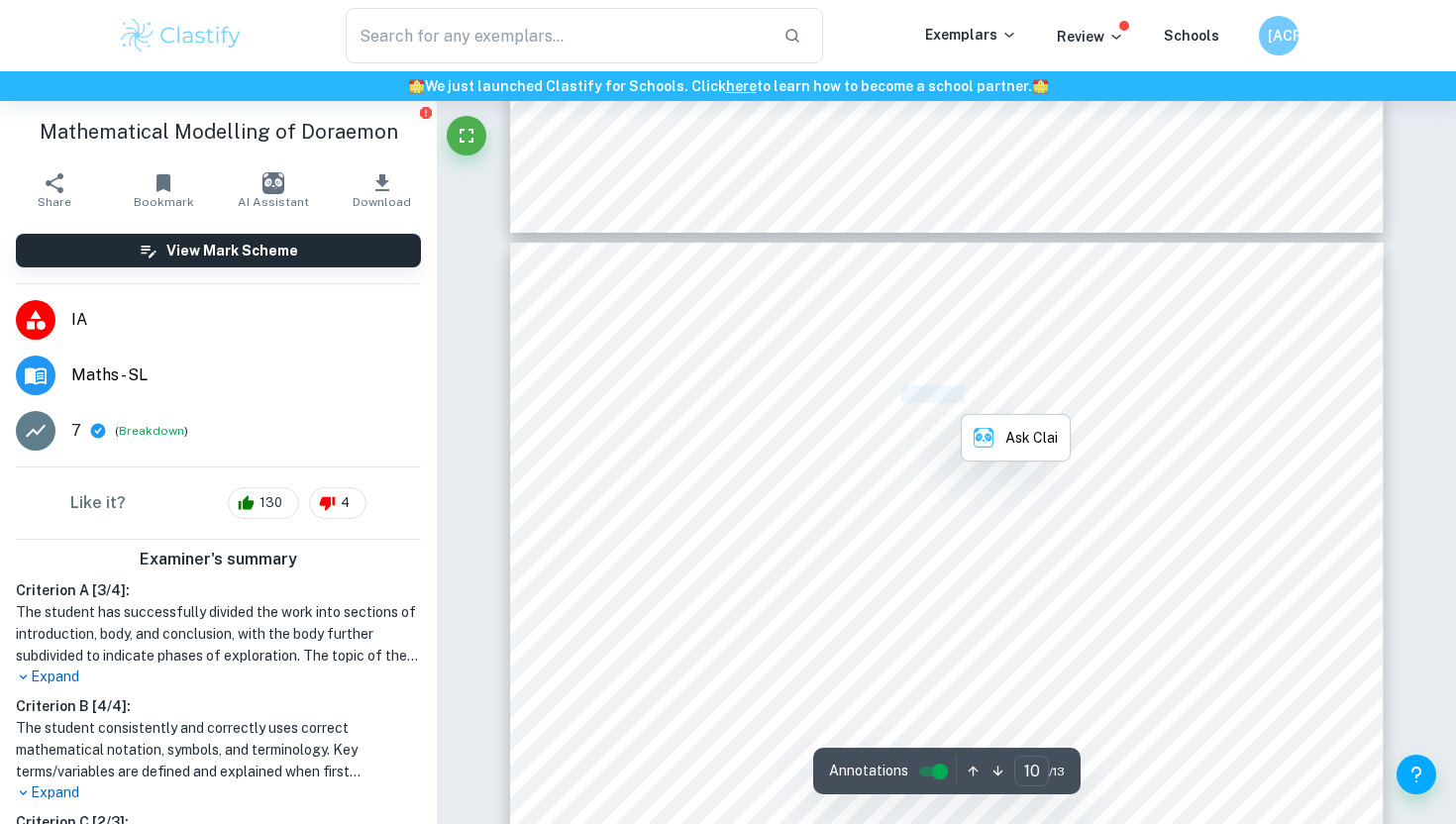 click on "Illustrator" at bounding box center [931, 394] 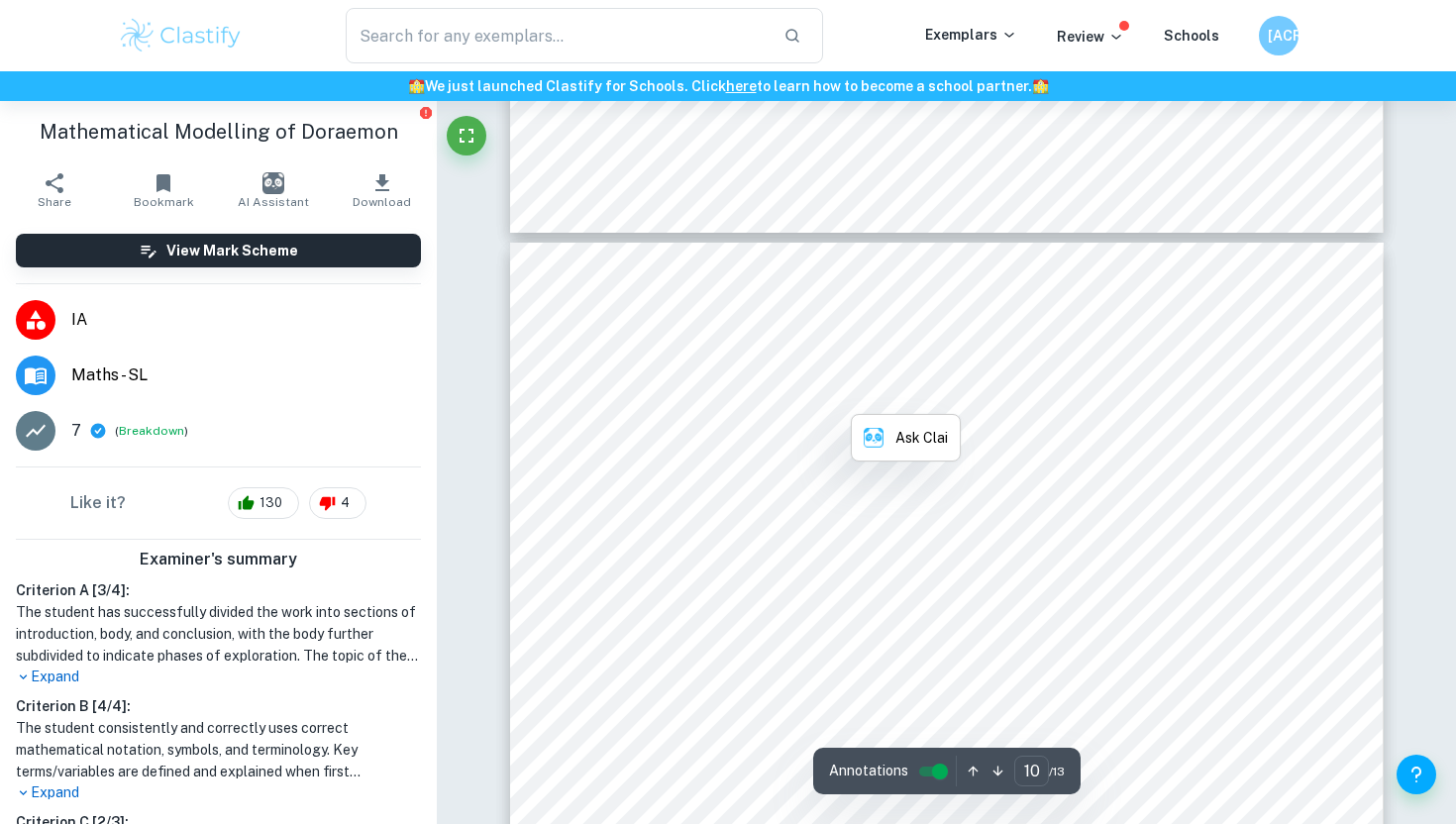 click on "Illustrator" at bounding box center [931, 394] 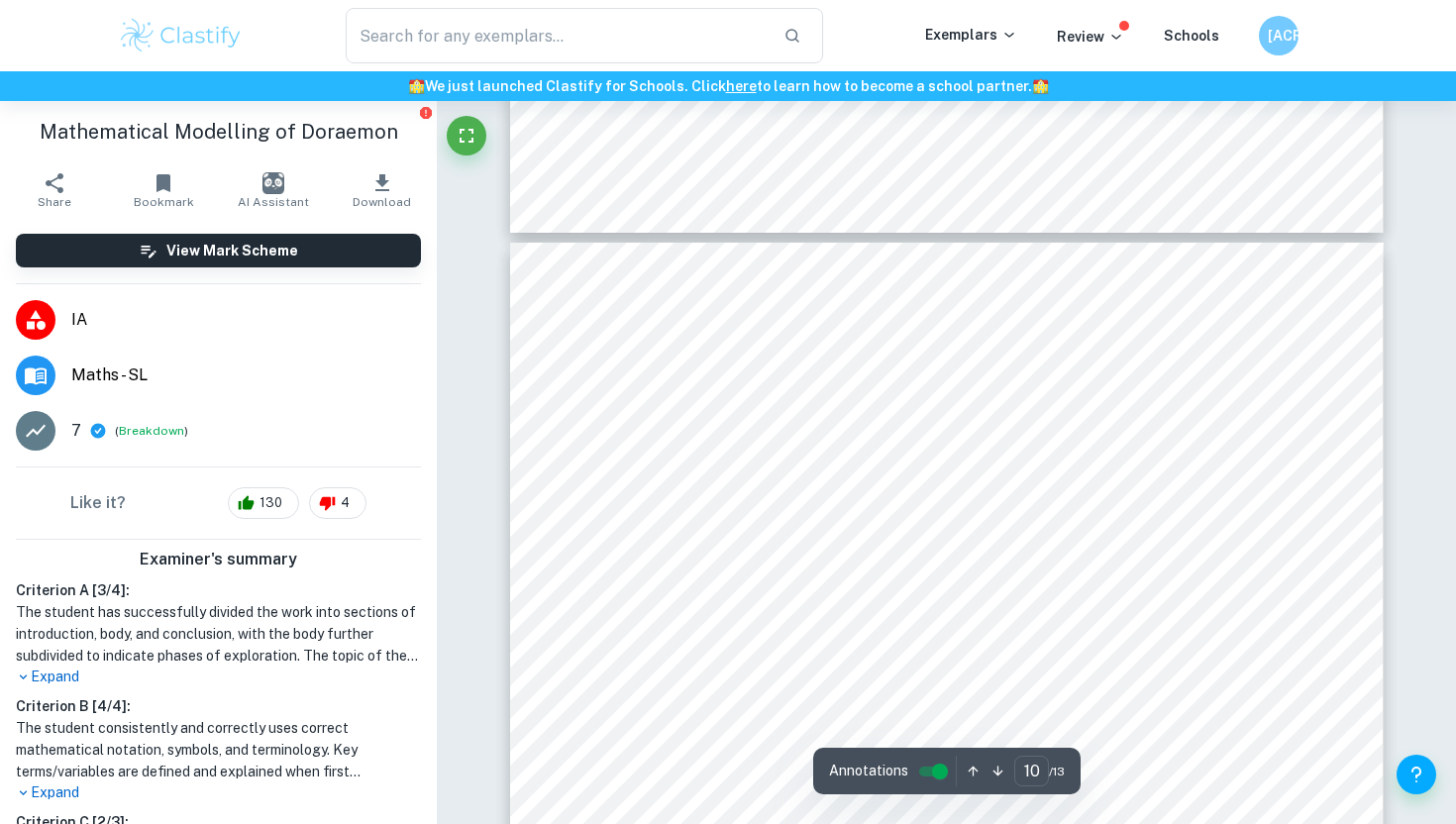 scroll, scrollTop: 11872, scrollLeft: 0, axis: vertical 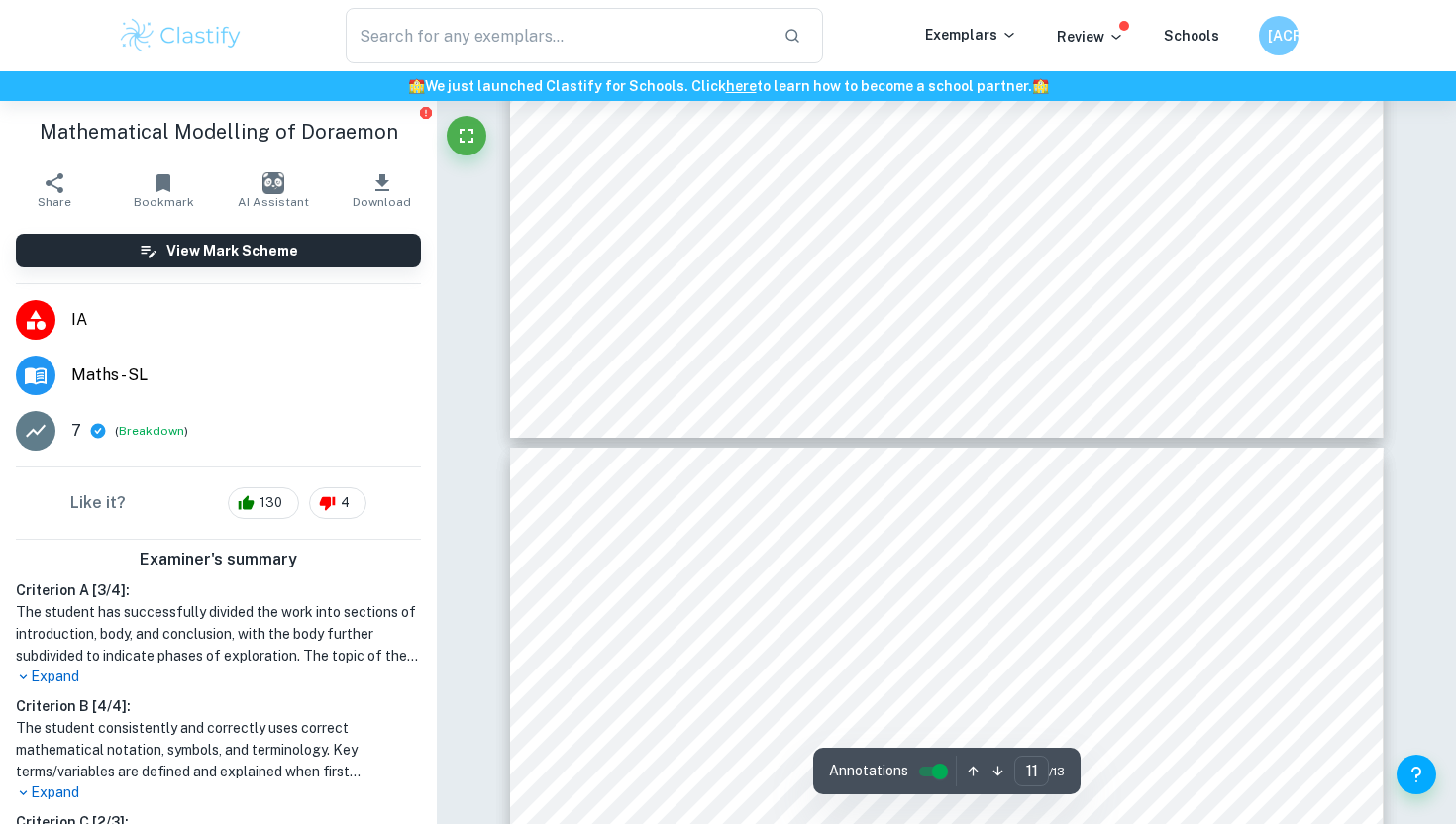 type on "12" 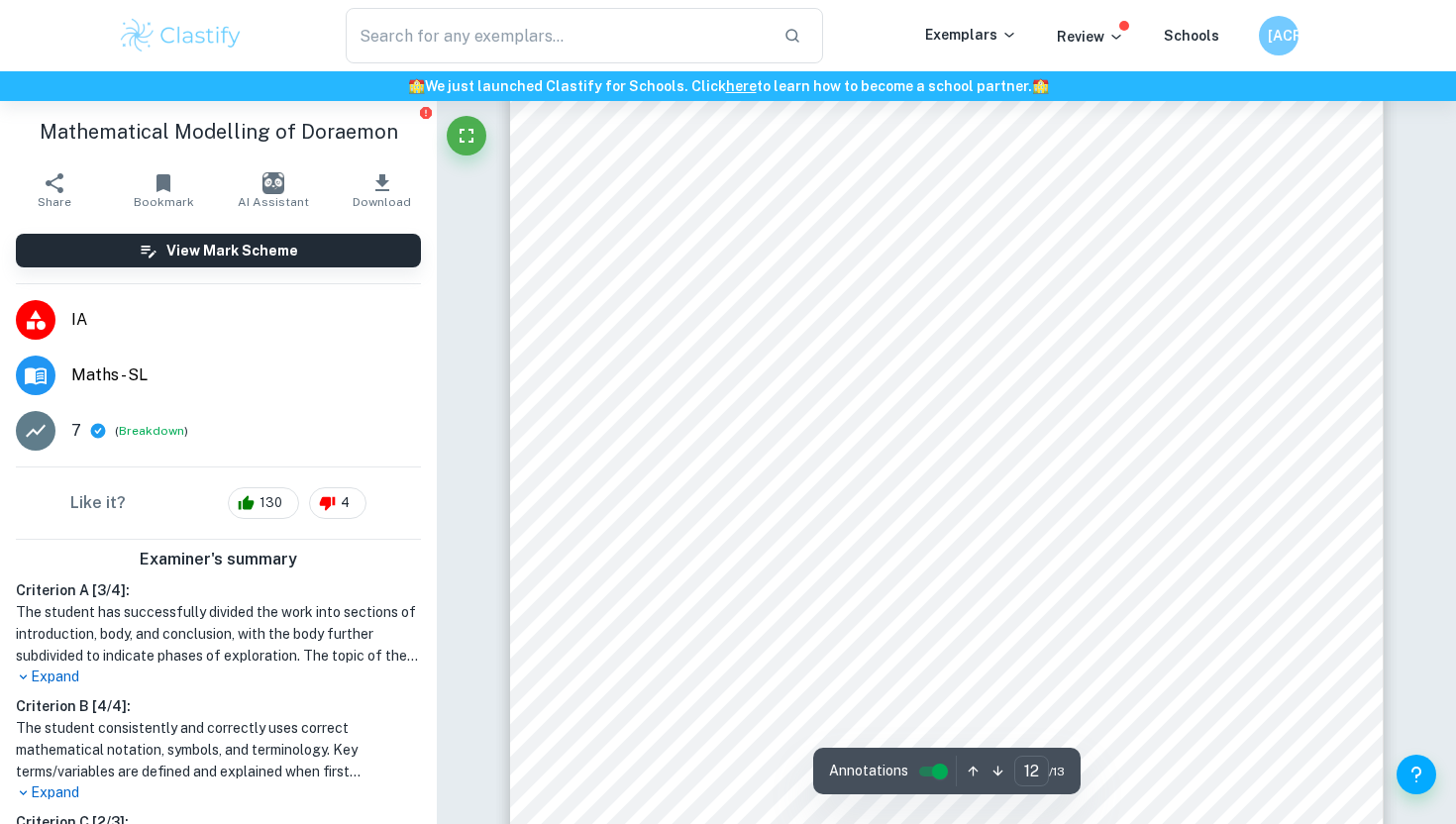 scroll, scrollTop: 14099, scrollLeft: 0, axis: vertical 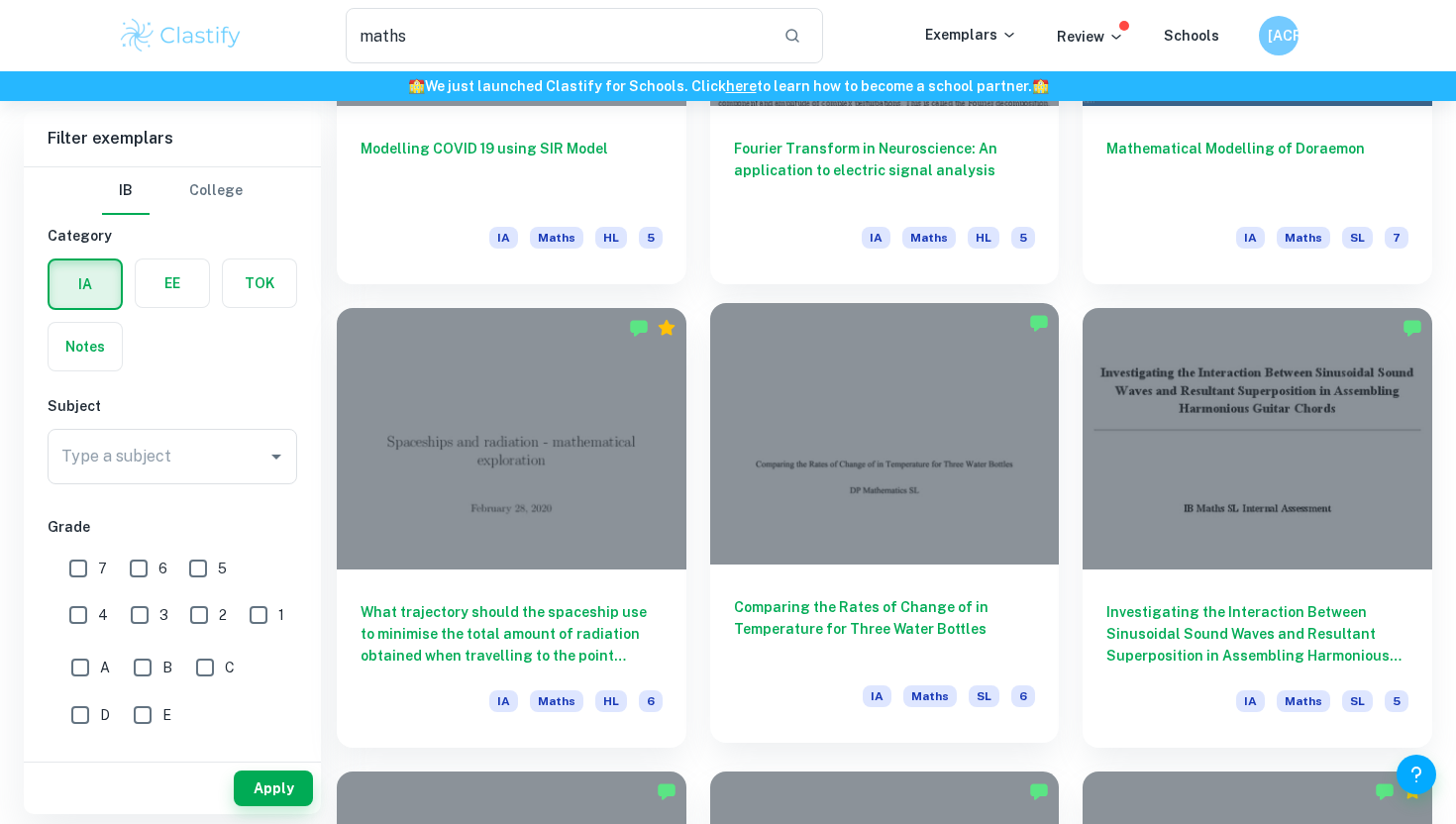 click at bounding box center (884, 434) 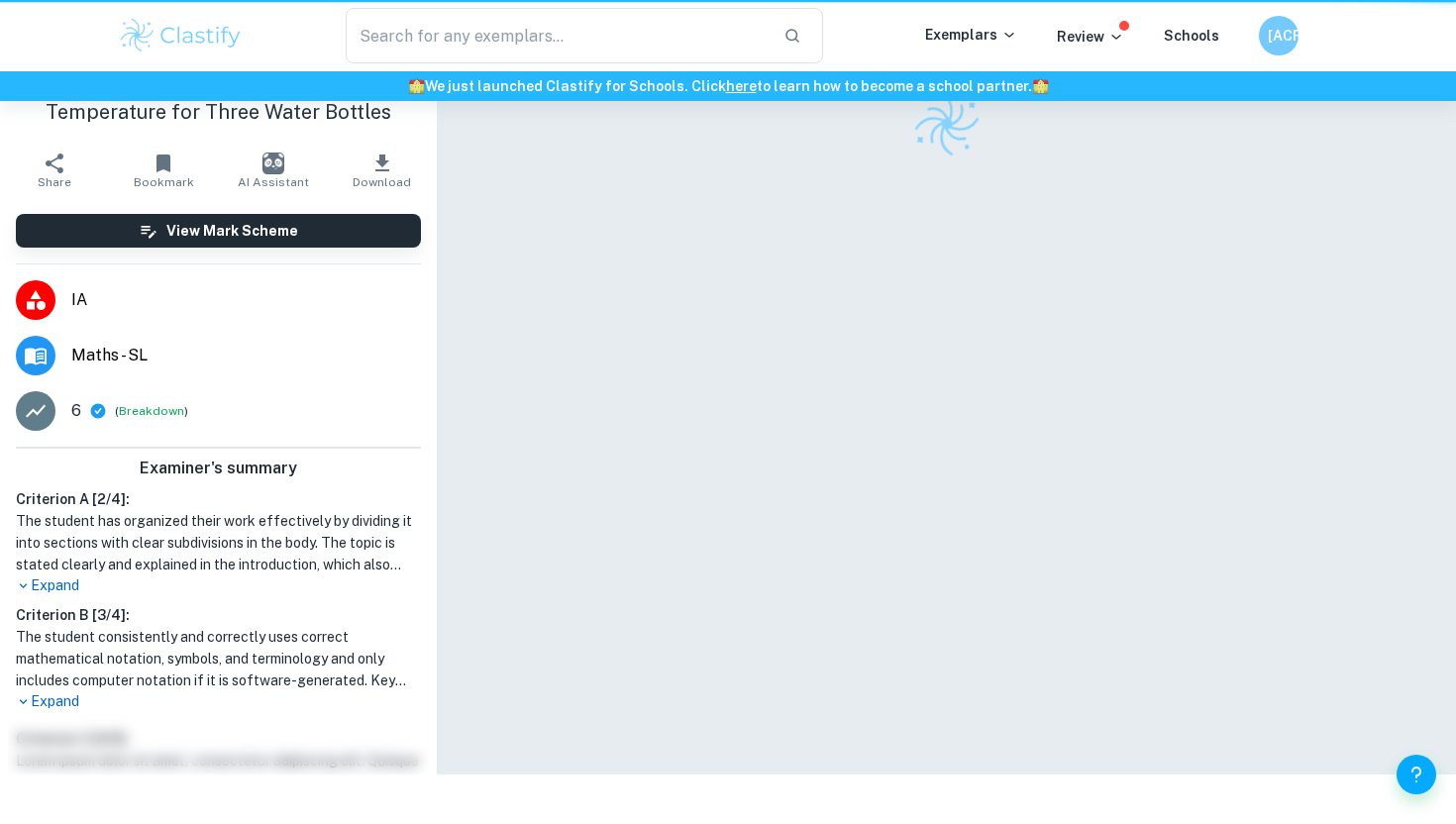 scroll, scrollTop: 0, scrollLeft: 0, axis: both 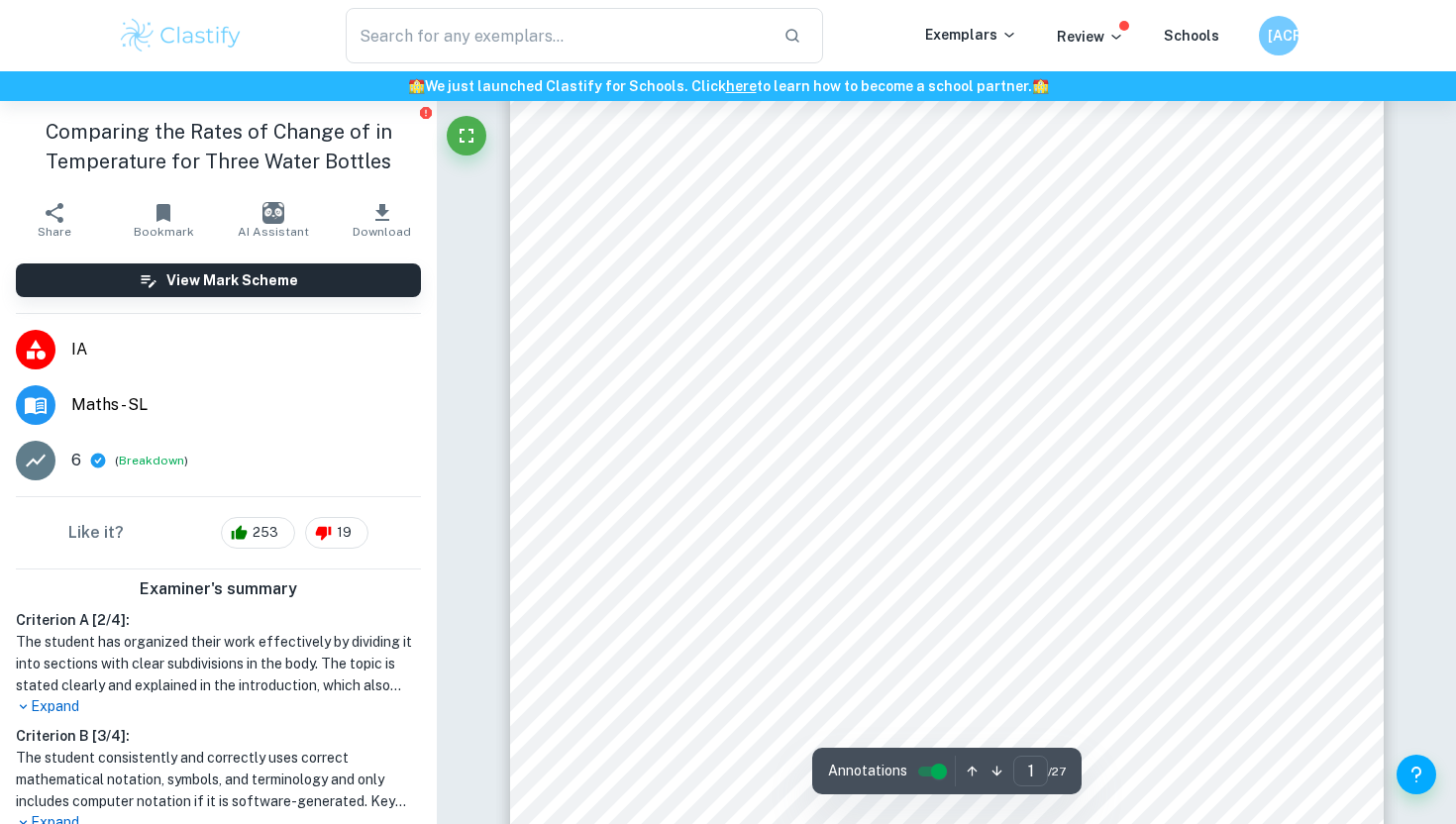click at bounding box center (947, 506) 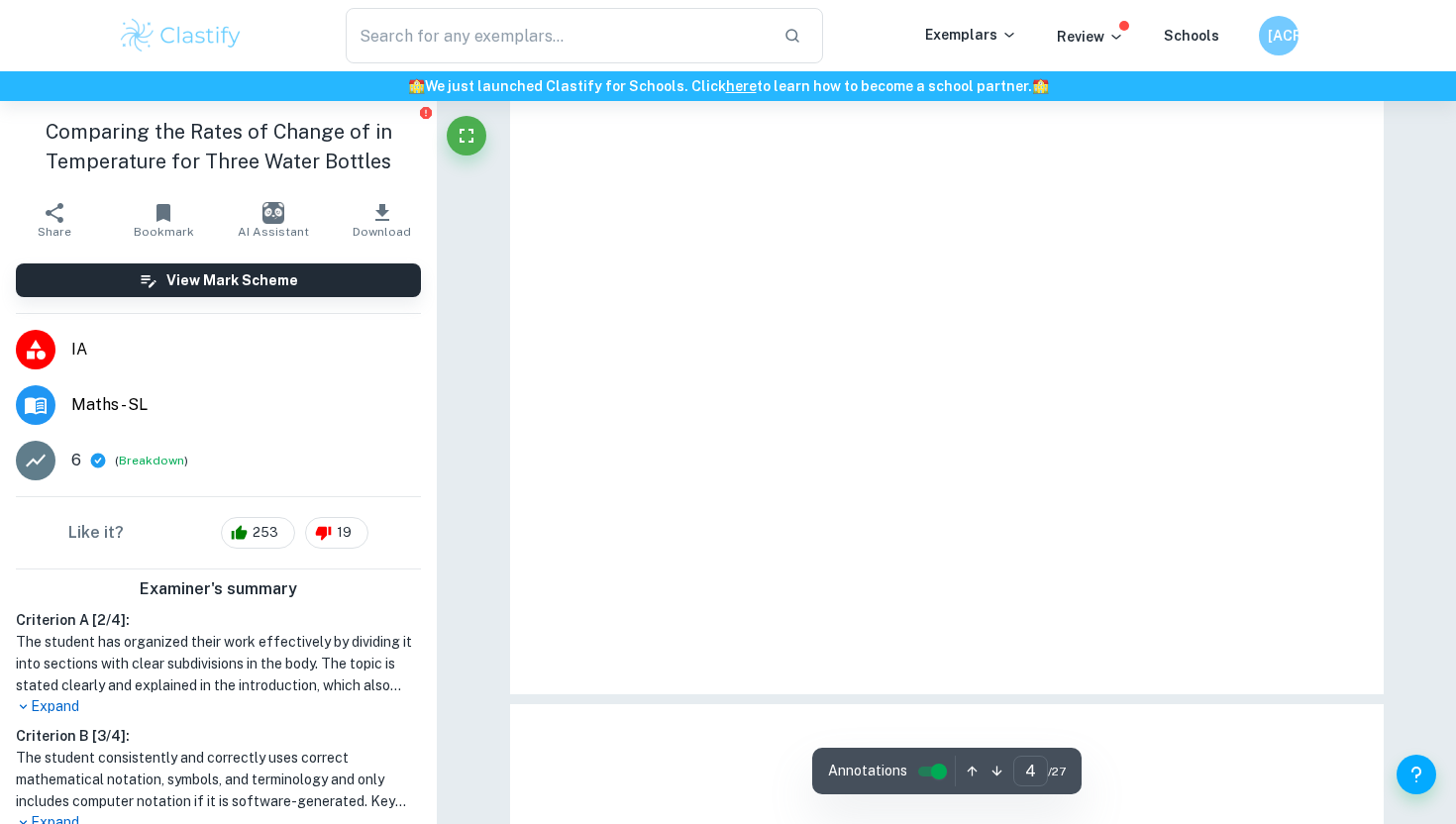 scroll, scrollTop: 3679, scrollLeft: 0, axis: vertical 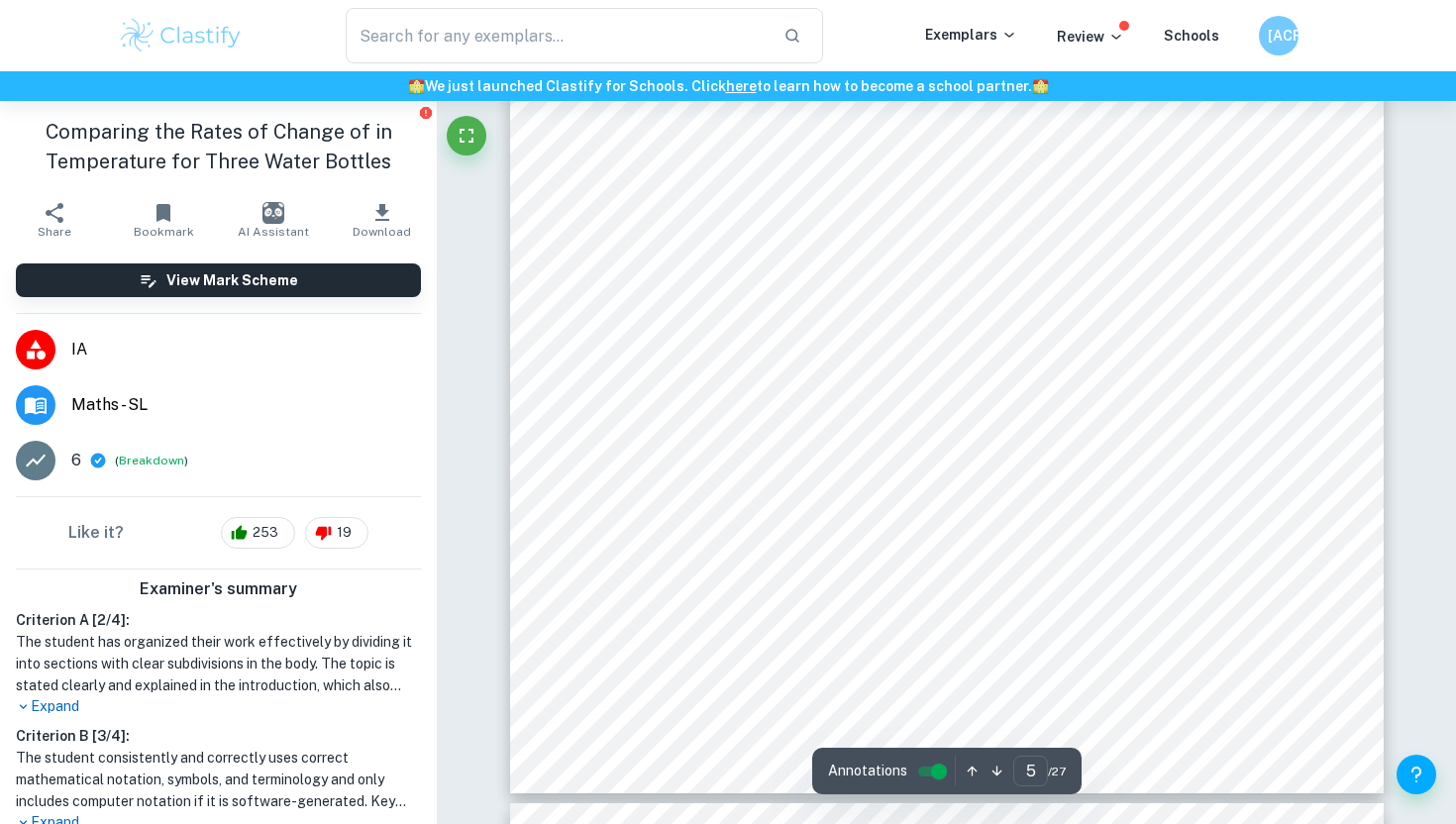 type on "4" 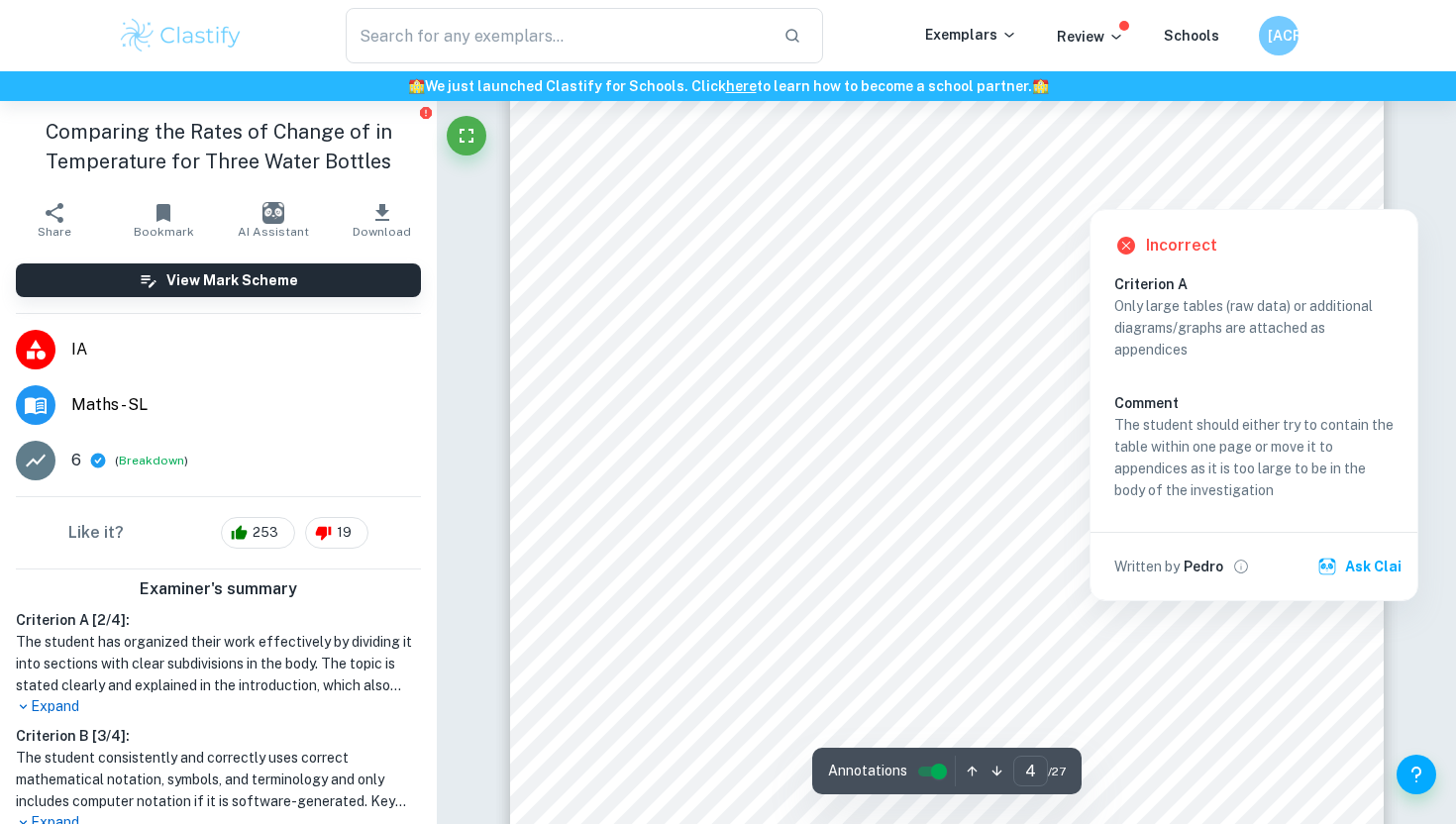 click at bounding box center [1328, 180] 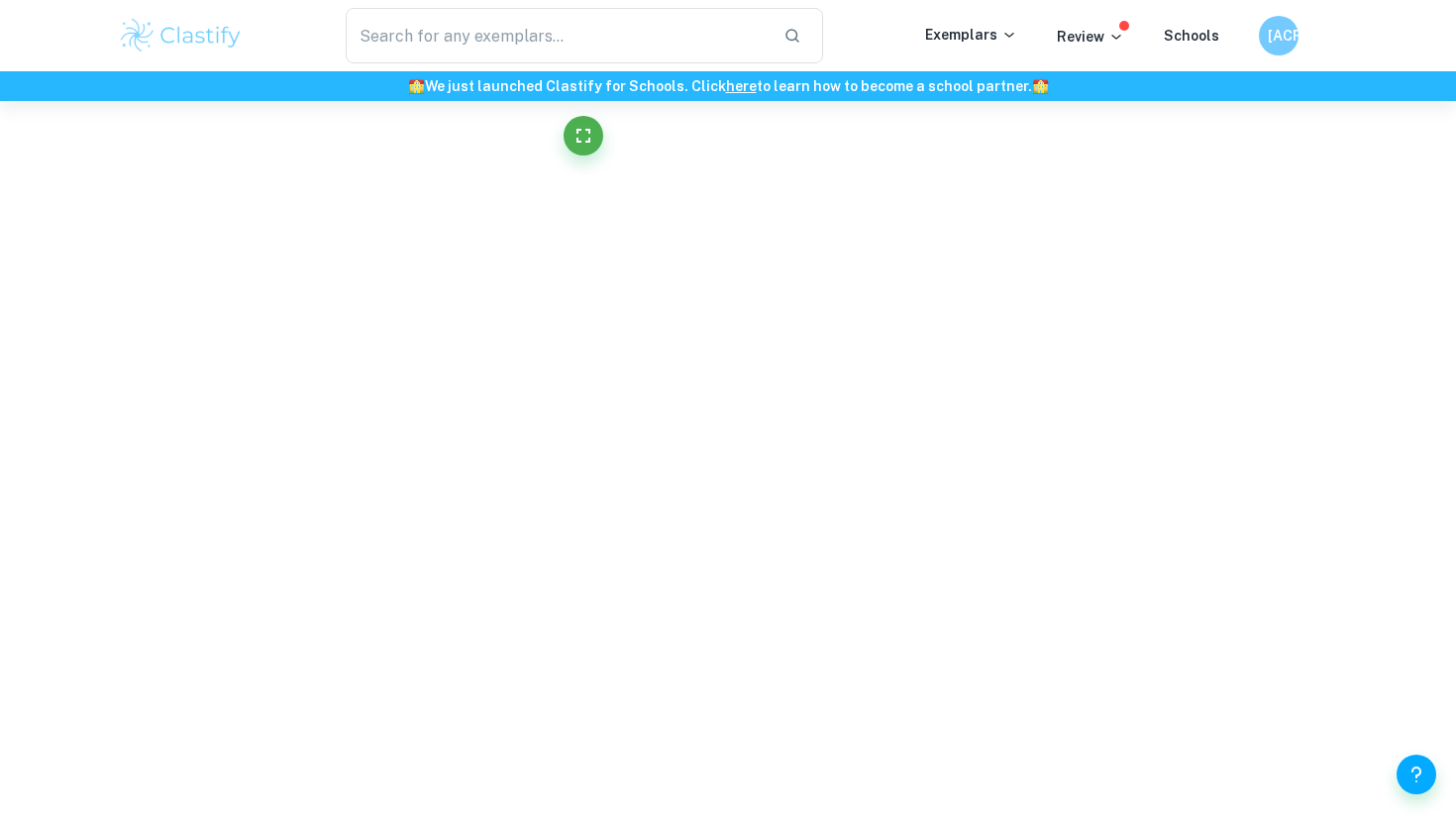 scroll, scrollTop: 3512, scrollLeft: 0, axis: vertical 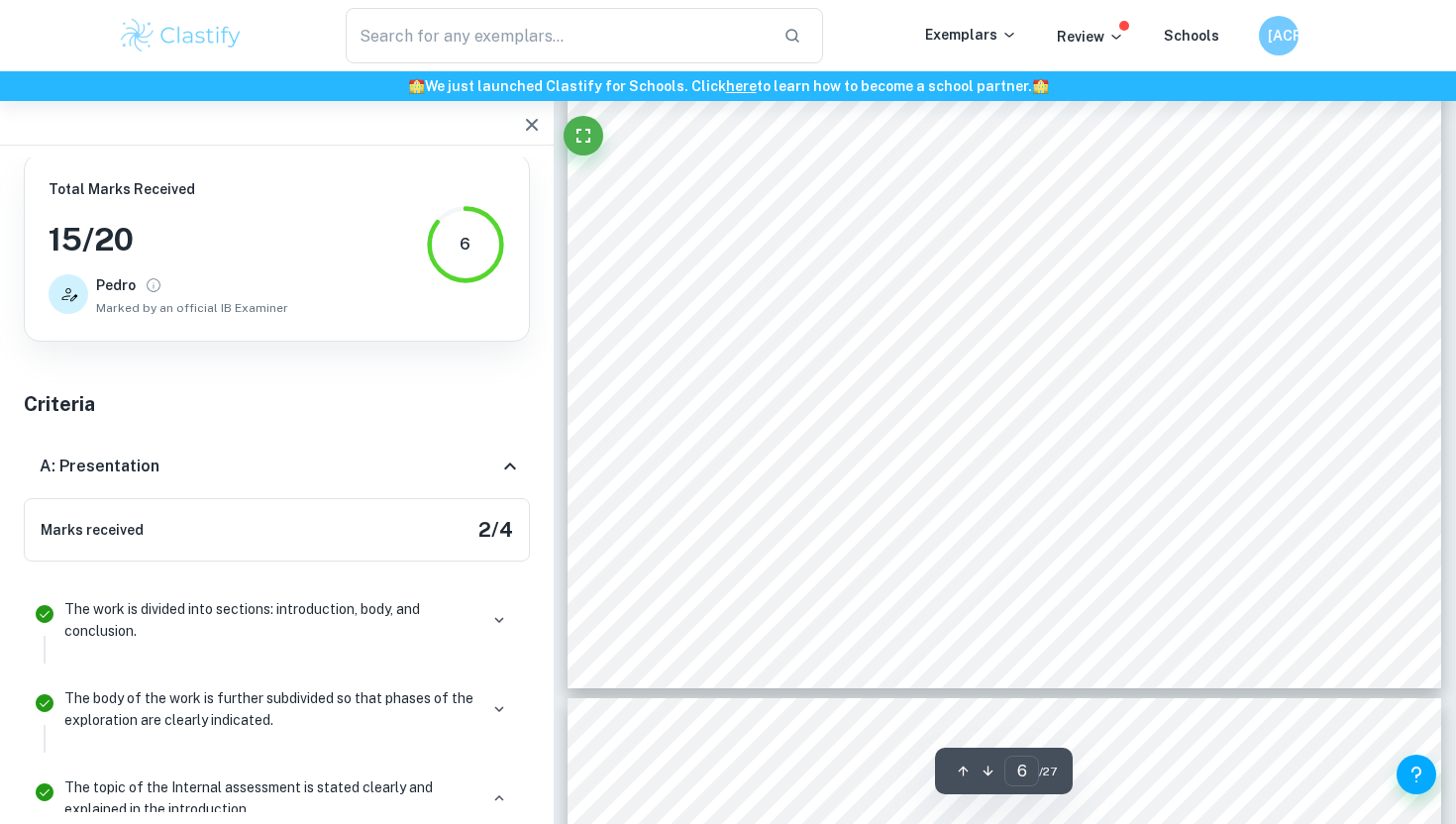 click on "N a l g e n e R e d u c e T A L M i n u t e # T i m e T e m p ( ° F ) T e m p T e m p ( m i n ) ( ° F ) ( ° F ) 6 4 55 5 9 5 2 5 5 : 1 5 p m 6 4 5 7 6 0 7 5 0 9 : 00 p m 6 4 5 7 6 0 7 6 5 9 : 1 5 p m 6 4 5 7 6 0 7 8 0 9 : 3 0 p m 6 4 5 9 6 0 7 9 5 9 : 4 5 p m 6 4 5 9 6 0 8 1 0 1 0 : 00 p m 6 4 5 9 6 0 8 2 5 1 0 : 1 5 p m 6 4 5 9 6 0 8 4 0 1 0 : 3 0 p m 6 4 5 9 6 0 8 55 1 0 : 4 5 p m 6 4 5 9 6 0 8 7 0 11 : 00 p m 6 4 5 9 6 0 88 5 11 : 1 5 p m 6 4 5 9 6 0 9 00 11 : 3 0 p m 6 4 5 9 6 0 9 1 5 11 : 4 5 p m 6 4 6 2 6 2 1 5 3 0 1 0 : 00 a m" at bounding box center [1004, 123] 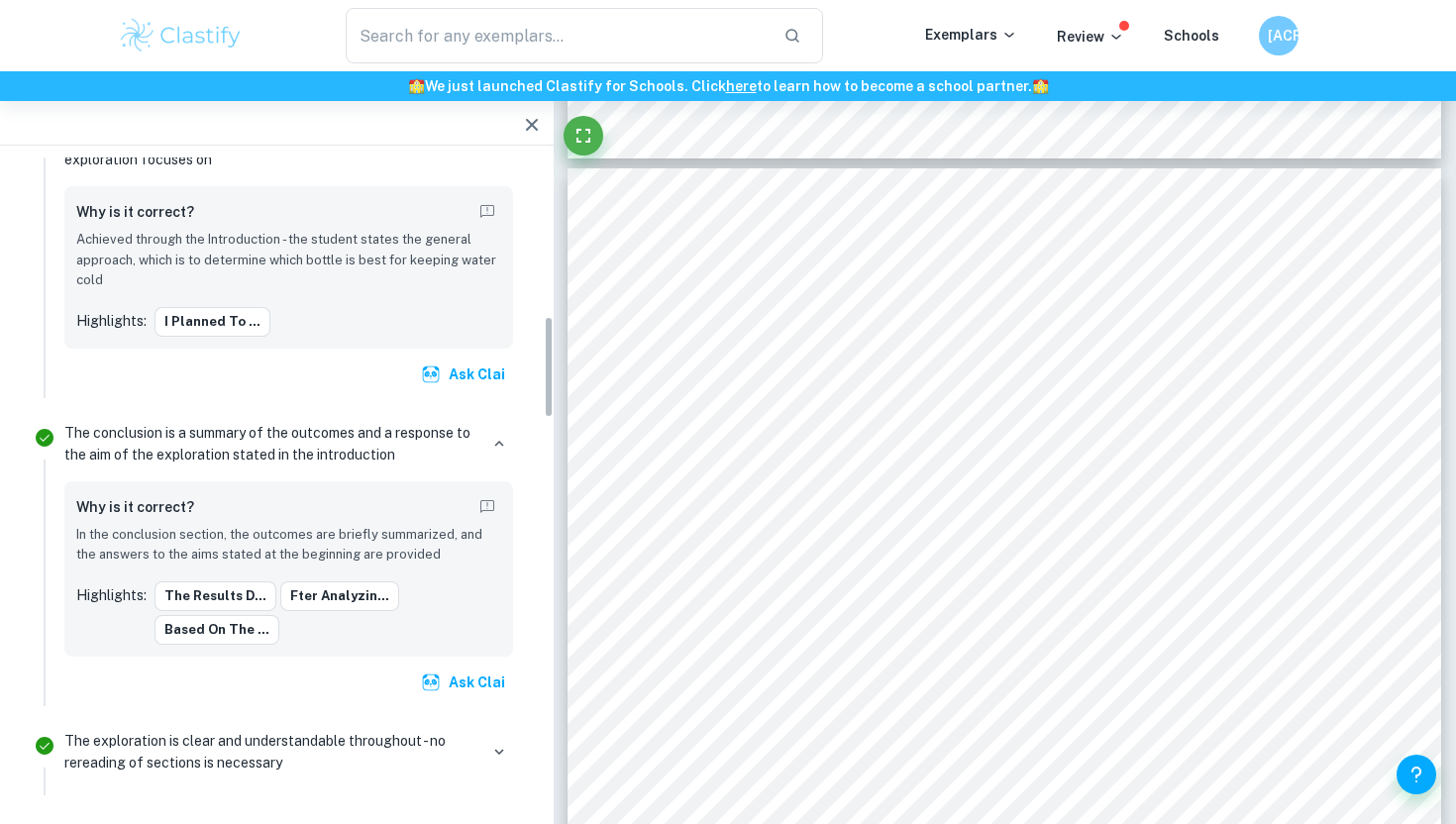 scroll, scrollTop: 1055, scrollLeft: 0, axis: vertical 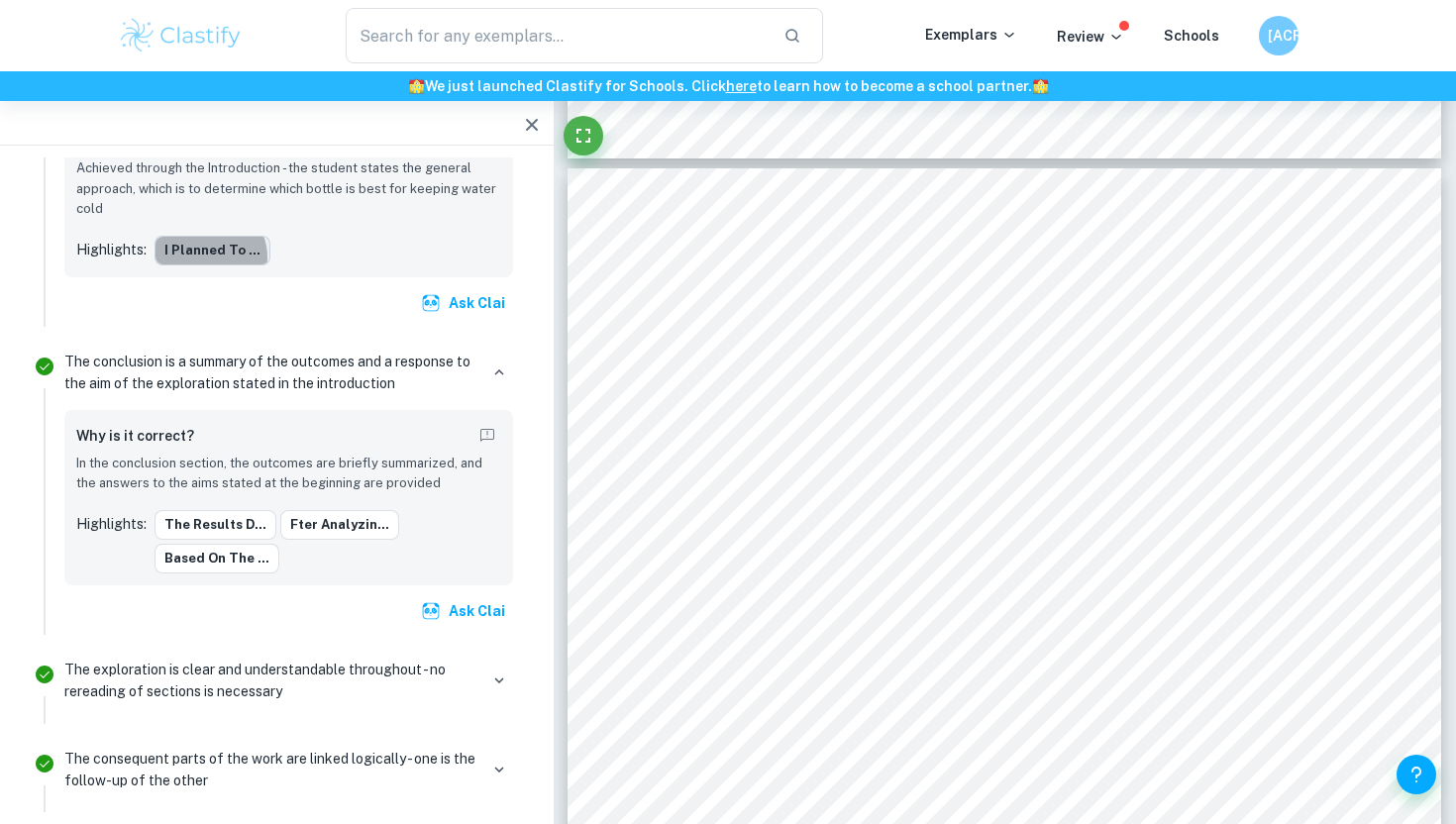 click on "I planned to ..." at bounding box center (212, 251) 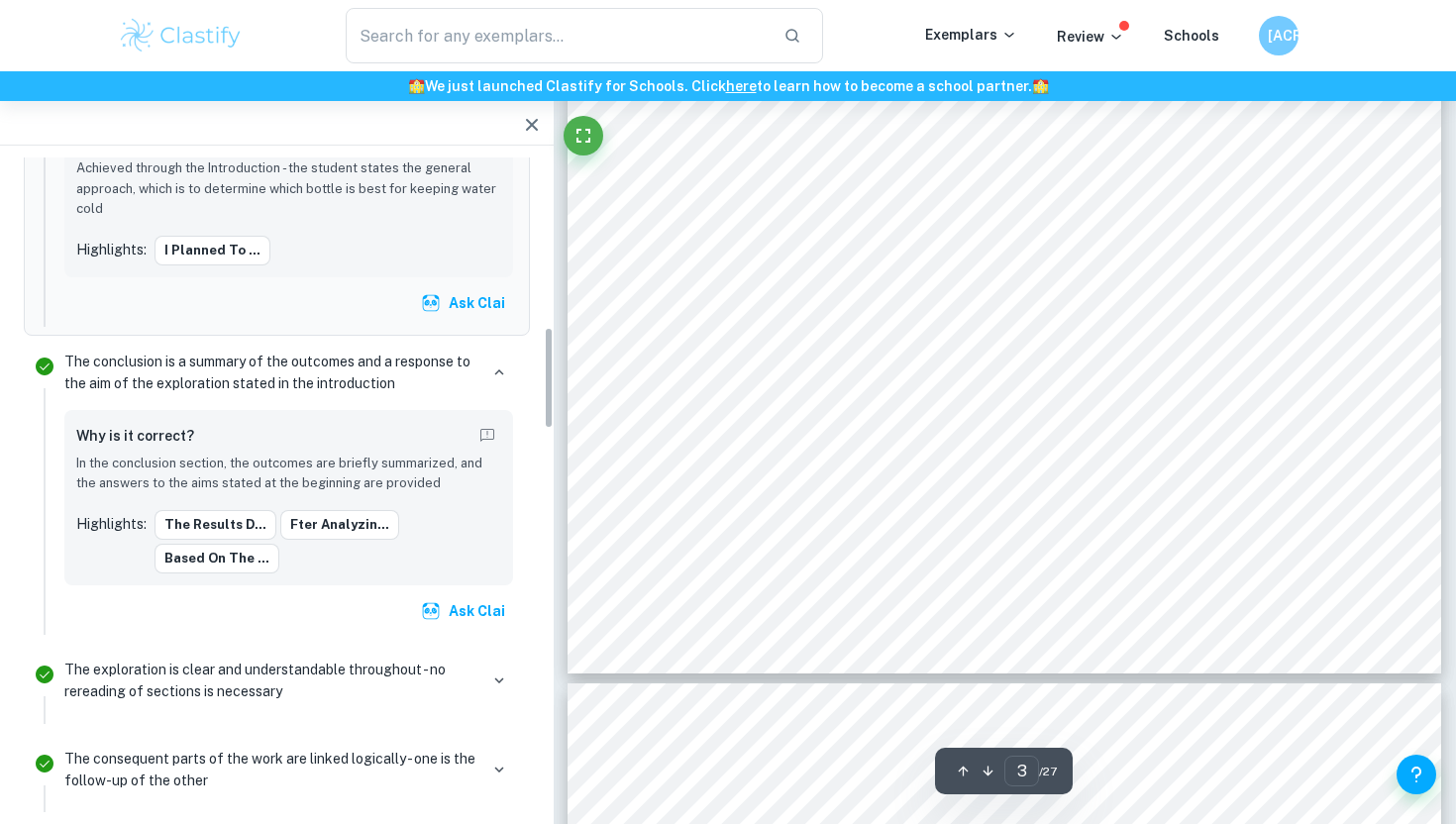 scroll, scrollTop: 2859, scrollLeft: 0, axis: vertical 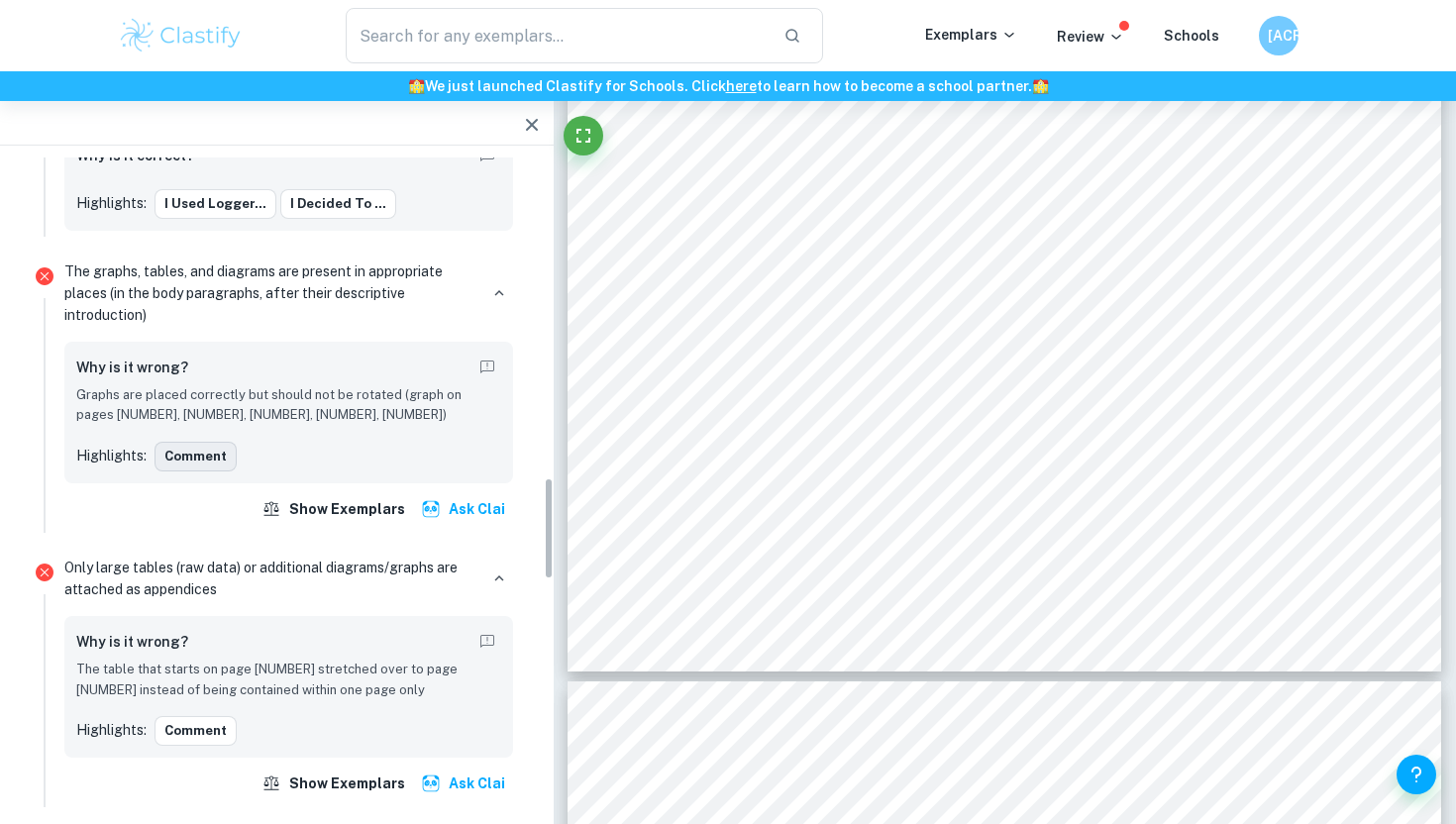 click on "Comment" at bounding box center (195, 457) 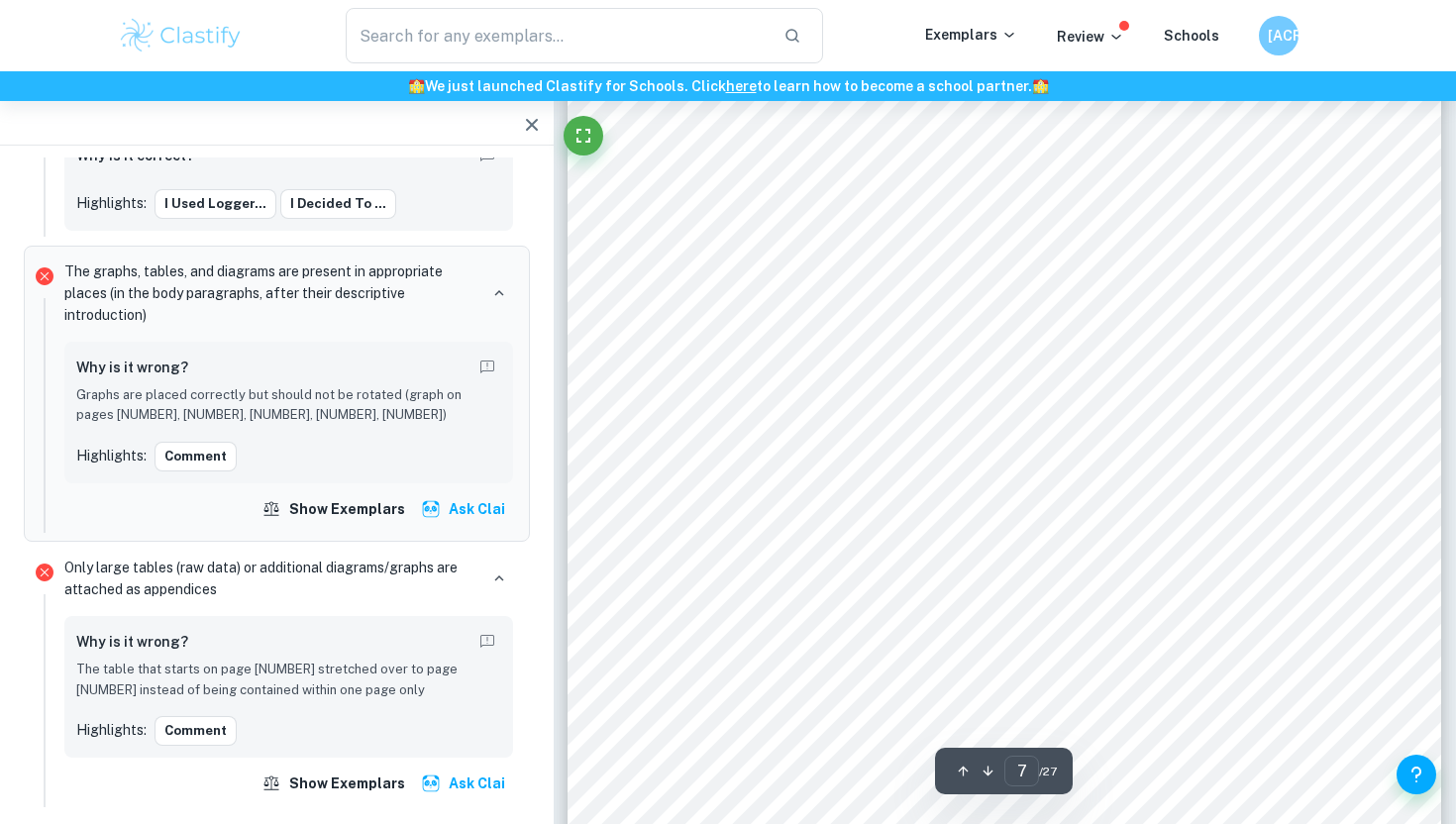 scroll, scrollTop: 7054, scrollLeft: 0, axis: vertical 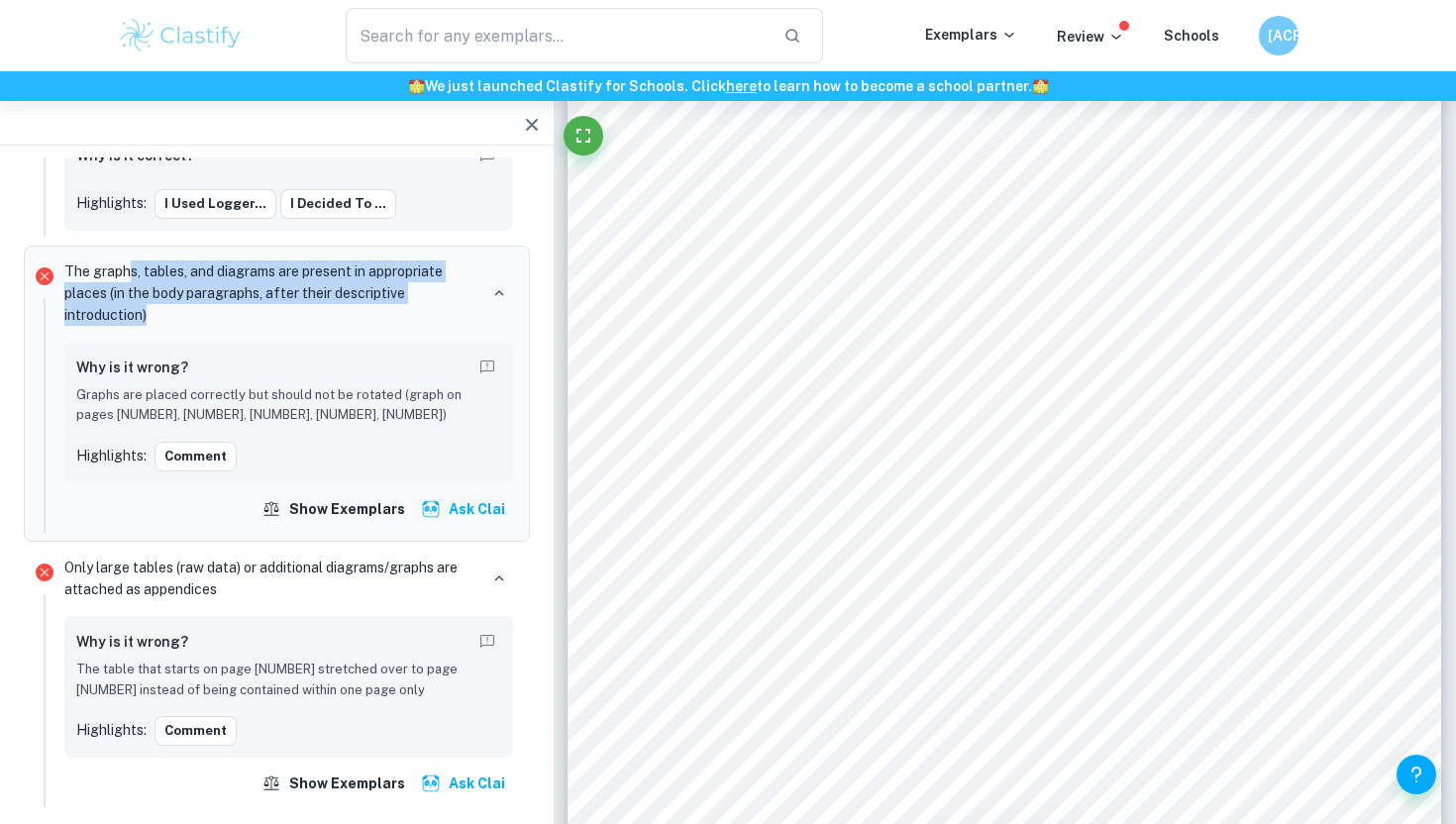 drag, startPoint x: 127, startPoint y: 279, endPoint x: 163, endPoint y: 310, distance: 47.507894 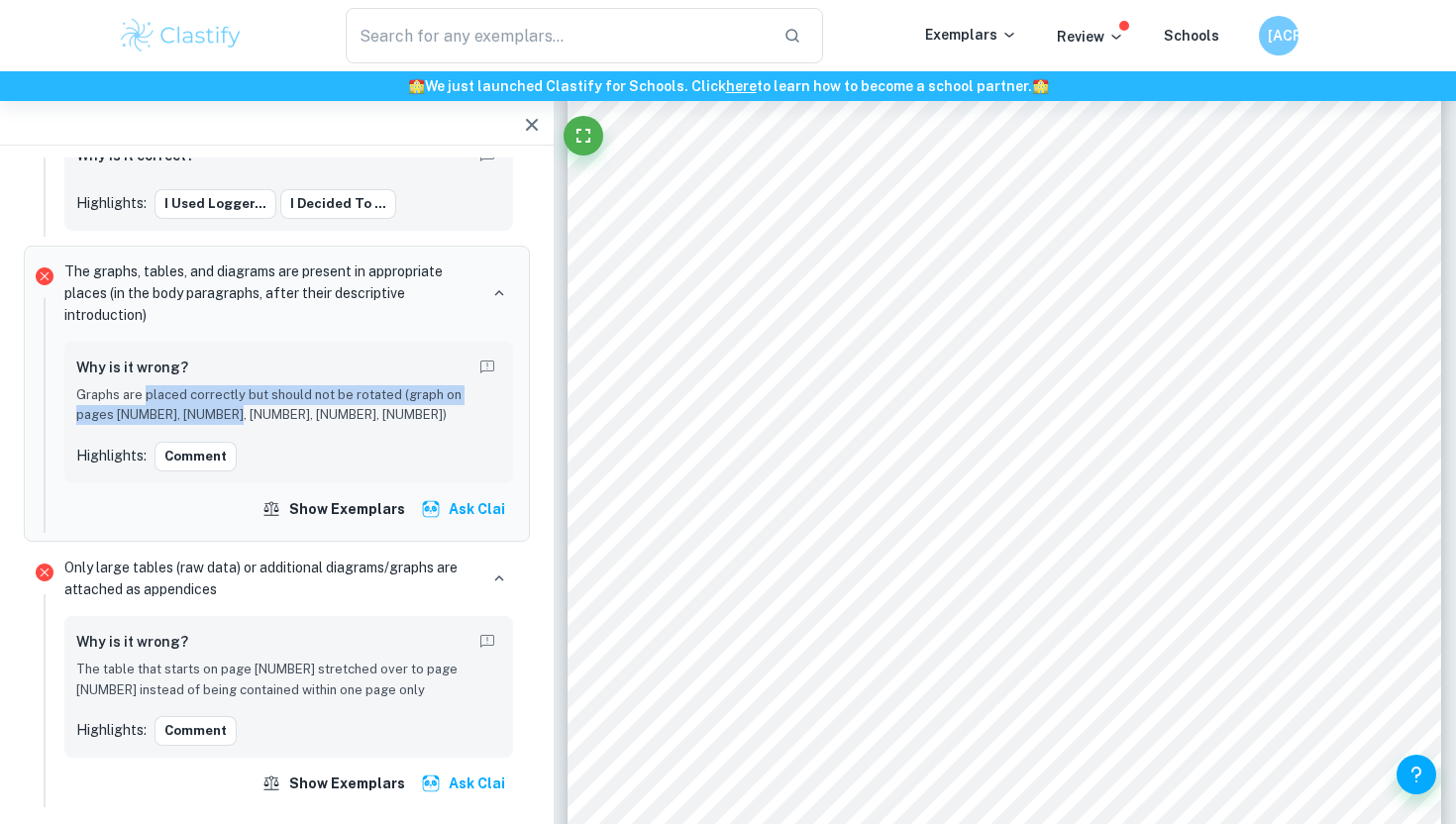 drag, startPoint x: 145, startPoint y: 401, endPoint x: 196, endPoint y: 410, distance: 51.78803 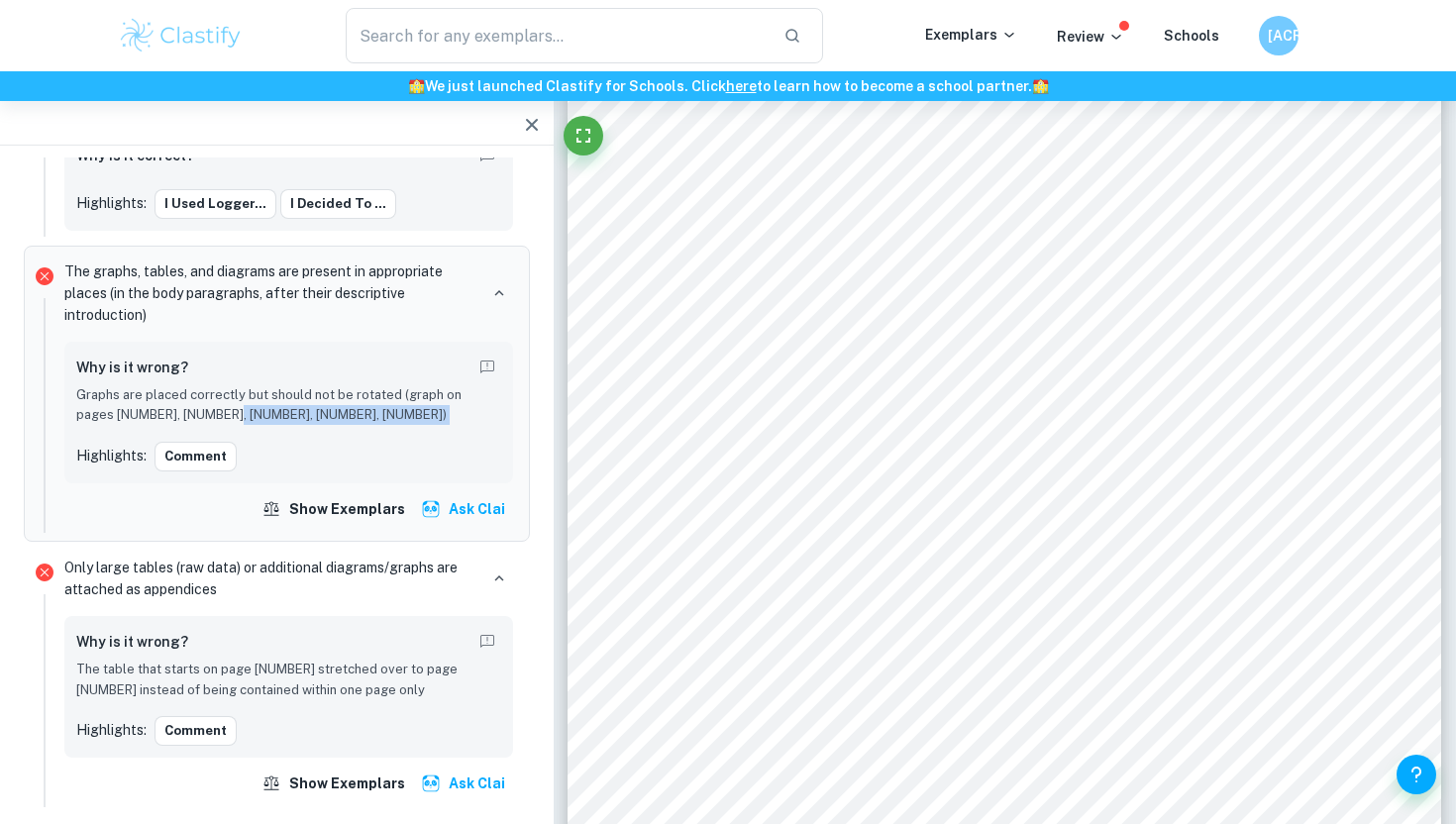 click on "Graphs are placed correctly but should not be rotated (graph on pages [NUMBER], [NUMBER], [NUMBER], [NUMBER], [NUMBER])" at bounding box center [288, 405] 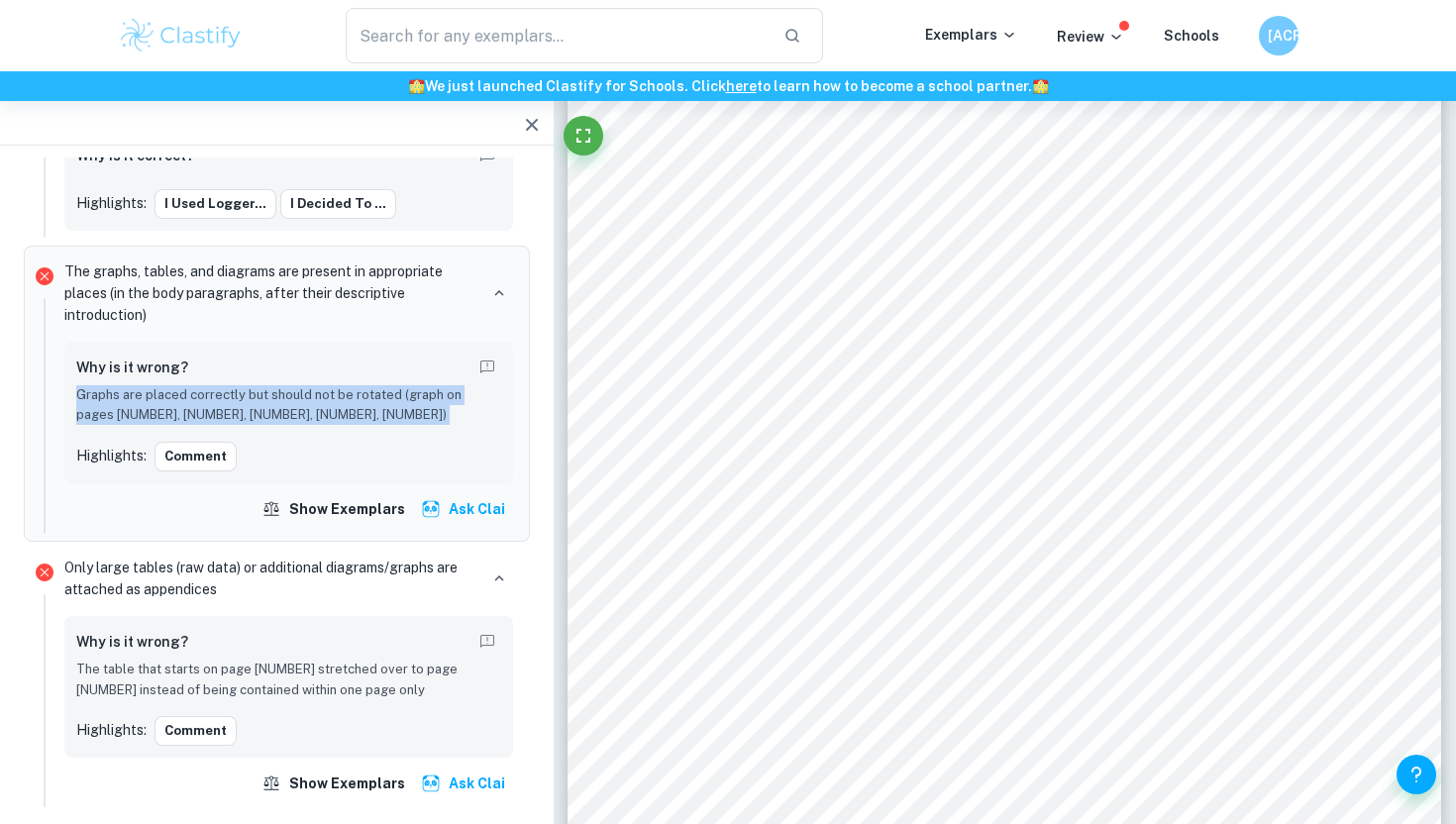 click on "Graphs are placed correctly but should not be rotated (graph on pages [NUMBER], [NUMBER], [NUMBER], [NUMBER], [NUMBER])" at bounding box center [288, 405] 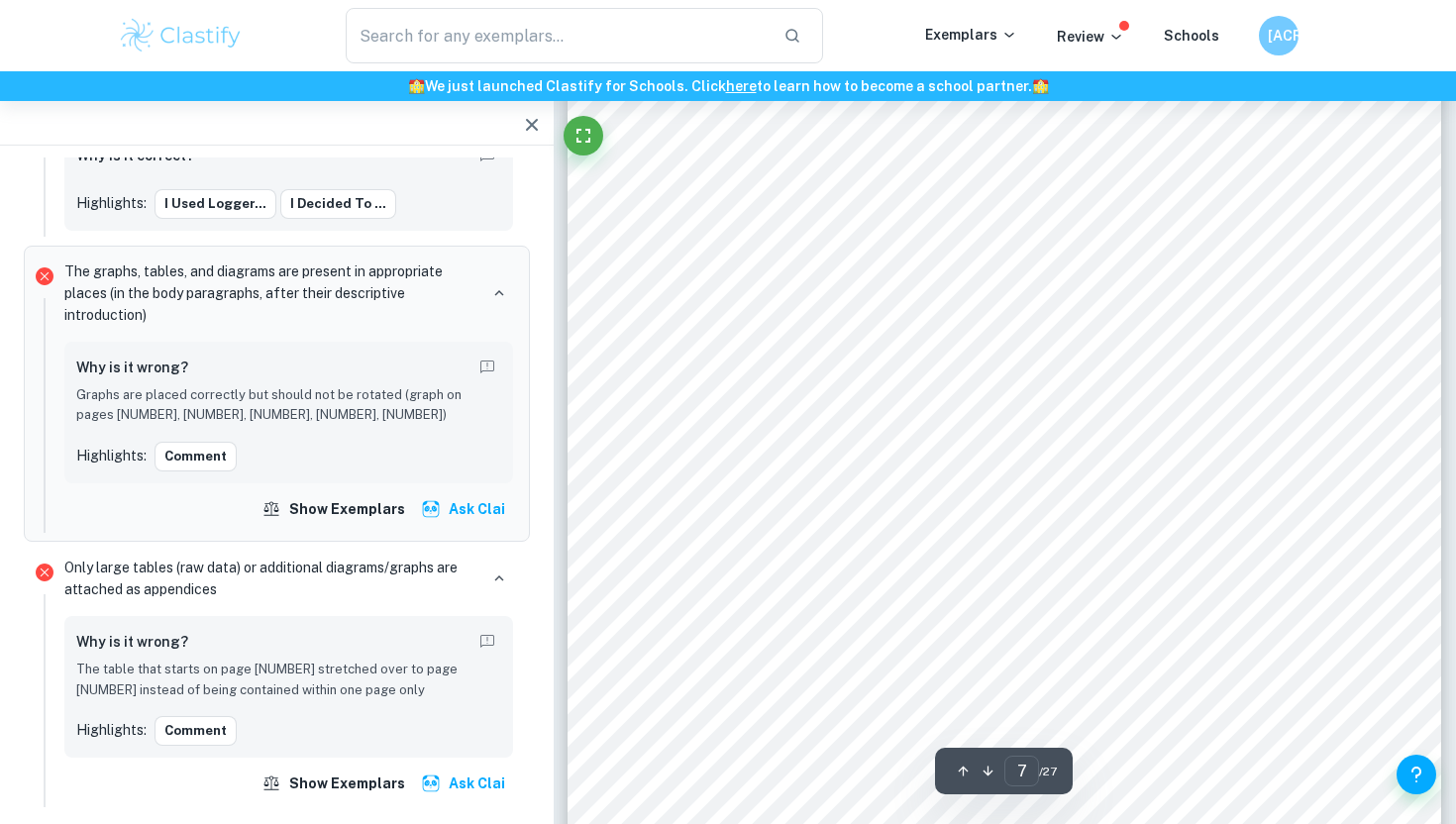 scroll, scrollTop: 7221, scrollLeft: 0, axis: vertical 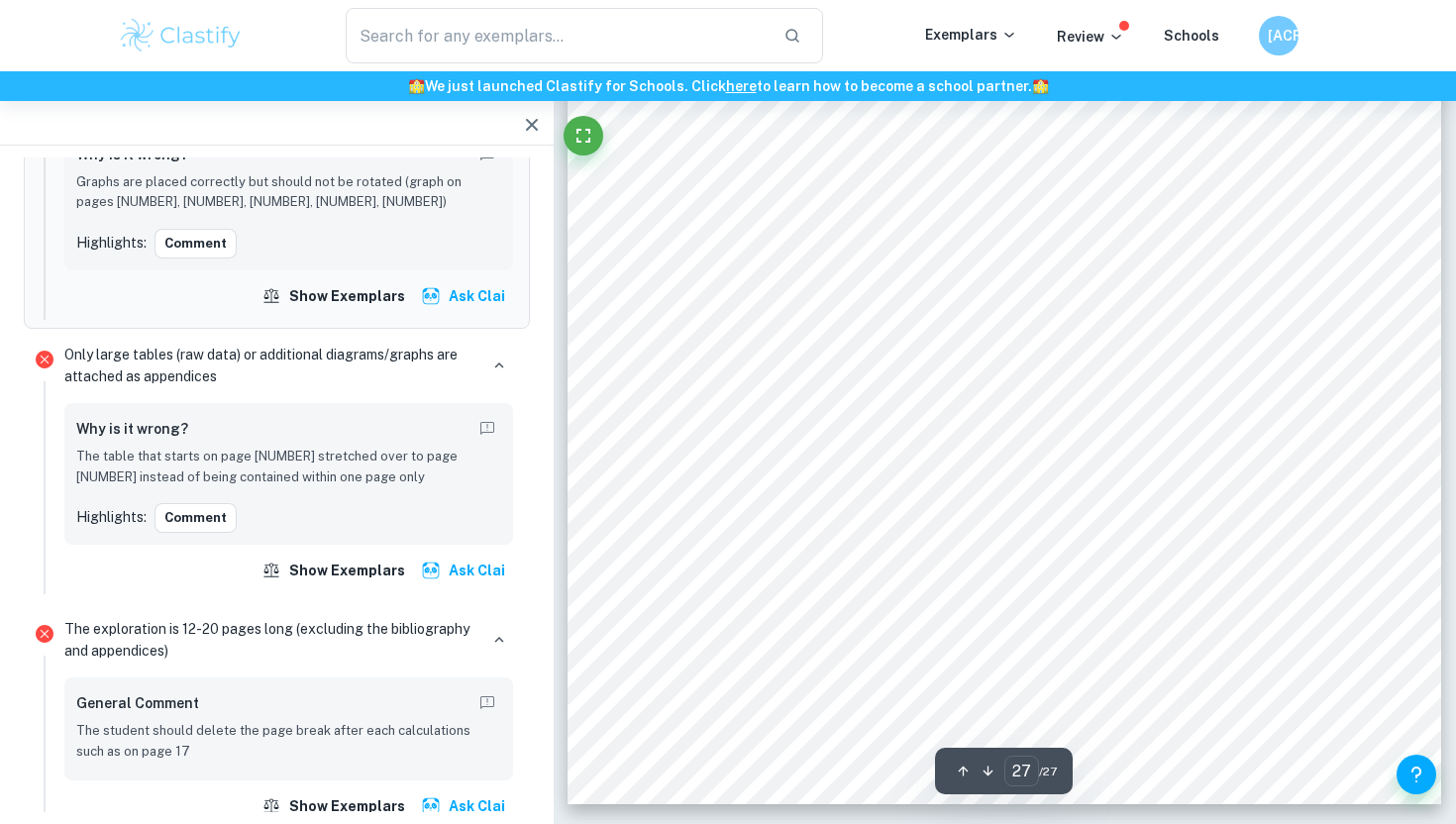 drag, startPoint x: 983, startPoint y: 600, endPoint x: 988, endPoint y: 611, distance: 12.083046 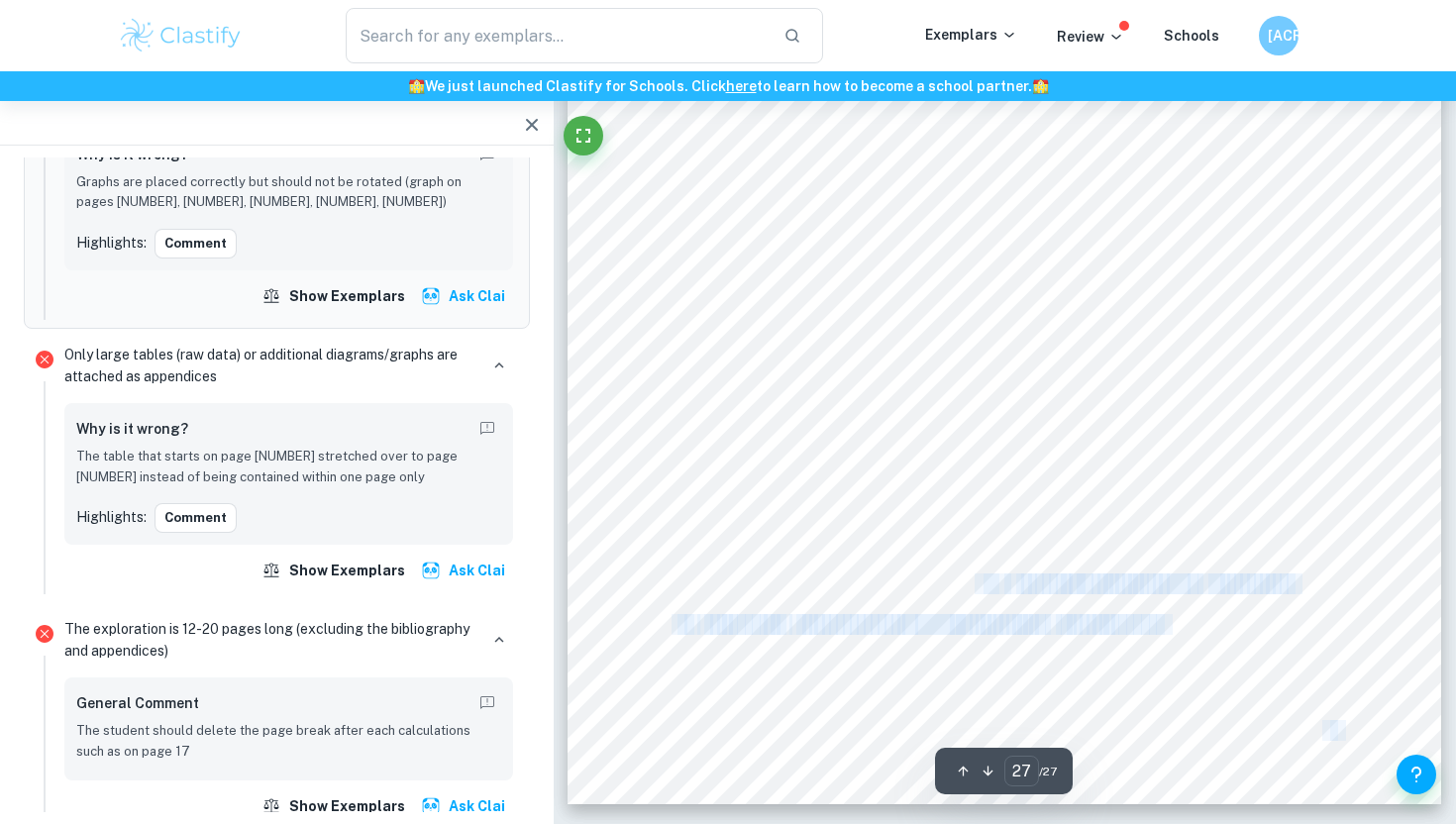 drag, startPoint x: 976, startPoint y: 590, endPoint x: 980, endPoint y: 606, distance: 16.492423 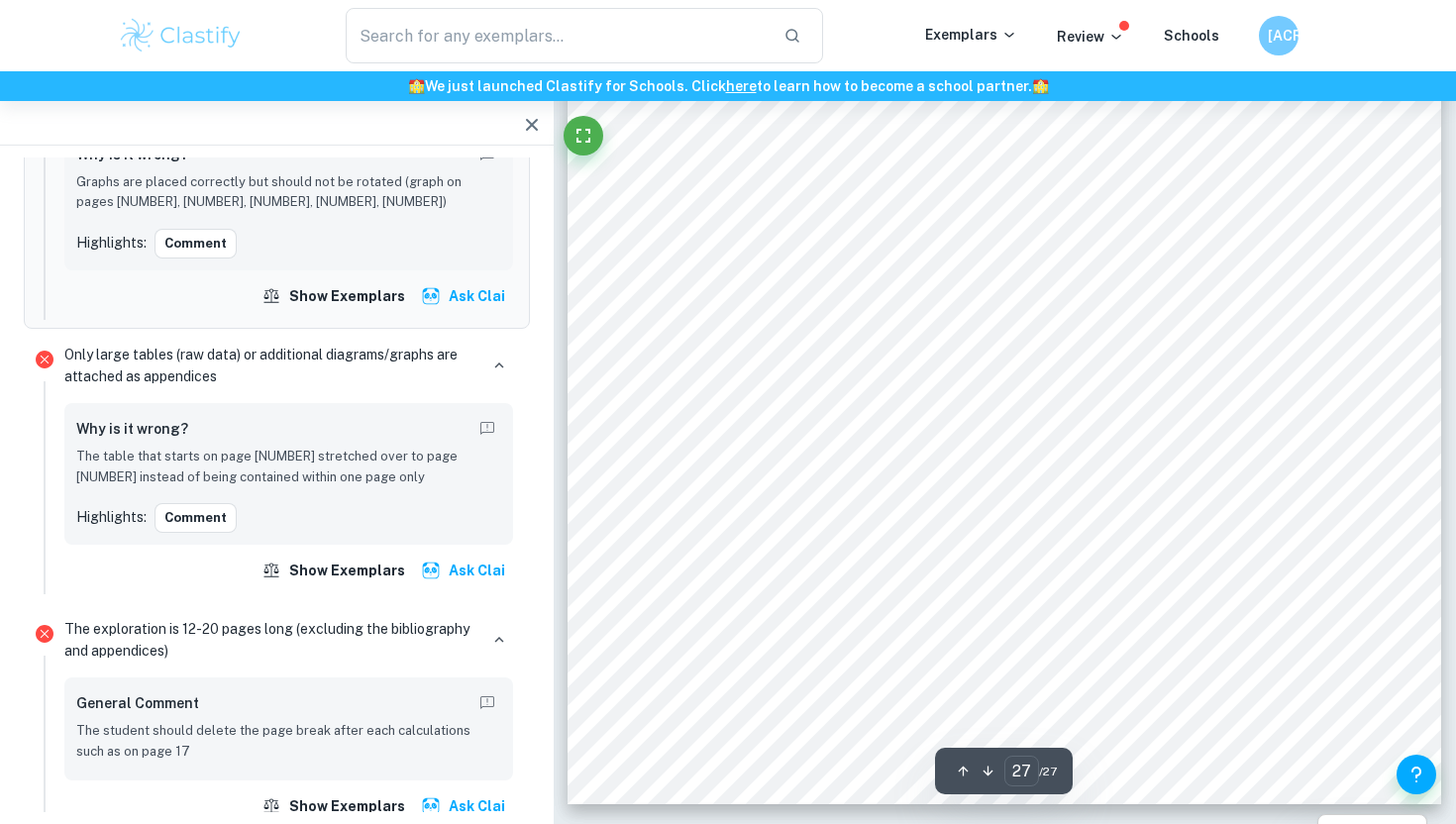 click on "C o n c l u s i o n W h i l e   I   b e l i e v e   t h e   e x p e r i m e n t   I   c o n d u c t e d   w a s f a i r l y   c o rr e c t ,   I   d o   b e l i e v e   t h e r e   w a s a   l o t I   c o u l d   h a v e   d o n e   t o   m a k e   a   m o r e a cc u r a t e   e x p e r i m e n t .   S i m i l a r   t o   w h a t   I   s a i d   o t h e r   t i m e s   i n   t h e e x p e r i m e n t ,   I   b e l i e v e   t h a t   I   c o u l d   h a v e   u s e d   a   t e m p e r a t u r e   p r o b e   i n   o r d e r   t o   t a k e   m o r e   a cc u r a t e r e a d i n g s .   S l i g h t l y   m o r e   a cc u r a t e   r e a d i n g s   w o u l d   h a v e   g e n e r a t e d   m o r e   a cc u r a t e   v a l u e s   f o r   k . I t w o u l d   h a v e a l s o   e l i m i n a t e d   t h e   p r o b l e m   I   h a d   w i t h   t h e   N a l g e n e   a n d   g e tt i n g   a n   u n d e f i n e d   v a l u e f o r   k .   I   a l s o   b e l i e v e   t h a t   a   l o n g e r   p e r i o d   o" at bounding box center [1004, 239] 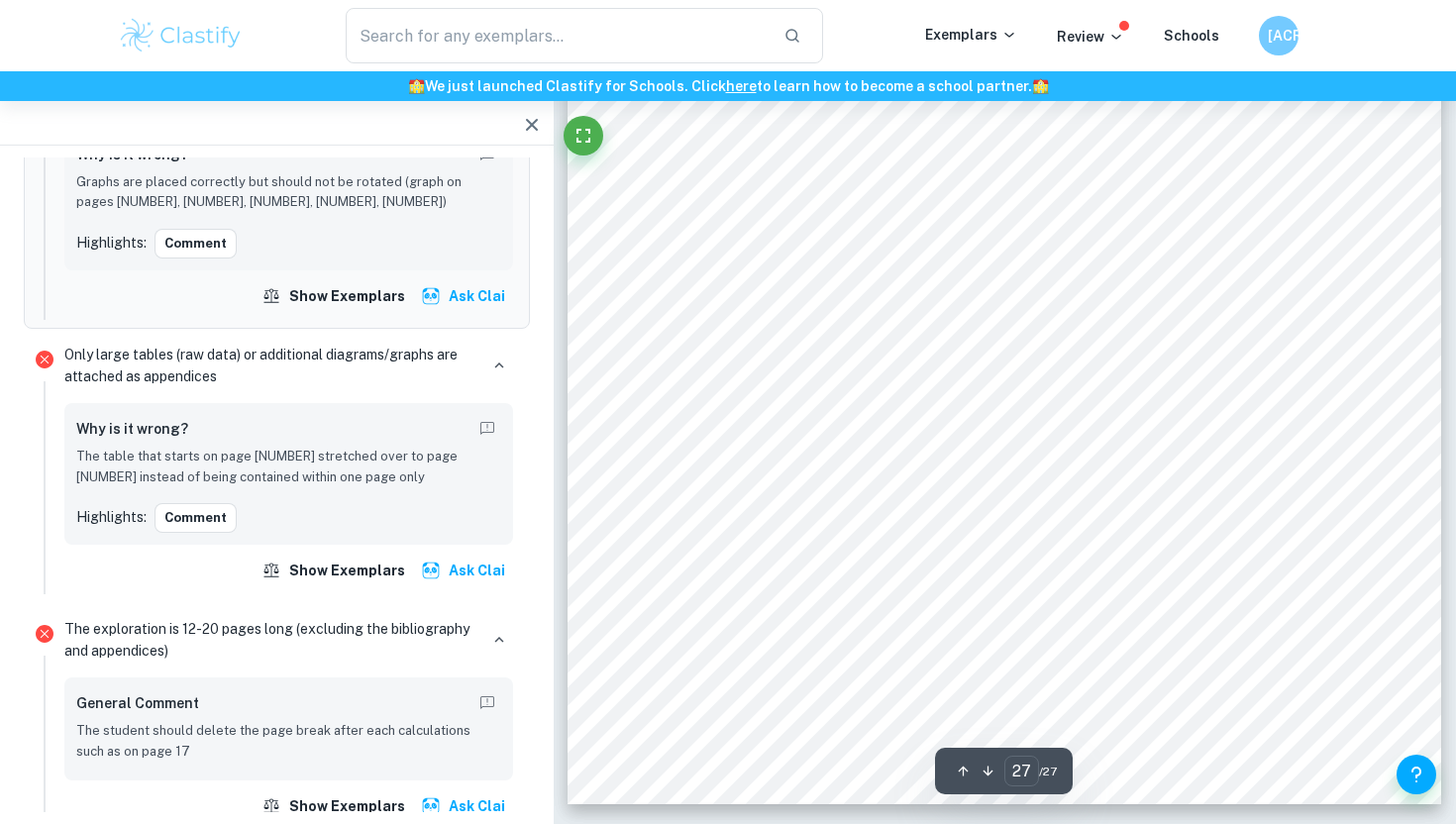 click on "C o n c l u s i o n W h i l e   I   b e l i e v e   t h e   e x p e r i m e n t   I   c o n d u c t e d   w a s f a i r l y   c o rr e c t ,   I   d o   b e l i e v e   t h e r e   w a s a   l o t I   c o u l d   h a v e   d o n e   t o   m a k e   a   m o r e a cc u r a t e   e x p e r i m e n t .   S i m i l a r   t o   w h a t   I   s a i d   o t h e r   t i m e s   i n   t h e e x p e r i m e n t ,   I   b e l i e v e   t h a t   I   c o u l d   h a v e   u s e d   a   t e m p e r a t u r e   p r o b e   i n   o r d e r   t o   t a k e   m o r e   a cc u r a t e r e a d i n g s .   S l i g h t l y   m o r e   a cc u r a t e   r e a d i n g s   w o u l d   h a v e   g e n e r a t e d   m o r e   a cc u r a t e   v a l u e s   f o r   k . I t w o u l d   h a v e a l s o   e l i m i n a t e d   t h e   p r o b l e m   I   h a d   w i t h   t h e   N a l g e n e   a n d   g e tt i n g   a n   u n d e f i n e d   v a l u e f o r   k .   I   a l s o   b e l i e v e   t h a t   a   l o n g e r   p e r i o d   o" at bounding box center (1004, 239) 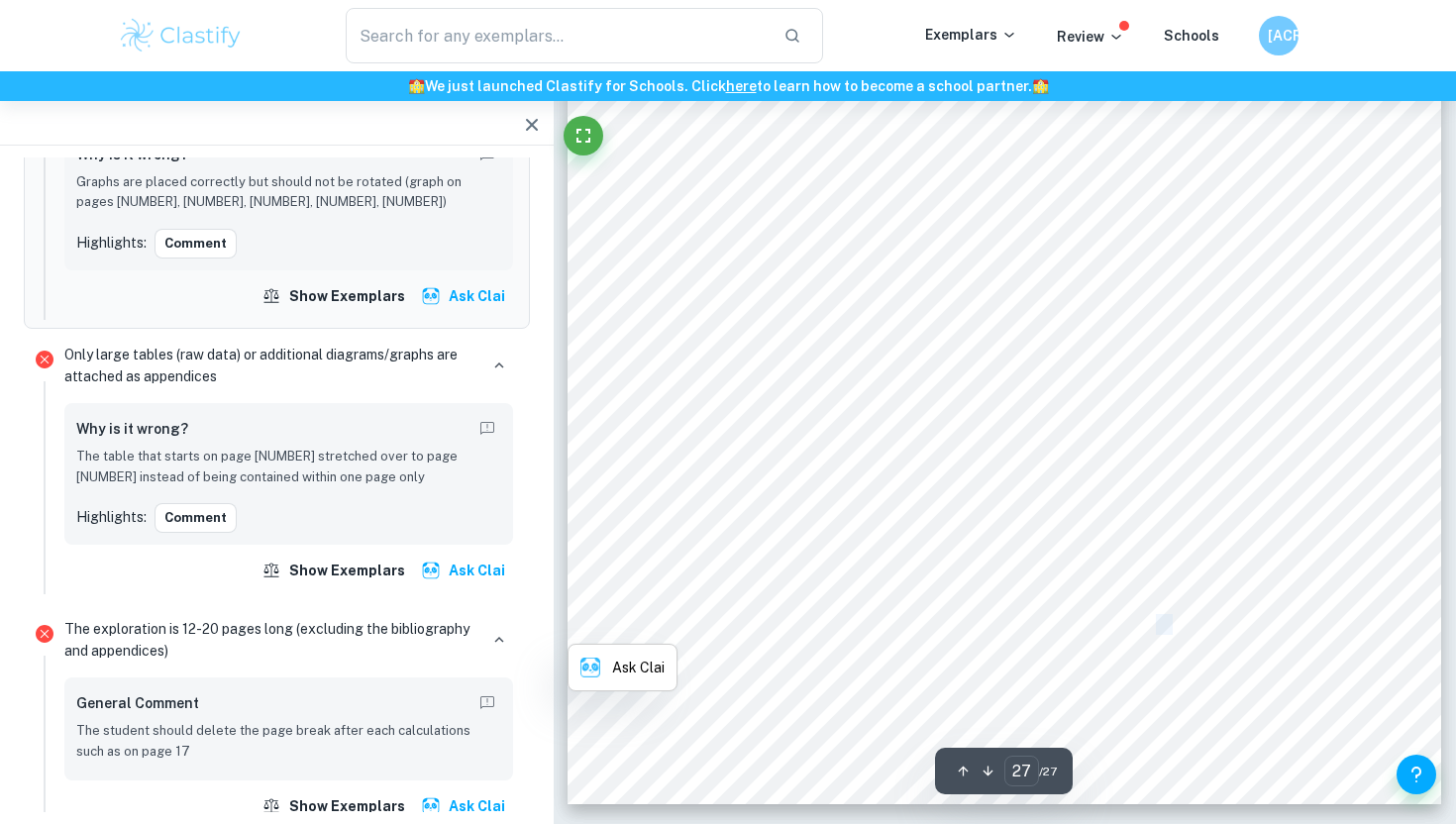 click on "C o n c l u s i o n W h i l e   I   b e l i e v e   t h e   e x p e r i m e n t   I   c o n d u c t e d   w a s f a i r l y   c o rr e c t ,   I   d o   b e l i e v e   t h e r e   w a s a   l o t I   c o u l d   h a v e   d o n e   t o   m a k e   a   m o r e a cc u r a t e   e x p e r i m e n t .   S i m i l a r   t o   w h a t   I   s a i d   o t h e r   t i m e s   i n   t h e e x p e r i m e n t ,   I   b e l i e v e   t h a t   I   c o u l d   h a v e   u s e d   a   t e m p e r a t u r e   p r o b e   i n   o r d e r   t o   t a k e   m o r e   a cc u r a t e r e a d i n g s .   S l i g h t l y   m o r e   a cc u r a t e   r e a d i n g s   w o u l d   h a v e   g e n e r a t e d   m o r e   a cc u r a t e   v a l u e s   f o r   k . I t w o u l d   h a v e a l s o   e l i m i n a t e d   t h e   p r o b l e m   I   h a d   w i t h   t h e   N a l g e n e   a n d   g e tt i n g   a n   u n d e f i n e d   v a l u e f o r   k .   I   a l s o   b e l i e v e   t h a t   a   l o n g e r   p e r i o d   o" at bounding box center (1004, 239) 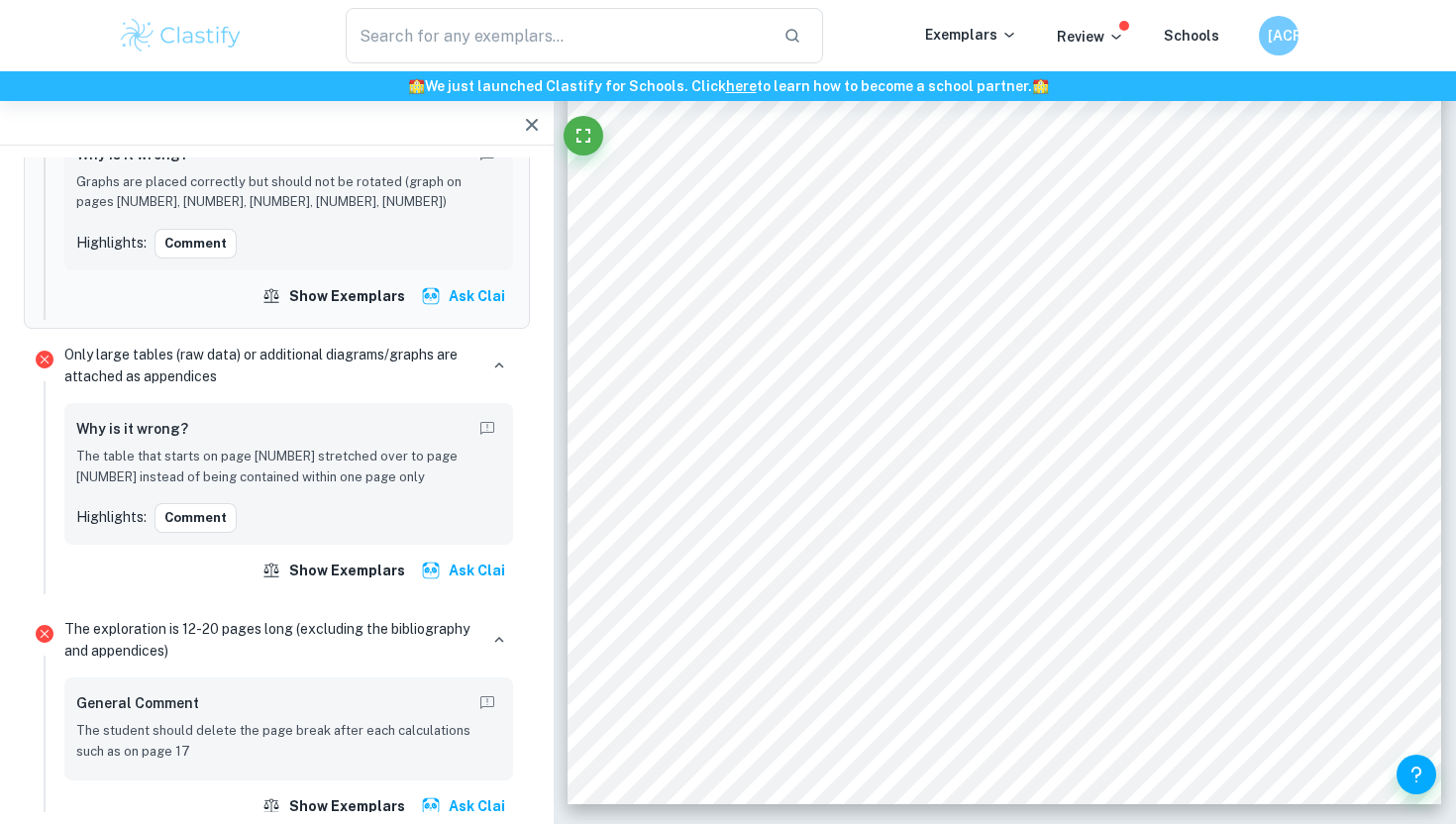click on "C o n c l u s i o n W h i l e   I   b e l i e v e   t h e   e x p e r i m e n t   I   c o n d u c t e d   w a s f a i r l y   c o rr e c t ,   I   d o   b e l i e v e   t h e r e   w a s a   l o t I   c o u l d   h a v e   d o n e   t o   m a k e   a   m o r e a cc u r a t e   e x p e r i m e n t .   S i m i l a r   t o   w h a t   I   s a i d   o t h e r   t i m e s   i n   t h e e x p e r i m e n t ,   I   b e l i e v e   t h a t   I   c o u l d   h a v e   u s e d   a   t e m p e r a t u r e   p r o b e   i n   o r d e r   t o   t a k e   m o r e   a cc u r a t e r e a d i n g s .   S l i g h t l y   m o r e   a cc u r a t e   r e a d i n g s   w o u l d   h a v e   g e n e r a t e d   m o r e   a cc u r a t e   v a l u e s   f o r   k . I t w o u l d   h a v e a l s o   e l i m i n a t e d   t h e   p r o b l e m   I   h a d   w i t h   t h e   N a l g e n e   a n d   g e tt i n g   a n   u n d e f i n e d   v a l u e f o r   k .   I   a l s o   b e l i e v e   t h a t   a   l o n g e r   p e r i o d   o" at bounding box center [1004, 239] 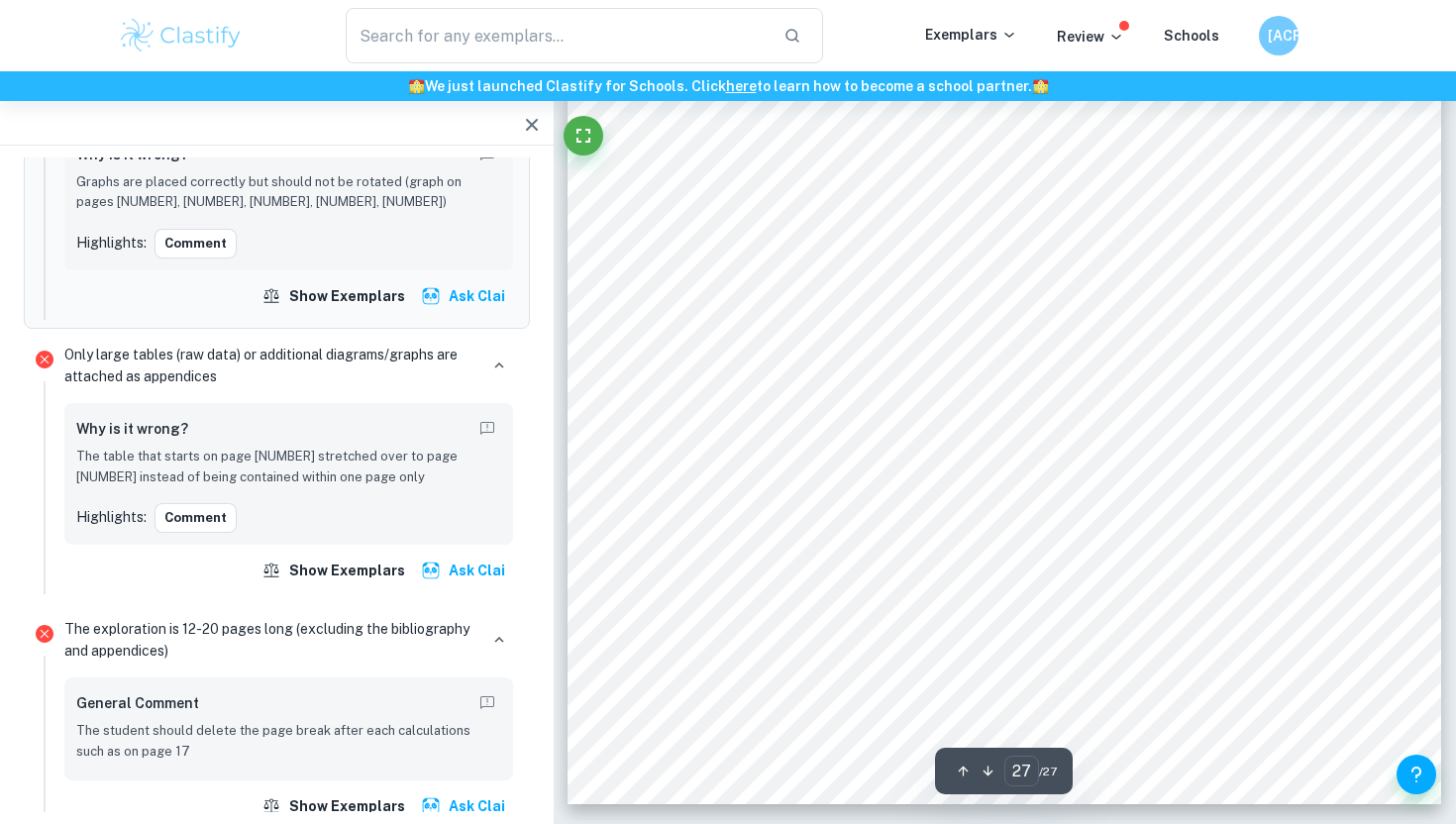 click on "C o n c l u s i o n W h i l e   I   b e l i e v e   t h e   e x p e r i m e n t   I   c o n d u c t e d   w a s f a i r l y   c o rr e c t ,   I   d o   b e l i e v e   t h e r e   w a s a   l o t I   c o u l d   h a v e   d o n e   t o   m a k e   a   m o r e a cc u r a t e   e x p e r i m e n t .   S i m i l a r   t o   w h a t   I   s a i d   o t h e r   t i m e s   i n   t h e e x p e r i m e n t ,   I   b e l i e v e   t h a t   I   c o u l d   h a v e   u s e d   a   t e m p e r a t u r e   p r o b e   i n   o r d e r   t o   t a k e   m o r e   a cc u r a t e r e a d i n g s .   S l i g h t l y   m o r e   a cc u r a t e   r e a d i n g s   w o u l d   h a v e   g e n e r a t e d   m o r e   a cc u r a t e   v a l u e s   f o r   k . I t w o u l d   h a v e a l s o   e l i m i n a t e d   t h e   p r o b l e m   I   h a d   w i t h   t h e   N a l g e n e   a n d   g e tt i n g   a n   u n d e f i n e d   v a l u e f o r   k .   I   a l s o   b e l i e v e   t h a t   a   l o n g e r   p e r i o d   o" at bounding box center (1004, 239) 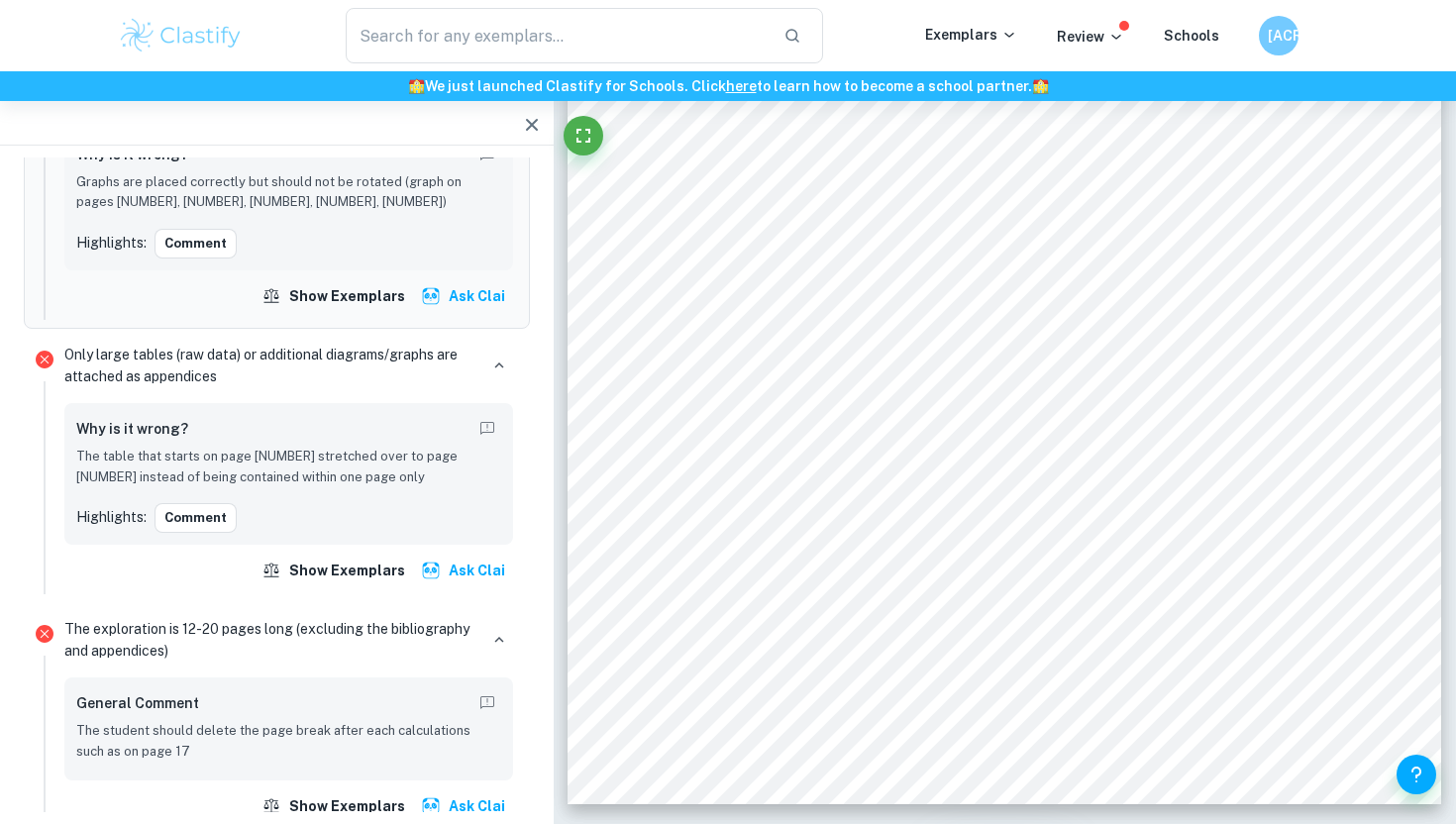 click on "C o n c l u s i o n W h i l e   I   b e l i e v e   t h e   e x p e r i m e n t   I   c o n d u c t e d   w a s f a i r l y   c o rr e c t ,   I   d o   b e l i e v e   t h e r e   w a s a   l o t I   c o u l d   h a v e   d o n e   t o   m a k e   a   m o r e a cc u r a t e   e x p e r i m e n t .   S i m i l a r   t o   w h a t   I   s a i d   o t h e r   t i m e s   i n   t h e e x p e r i m e n t ,   I   b e l i e v e   t h a t   I   c o u l d   h a v e   u s e d   a   t e m p e r a t u r e   p r o b e   i n   o r d e r   t o   t a k e   m o r e   a cc u r a t e r e a d i n g s .   S l i g h t l y   m o r e   a cc u r a t e   r e a d i n g s   w o u l d   h a v e   g e n e r a t e d   m o r e   a cc u r a t e   v a l u e s   f o r   k . I t w o u l d   h a v e a l s o   e l i m i n a t e d   t h e   p r o b l e m   I   h a d   w i t h   t h e   N a l g e n e   a n d   g e tt i n g   a n   u n d e f i n e d   v a l u e f o r   k .   I   a l s o   b e l i e v e   t h a t   a   l o n g e r   p e r i o d   o" at bounding box center [1004, 239] 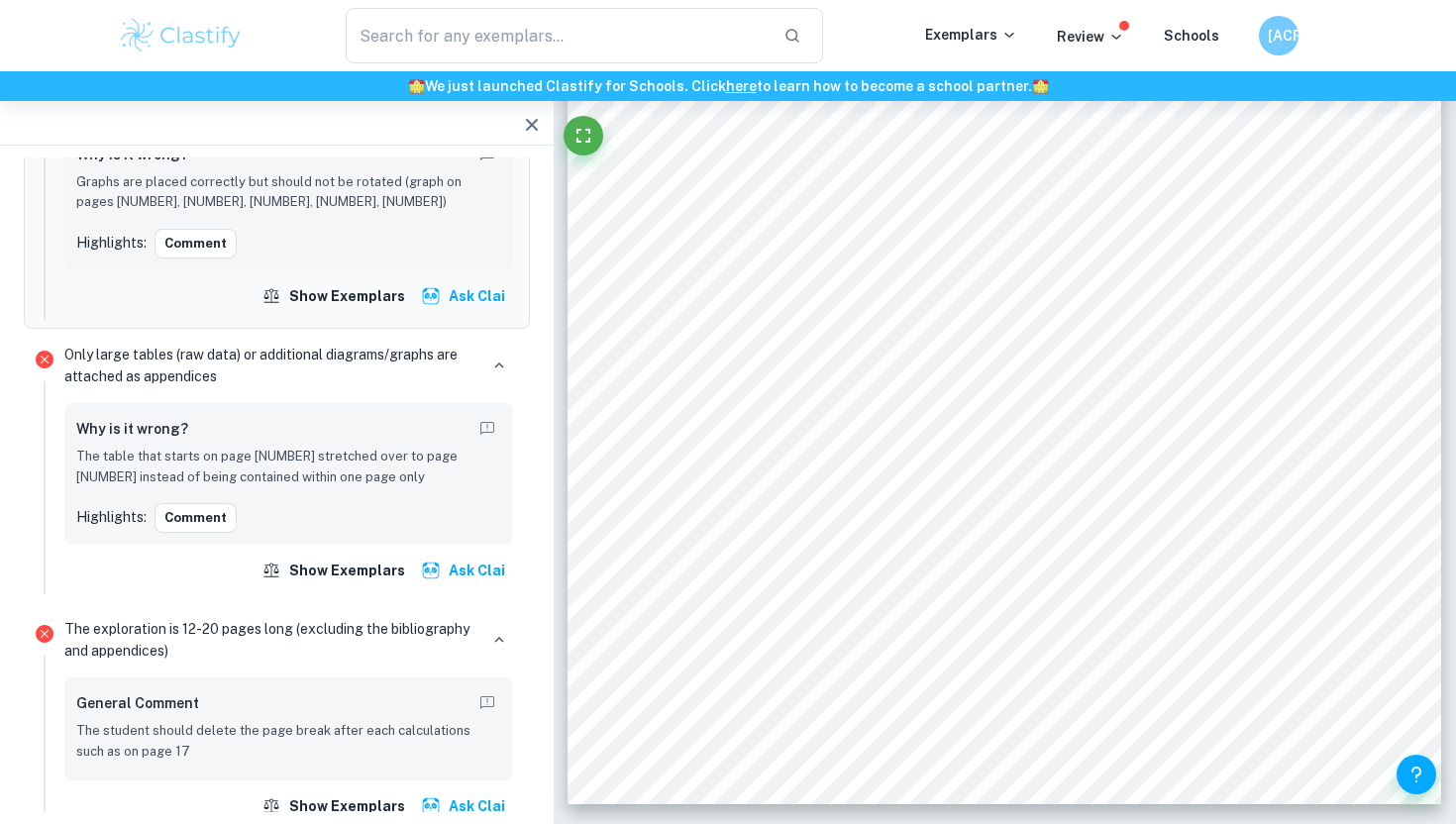 click on "C o n c l u s i o n W h i l e   I   b e l i e v e   t h e   e x p e r i m e n t   I   c o n d u c t e d   w a s f a i r l y   c o rr e c t ,   I   d o   b e l i e v e   t h e r e   w a s a   l o t I   c o u l d   h a v e   d o n e   t o   m a k e   a   m o r e a cc u r a t e   e x p e r i m e n t .   S i m i l a r   t o   w h a t   I   s a i d   o t h e r   t i m e s   i n   t h e e x p e r i m e n t ,   I   b e l i e v e   t h a t   I   c o u l d   h a v e   u s e d   a   t e m p e r a t u r e   p r o b e   i n   o r d e r   t o   t a k e   m o r e   a cc u r a t e r e a d i n g s .   S l i g h t l y   m o r e   a cc u r a t e   r e a d i n g s   w o u l d   h a v e   g e n e r a t e d   m o r e   a cc u r a t e   v a l u e s   f o r   k . I t w o u l d   h a v e a l s o   e l i m i n a t e d   t h e   p r o b l e m   I   h a d   w i t h   t h e   N a l g e n e   a n d   g e tt i n g   a n   u n d e f i n e d   v a l u e f o r   k .   I   a l s o   b e l i e v e   t h a t   a   l o n g e r   p e r i o d   o" at bounding box center [1004, 239] 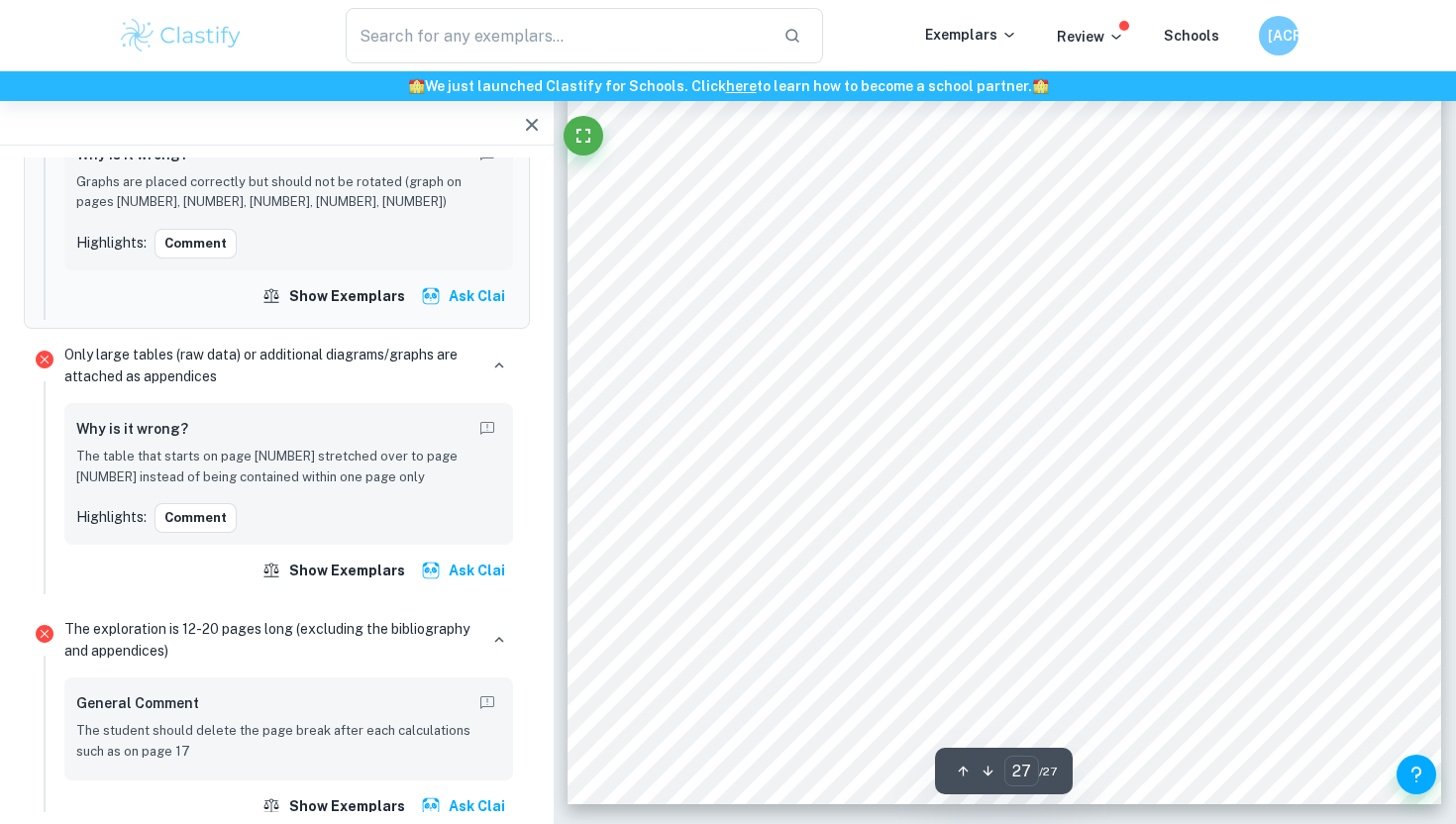 click on "C o n c l u s i o n W h i l e   I   b e l i e v e   t h e   e x p e r i m e n t   I   c o n d u c t e d   w a s f a i r l y   c o rr e c t ,   I   d o   b e l i e v e   t h e r e   w a s a   l o t I   c o u l d   h a v e   d o n e   t o   m a k e   a   m o r e a cc u r a t e   e x p e r i m e n t .   S i m i l a r   t o   w h a t   I   s a i d   o t h e r   t i m e s   i n   t h e e x p e r i m e n t ,   I   b e l i e v e   t h a t   I   c o u l d   h a v e   u s e d   a   t e m p e r a t u r e   p r o b e   i n   o r d e r   t o   t a k e   m o r e   a cc u r a t e r e a d i n g s .   S l i g h t l y   m o r e   a cc u r a t e   r e a d i n g s   w o u l d   h a v e   g e n e r a t e d   m o r e   a cc u r a t e   v a l u e s   f o r   k . I t w o u l d   h a v e a l s o   e l i m i n a t e d   t h e   p r o b l e m   I   h a d   w i t h   t h e   N a l g e n e   a n d   g e tt i n g   a n   u n d e f i n e d   v a l u e f o r   k .   I   a l s o   b e l i e v e   t h a t   a   l o n g e r   p e r i o d   o" at bounding box center (1004, 239) 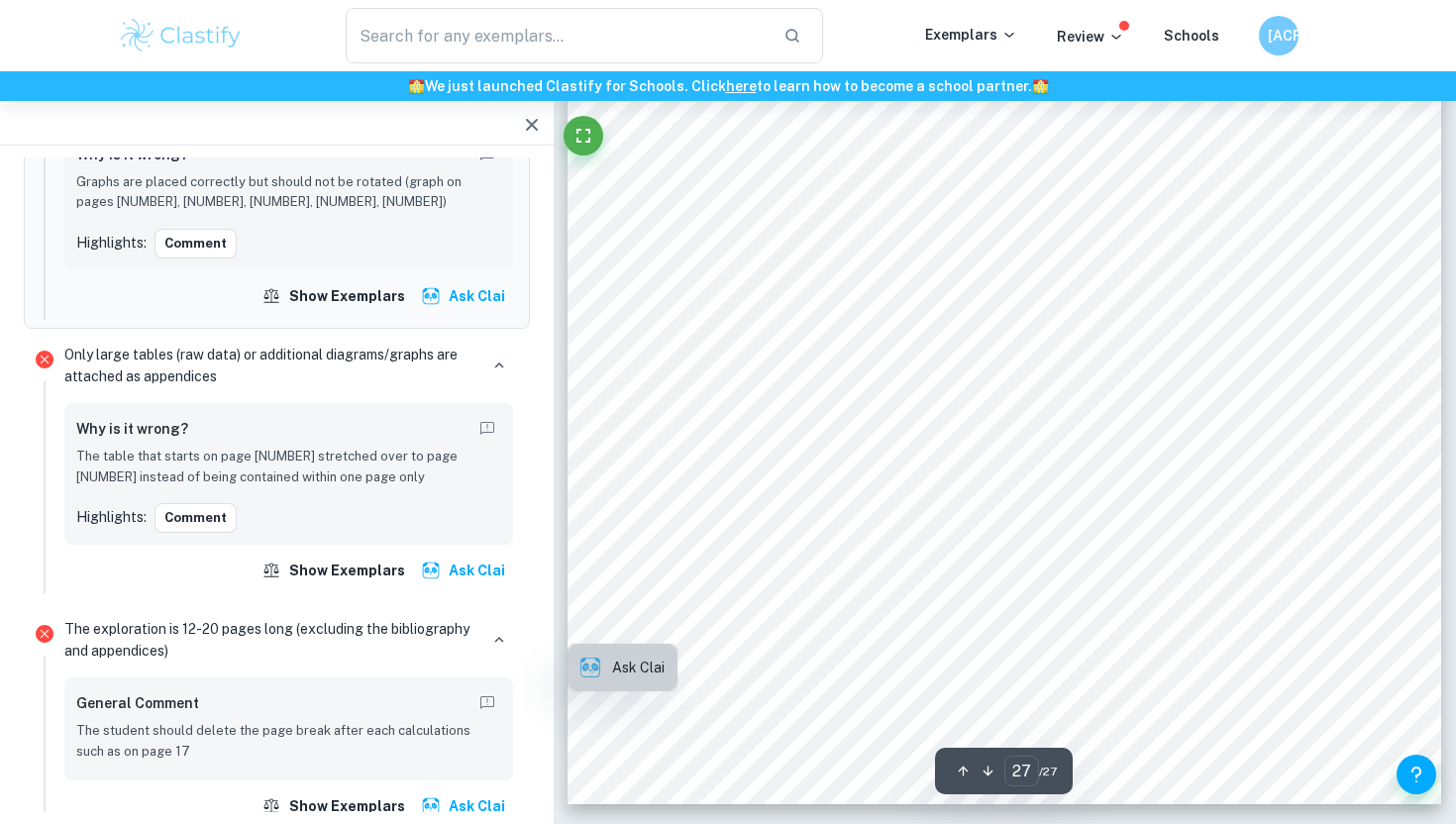 click on "Ask Clai" at bounding box center (638, 668) 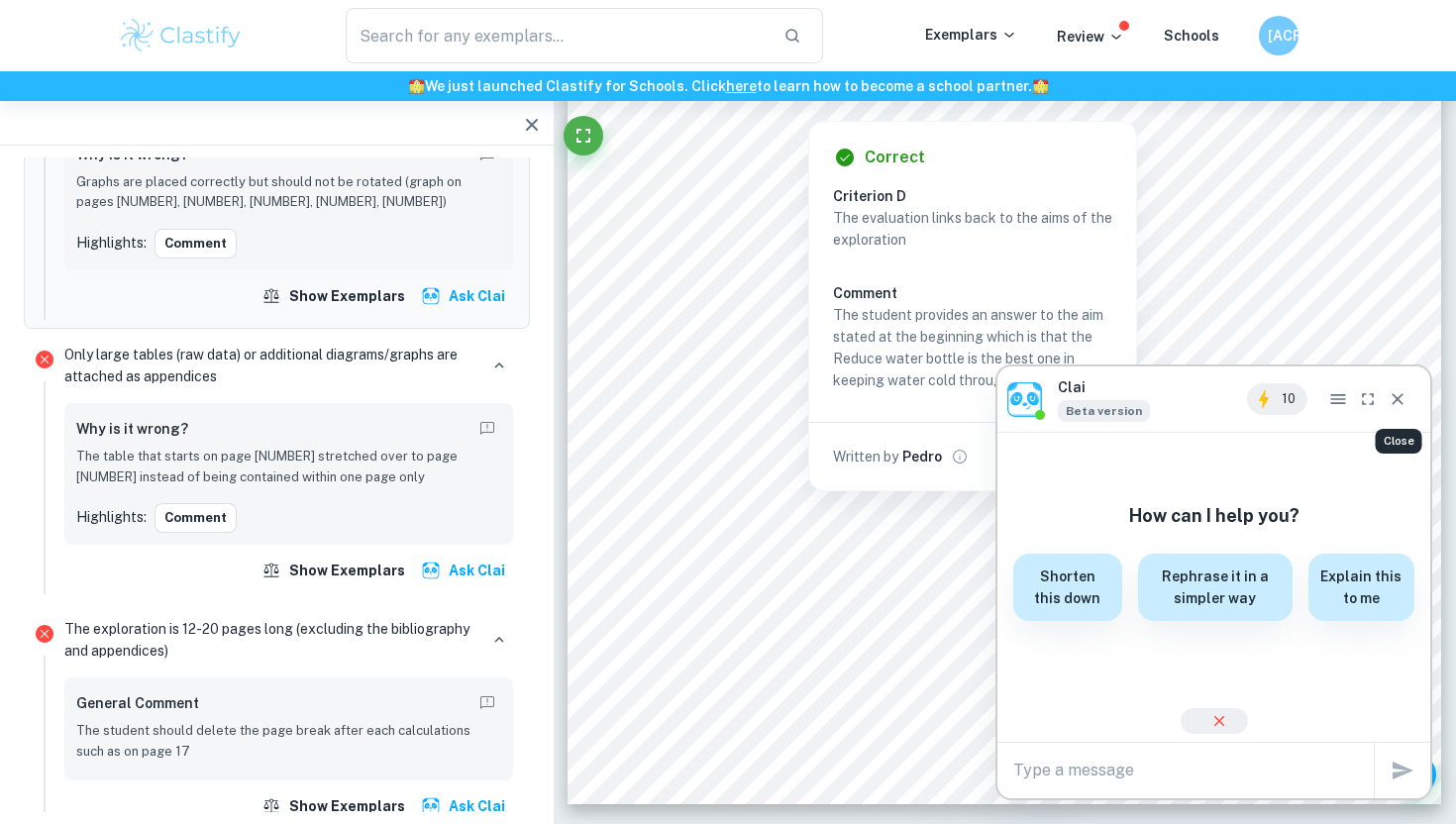 click 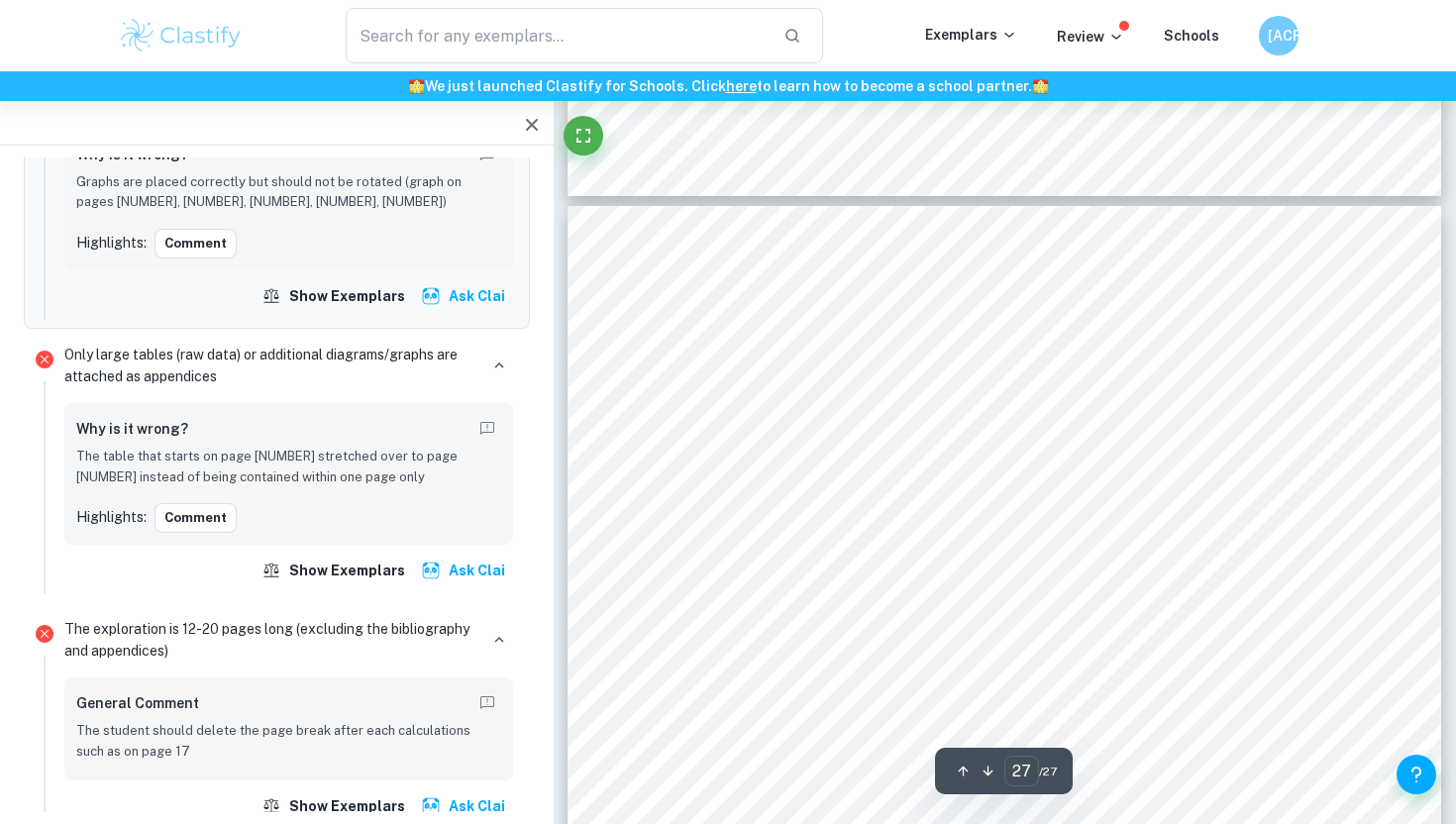 type on "26" 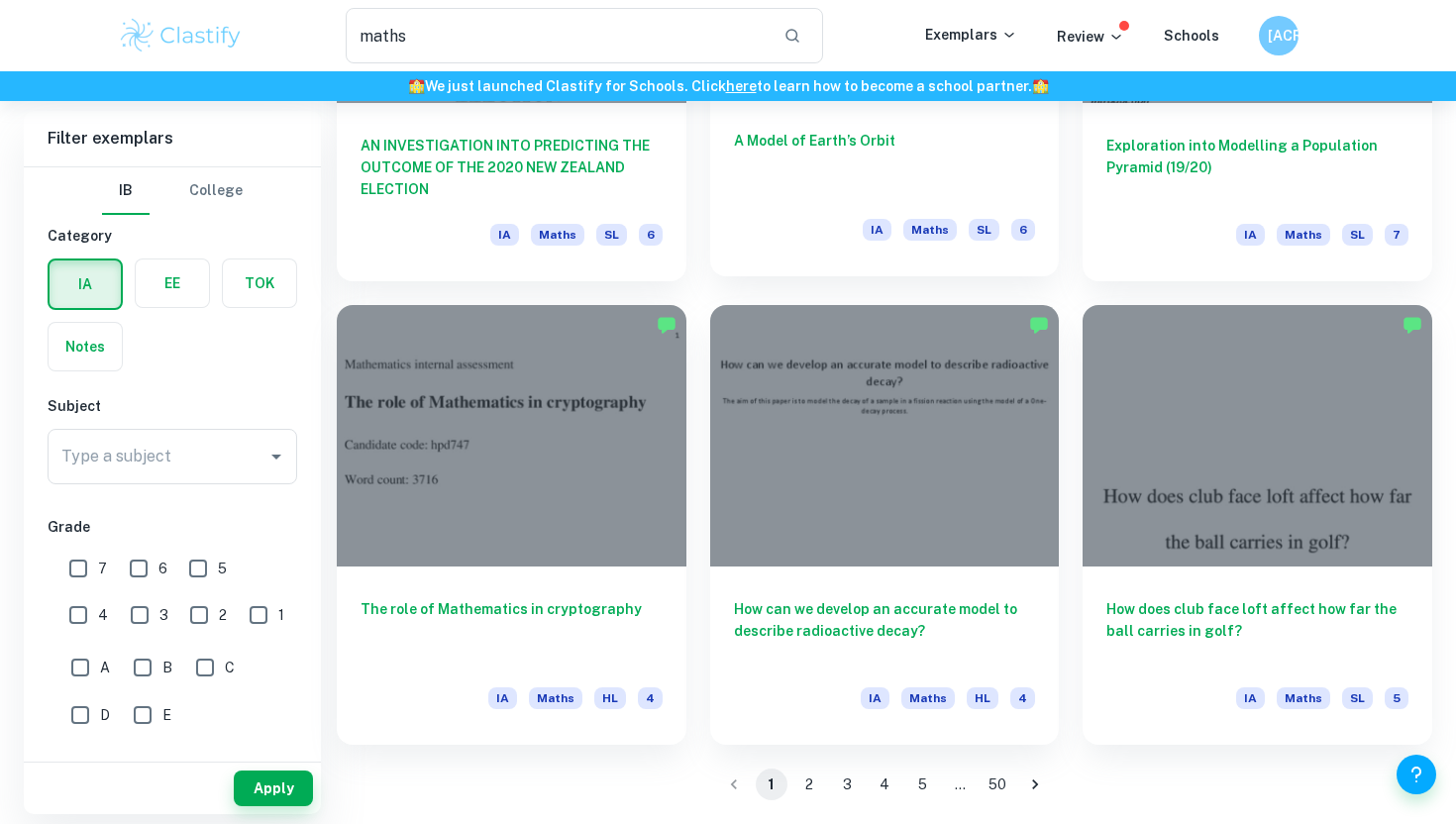 scroll, scrollTop: 2366, scrollLeft: 0, axis: vertical 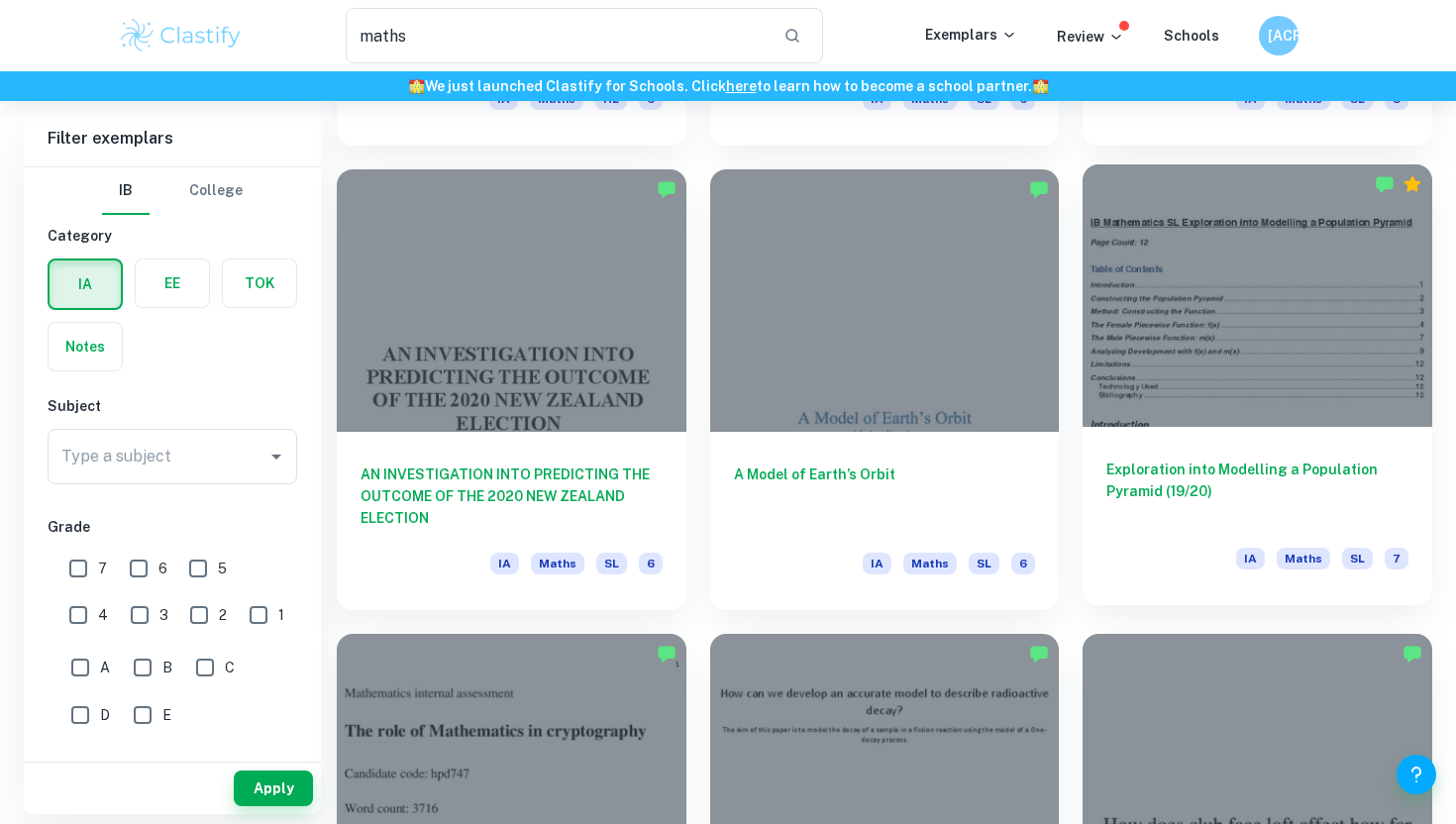 click at bounding box center [1257, 295] 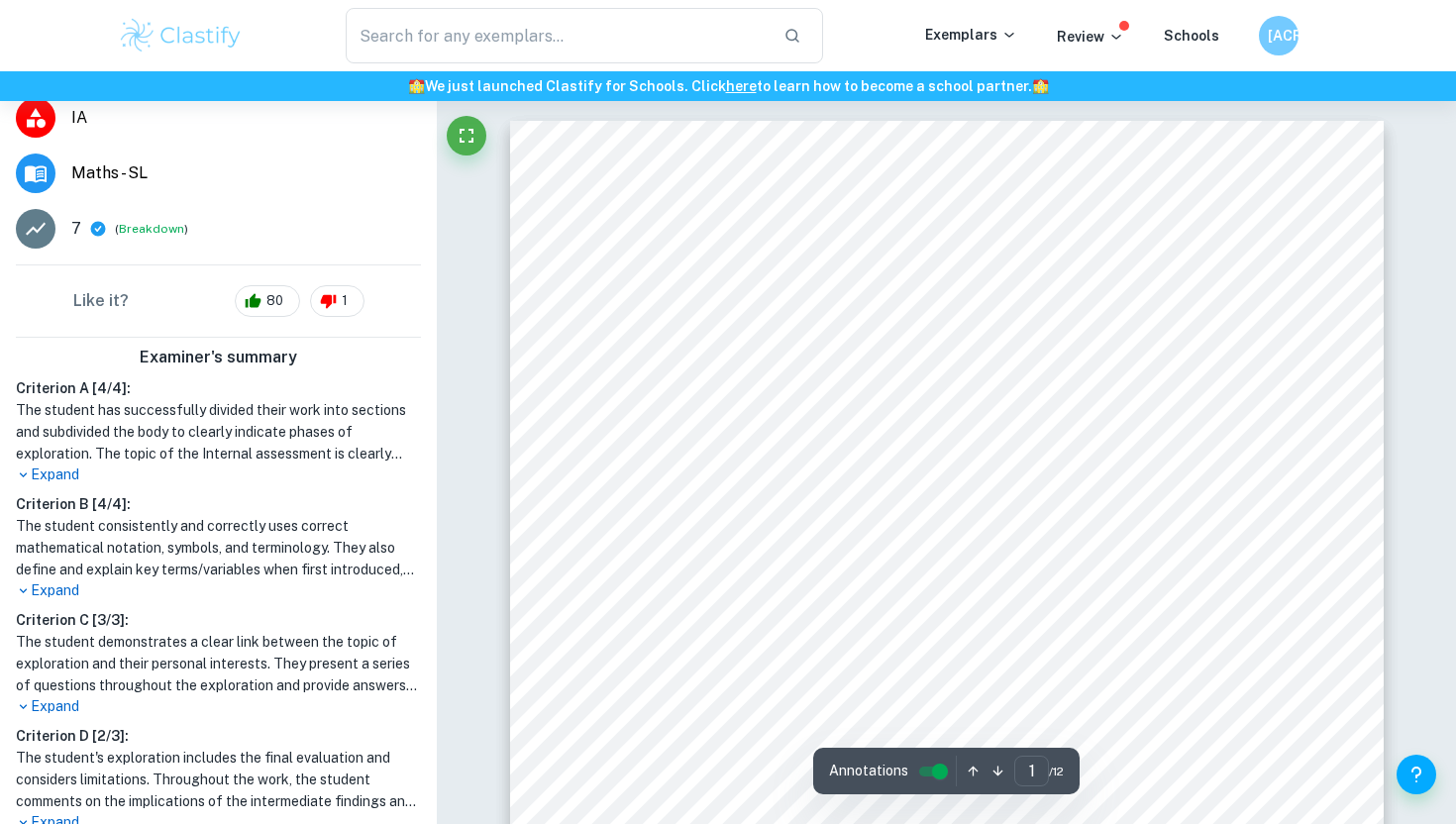 scroll, scrollTop: 234, scrollLeft: 0, axis: vertical 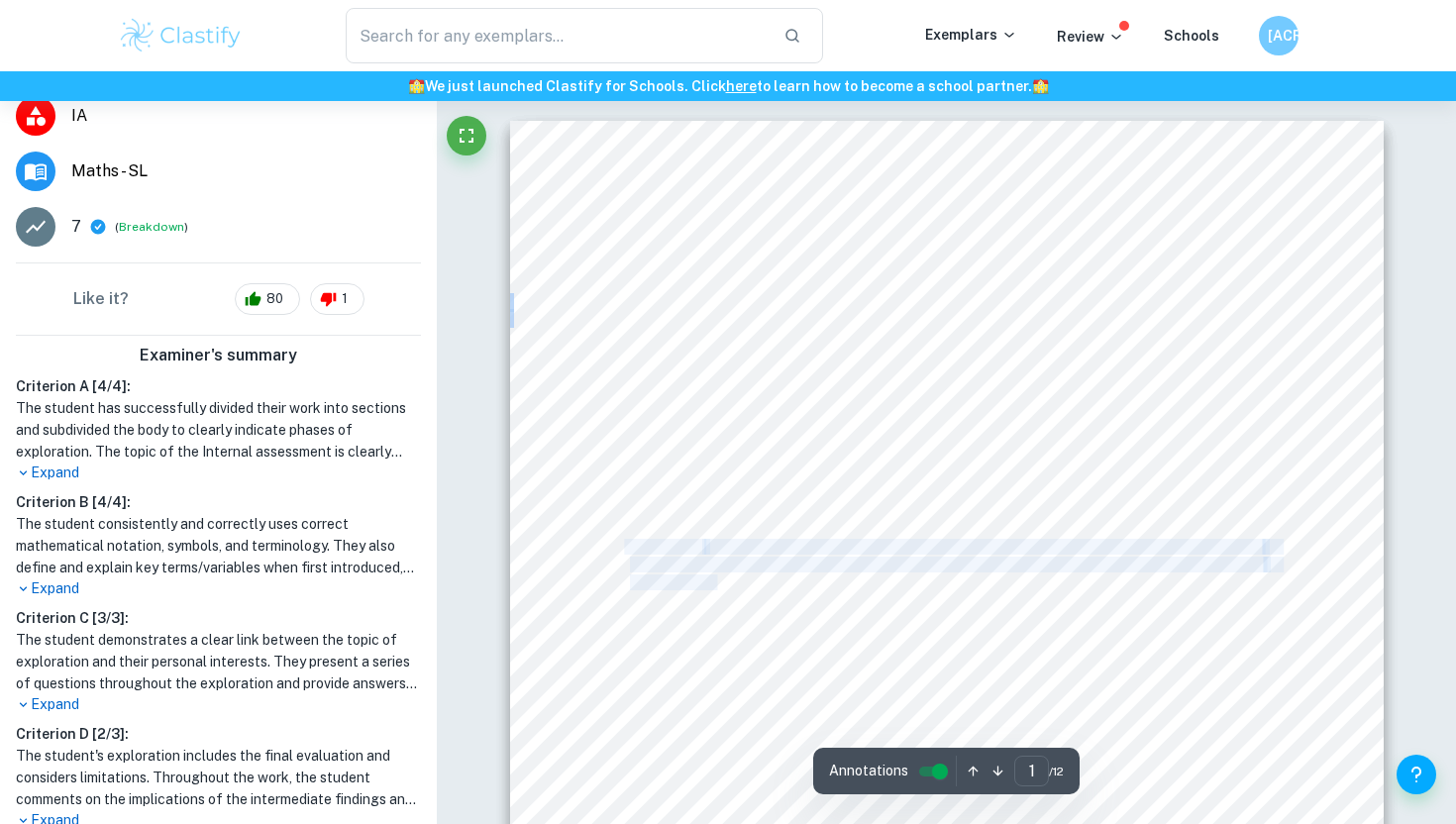 drag, startPoint x: 626, startPoint y: 547, endPoint x: 718, endPoint y: 577, distance: 96.76776 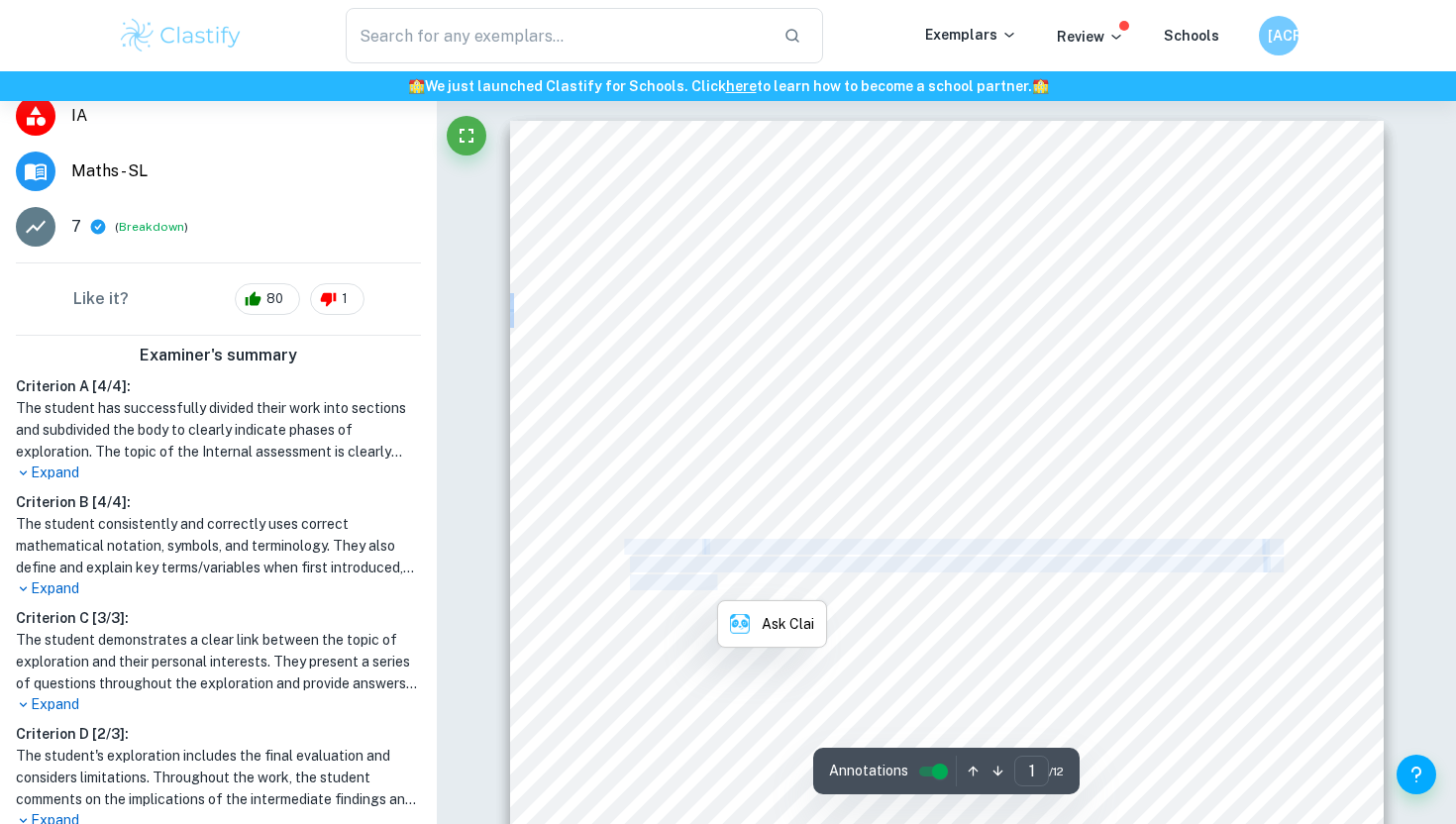 click on "Bibliography ........................................................................................................................................." at bounding box center [946, 582] 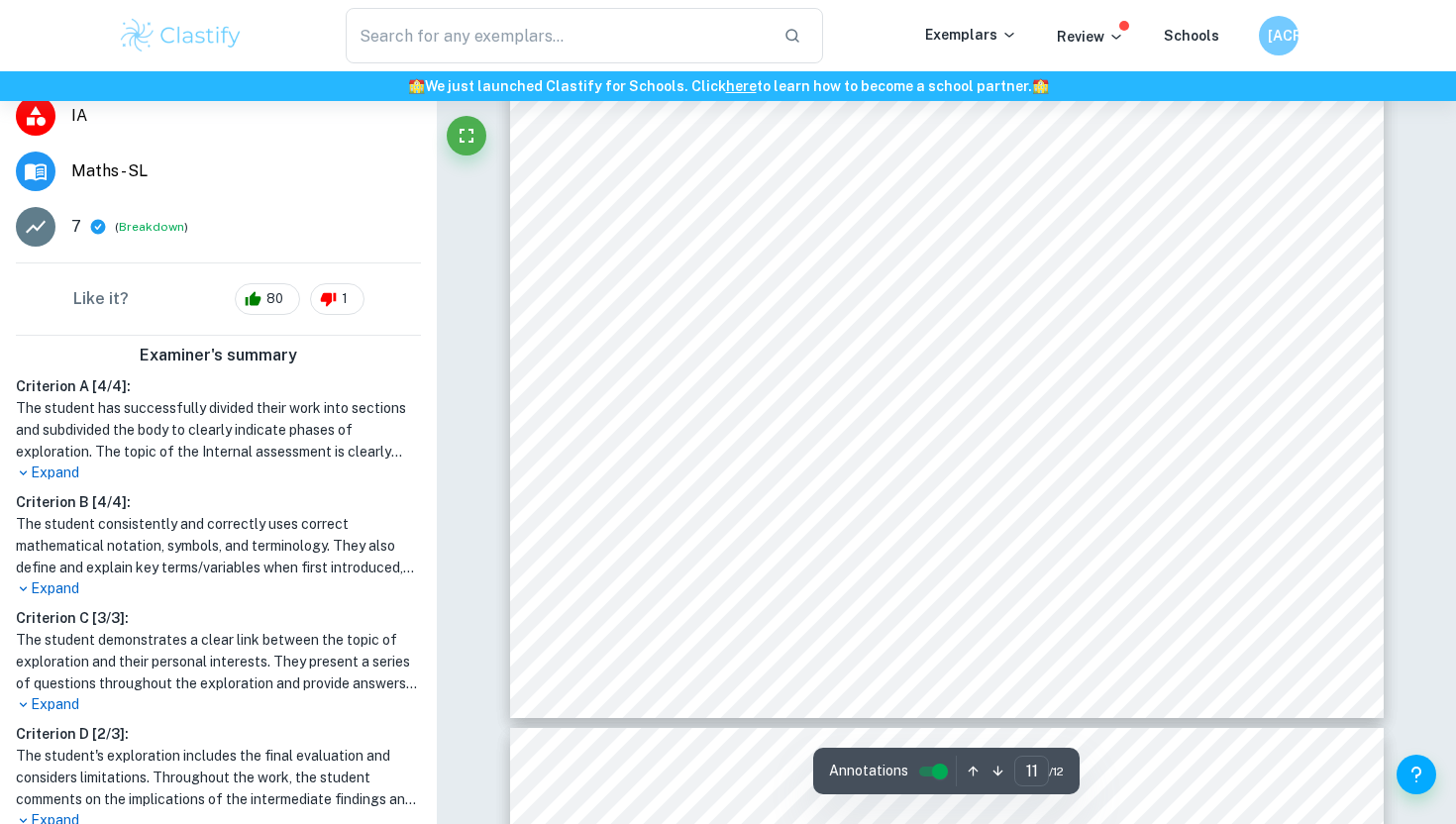 type on "12" 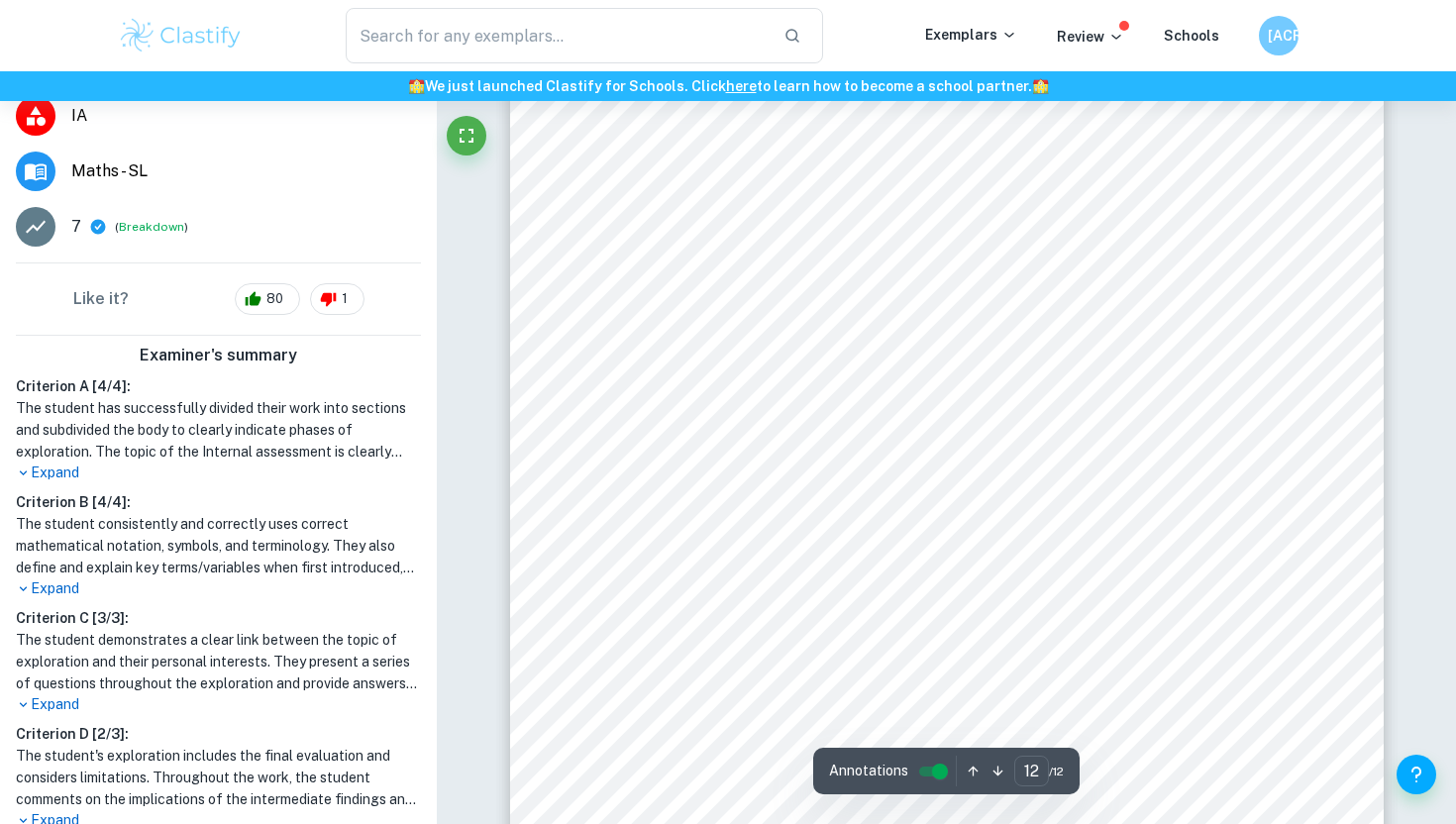 scroll, scrollTop: 12817, scrollLeft: 0, axis: vertical 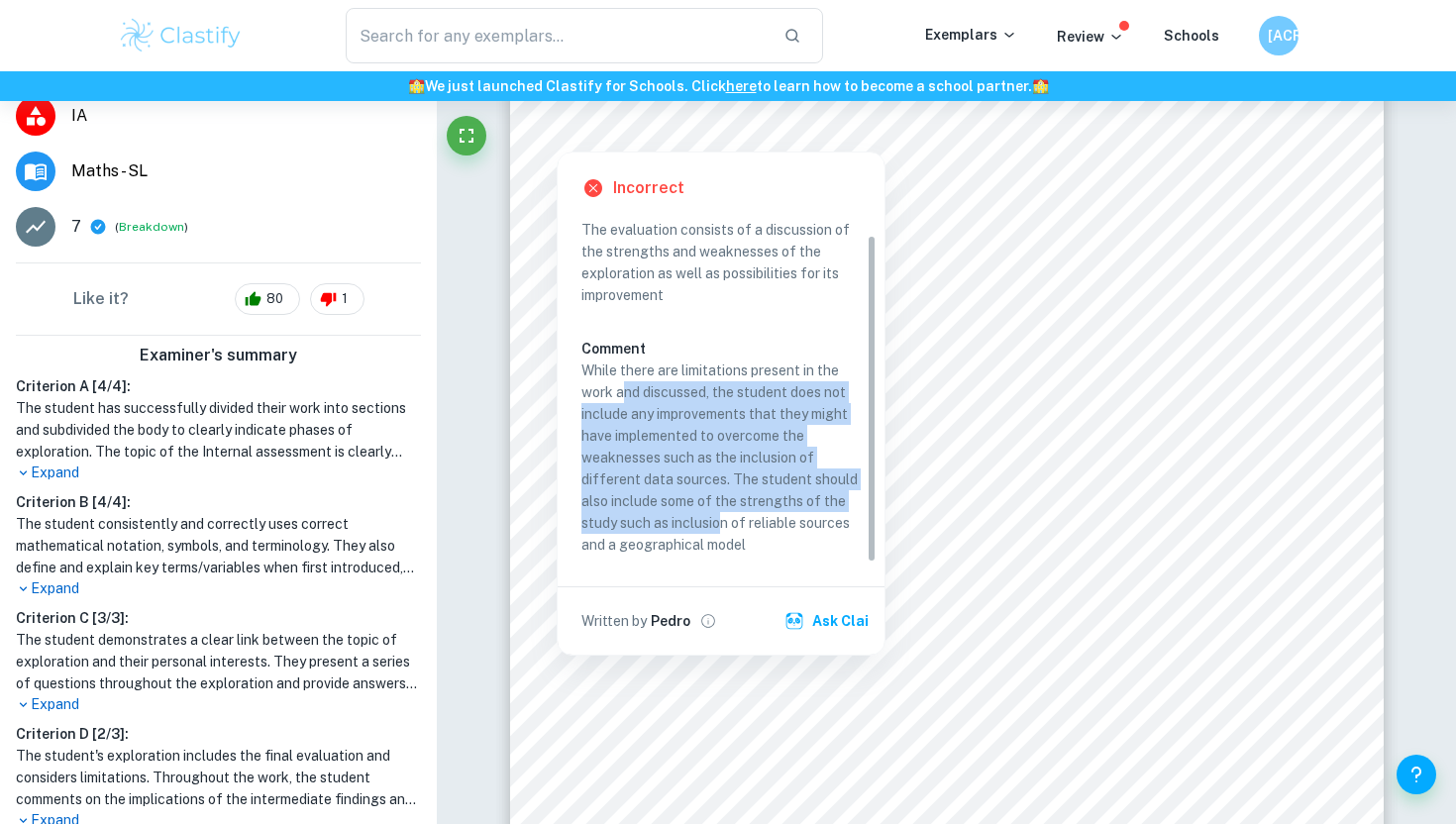 drag, startPoint x: 725, startPoint y: 517, endPoint x: 619, endPoint y: 398, distance: 159.36436 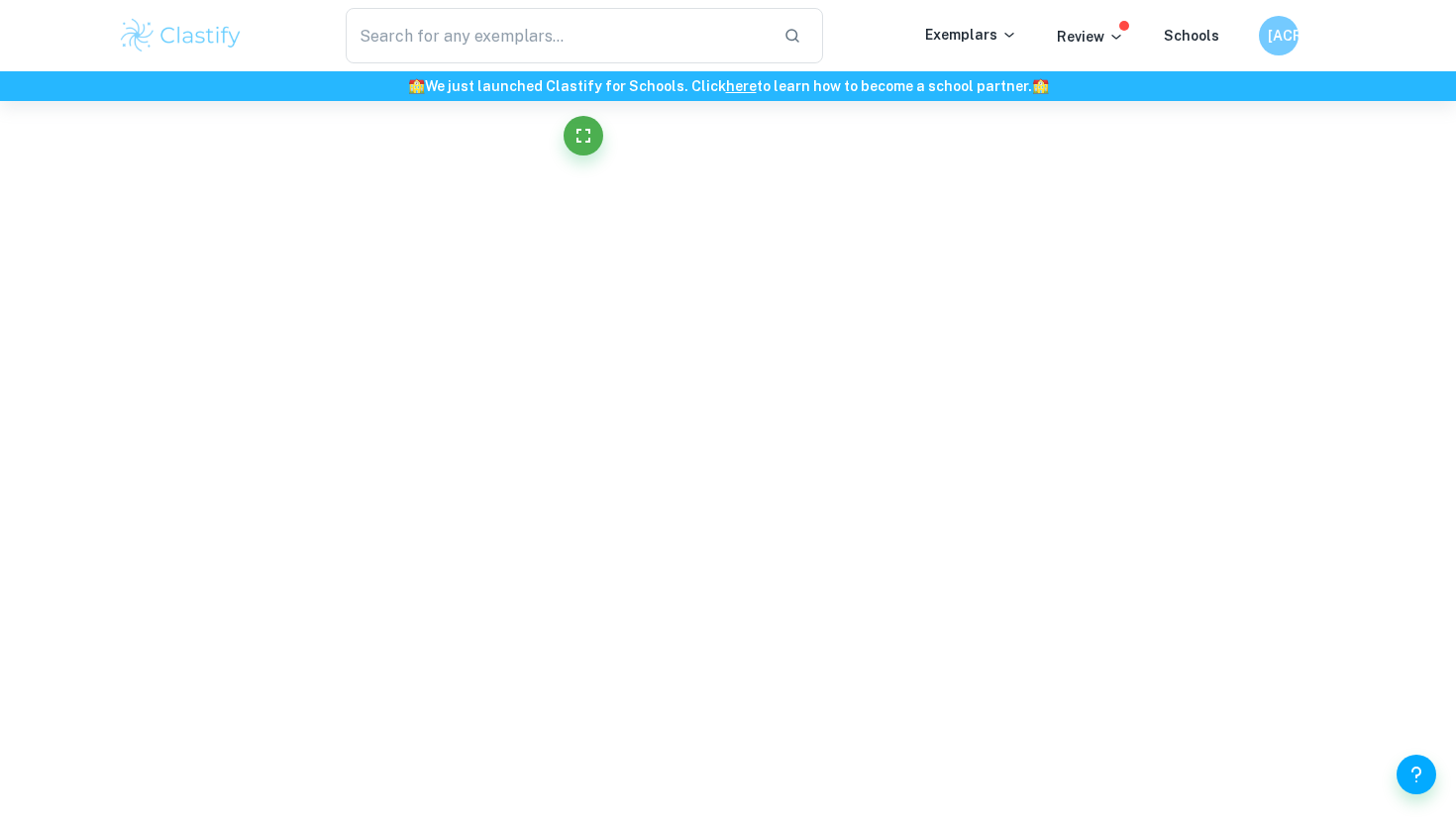 scroll, scrollTop: 12806, scrollLeft: 0, axis: vertical 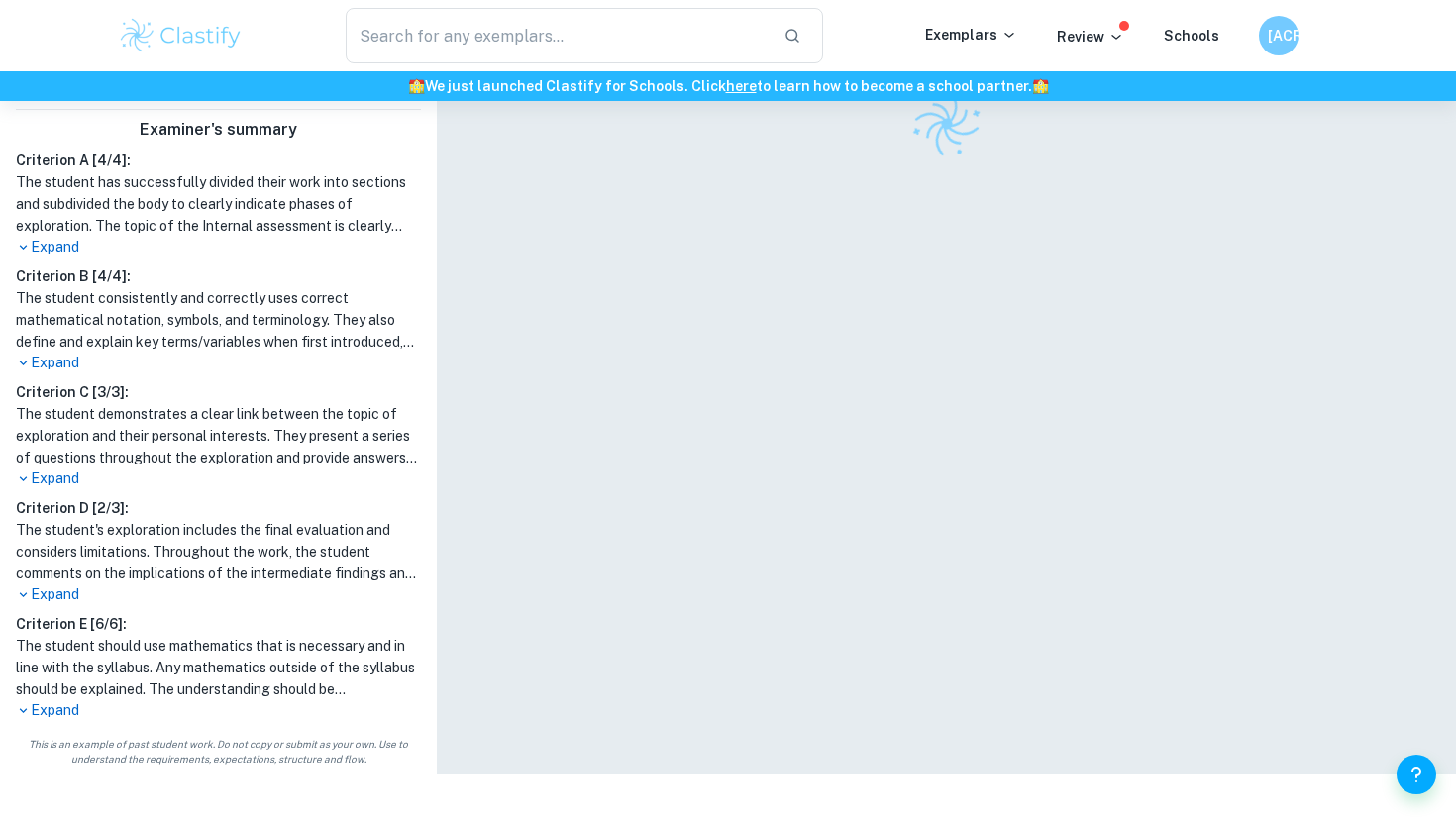 click on "Expand" at bounding box center (218, 594) 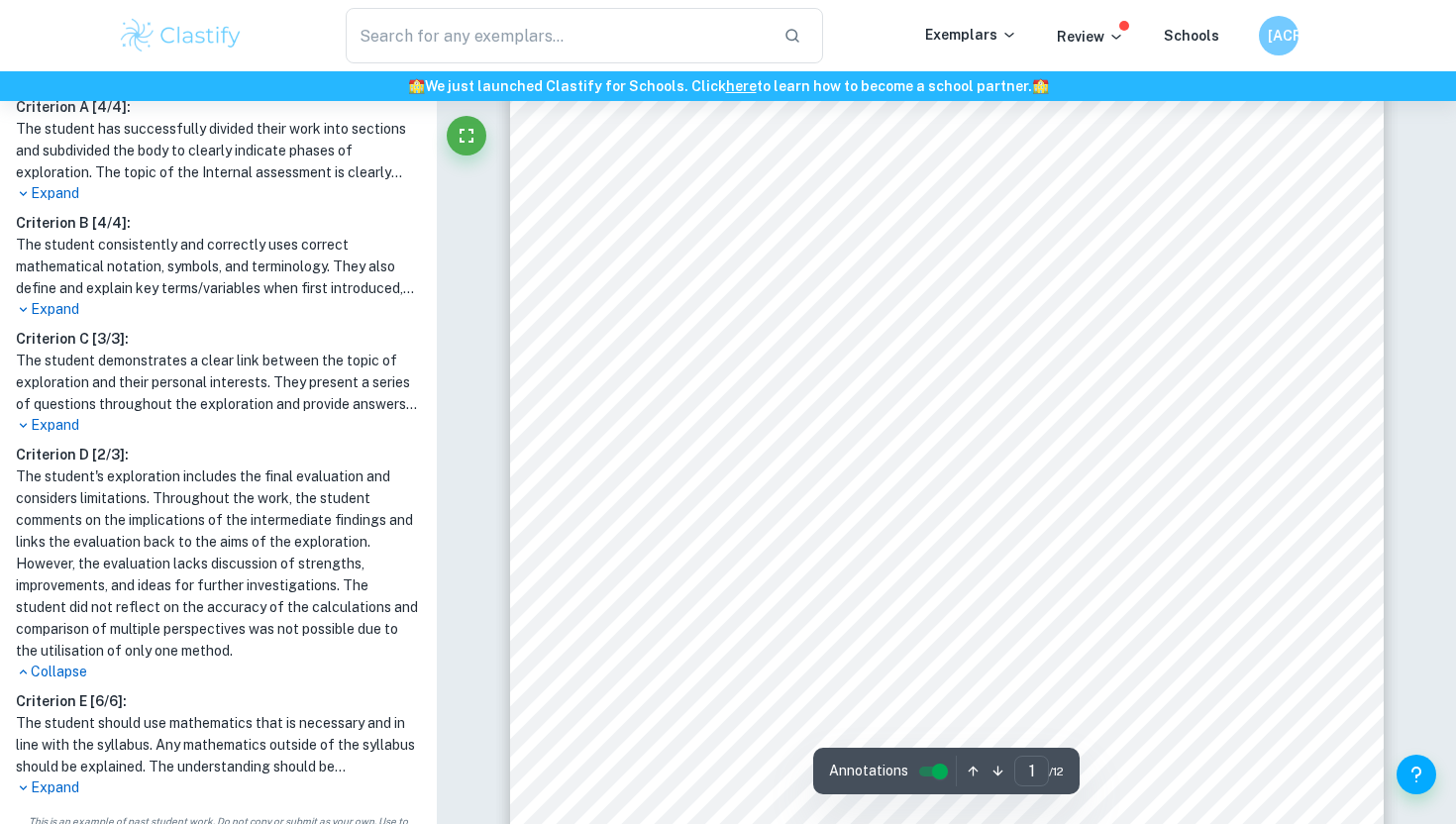 scroll, scrollTop: 541, scrollLeft: 0, axis: vertical 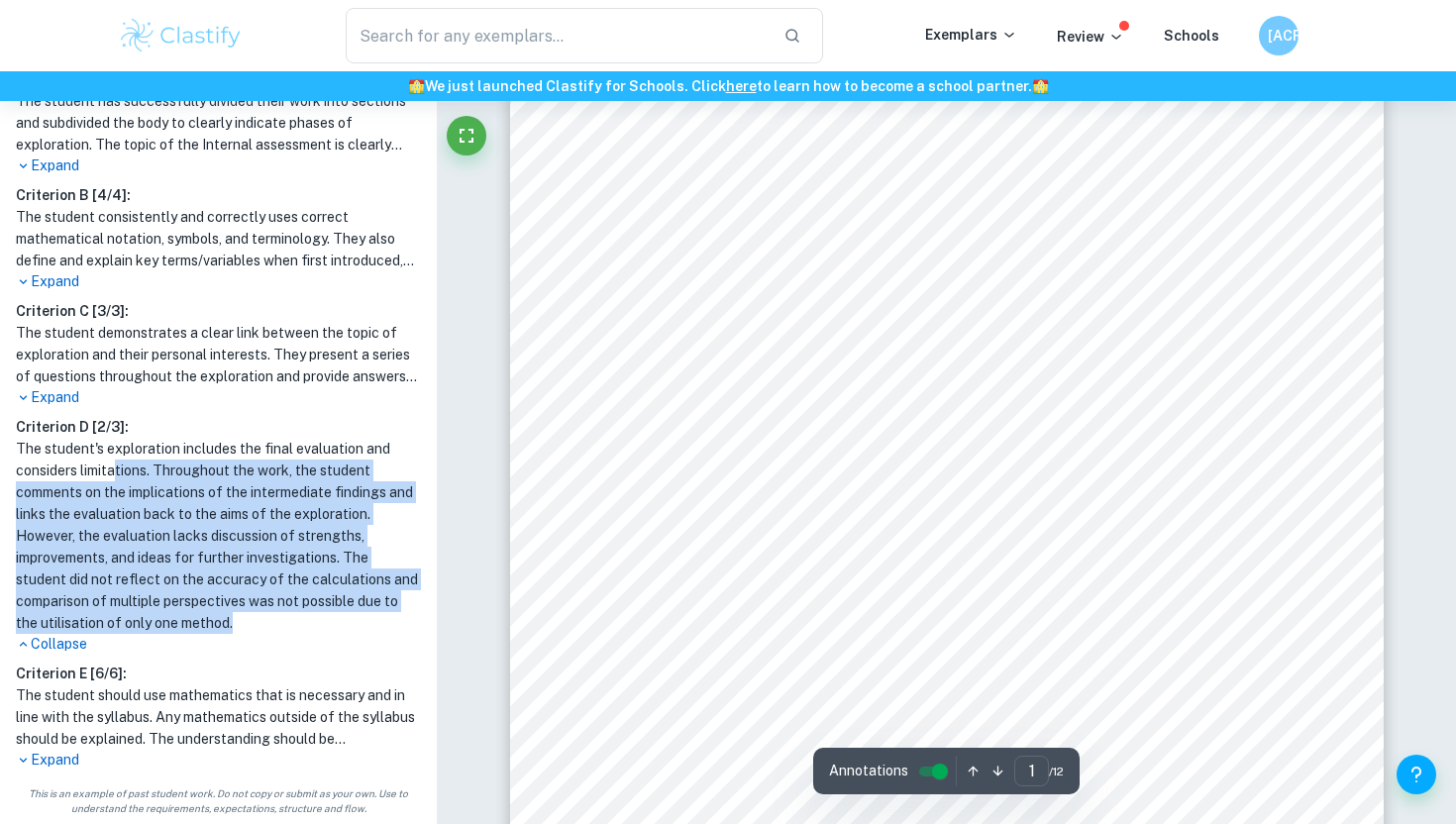 drag, startPoint x: 118, startPoint y: 460, endPoint x: 263, endPoint y: 623, distance: 218.16049 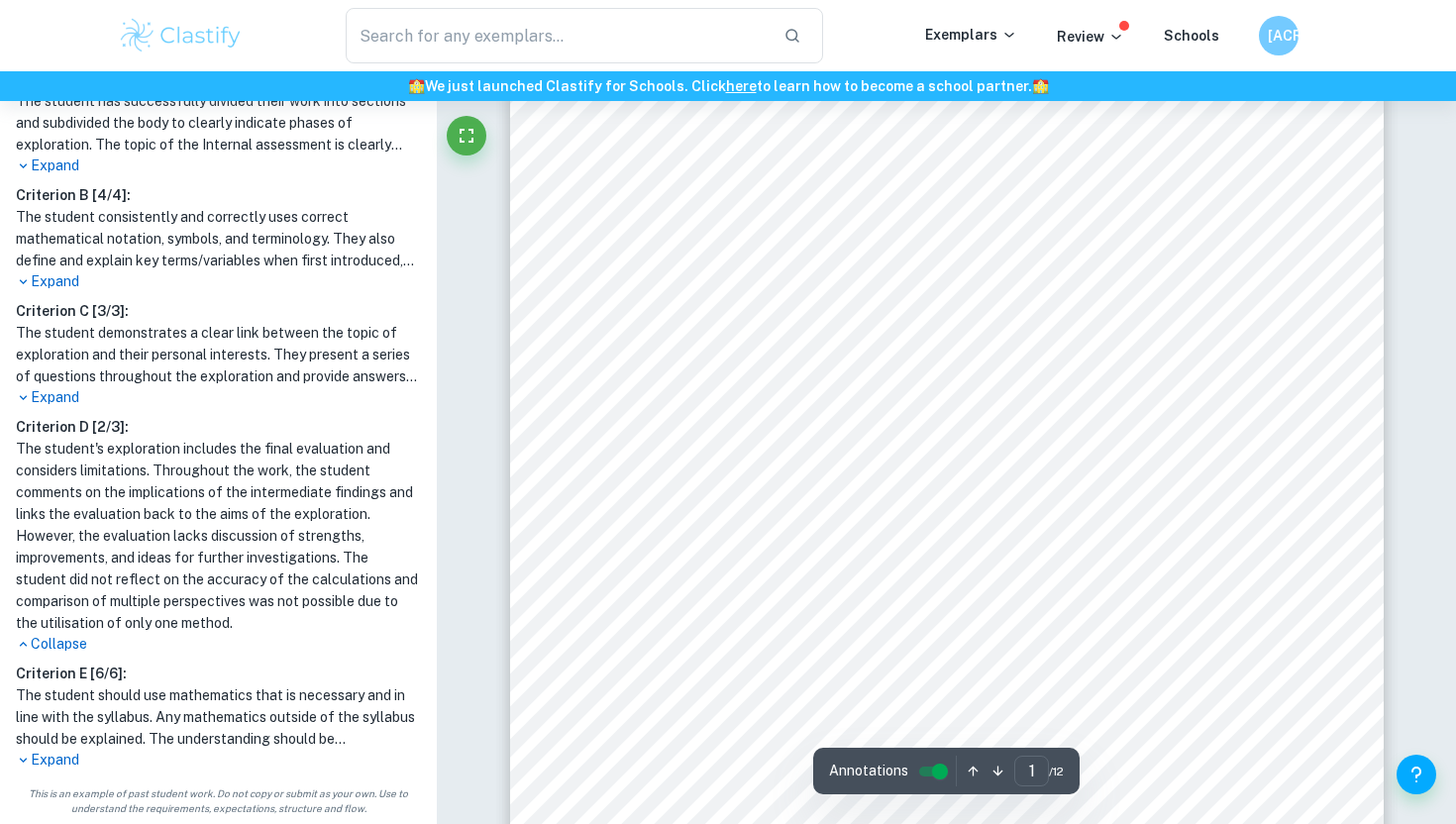 click on "The student's exploration includes the final evaluation and considers limitations. Throughout the work, the student comments on the implications of the intermediate findings and links the evaluation back to the aims of the exploration. However, the evaluation lacks discussion of strengths, improvements, and ideas for further investigations. The student did not reflect on the accuracy of the calculations and comparison of multiple perspectives was not possible due to the utilisation of only one method." at bounding box center [218, 536] 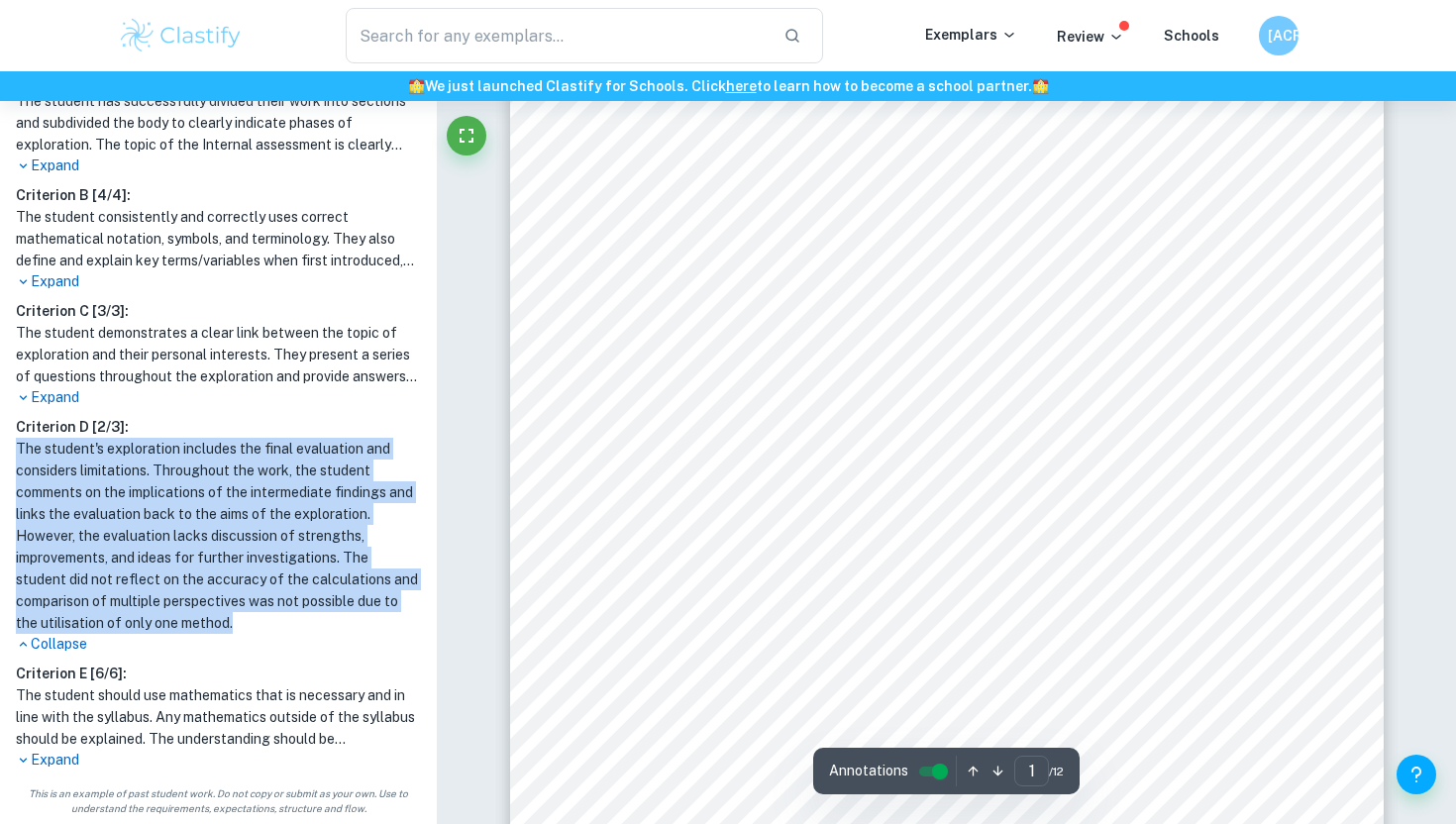 click on "The student's exploration includes the final evaluation and considers limitations. Throughout the work, the student comments on the implications of the intermediate findings and links the evaluation back to the aims of the exploration. However, the evaluation lacks discussion of strengths, improvements, and ideas for further investigations. The student did not reflect on the accuracy of the calculations and comparison of multiple perspectives was not possible due to the utilisation of only one method." at bounding box center [218, 536] 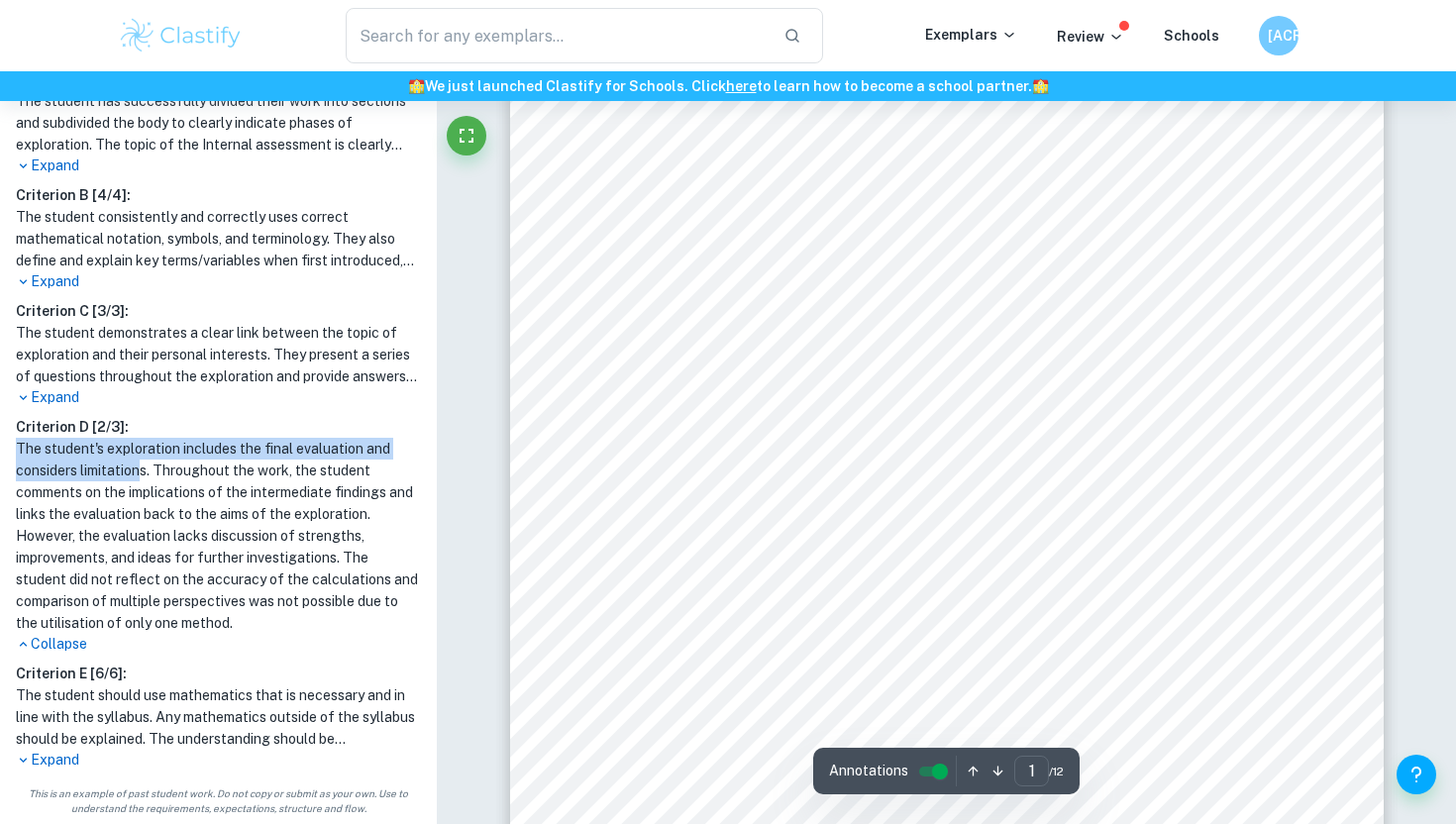 drag, startPoint x: 15, startPoint y: 450, endPoint x: 144, endPoint y: 475, distance: 131.40015 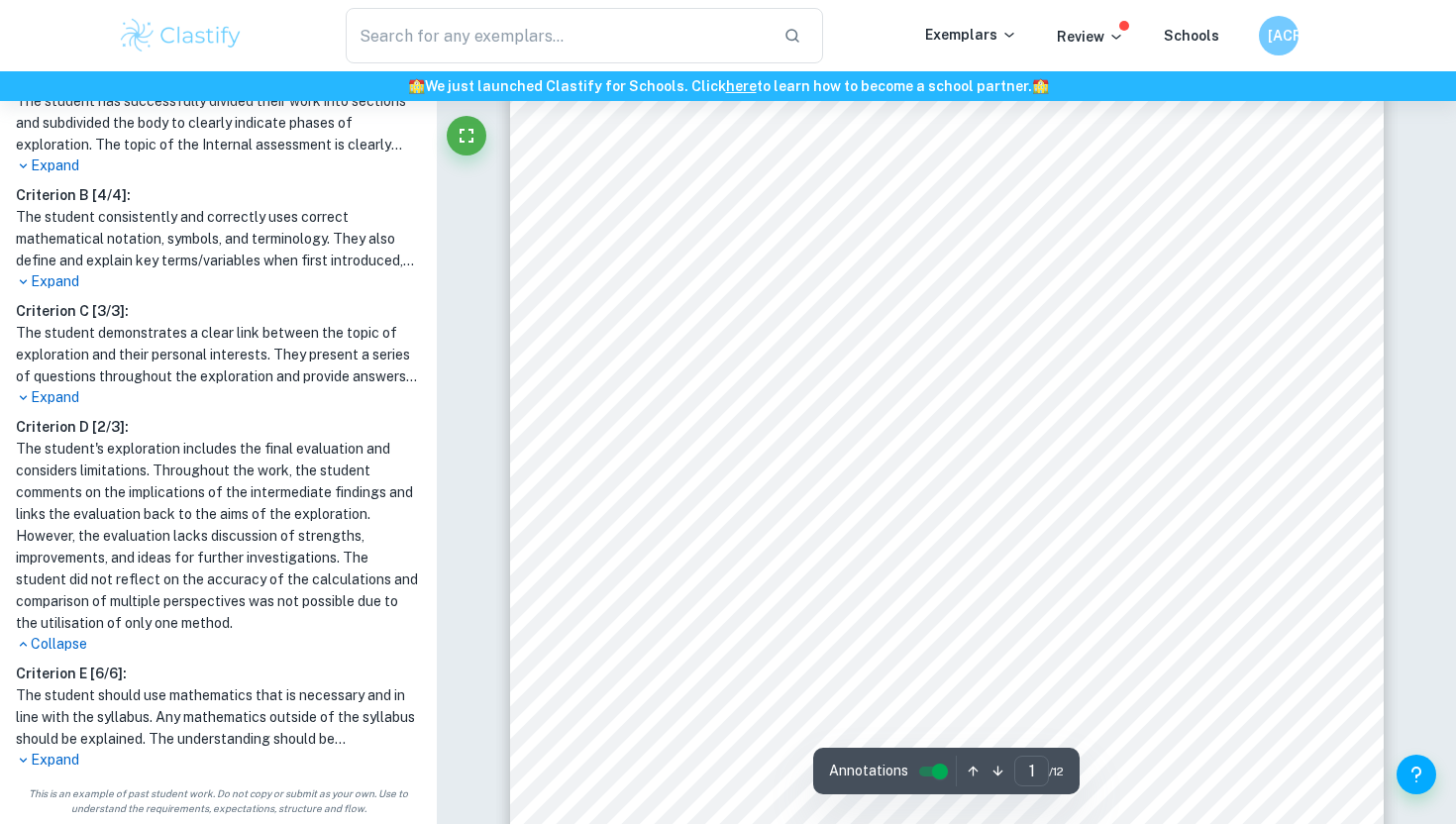 click on "The student's exploration includes the final evaluation and considers limitations. Throughout the work, the student comments on the implications of the intermediate findings and links the evaluation back to the aims of the exploration. However, the evaluation lacks discussion of strengths, improvements, and ideas for further investigations. The student did not reflect on the accuracy of the calculations and comparison of multiple perspectives was not possible due to the utilisation of only one method." at bounding box center [218, 536] 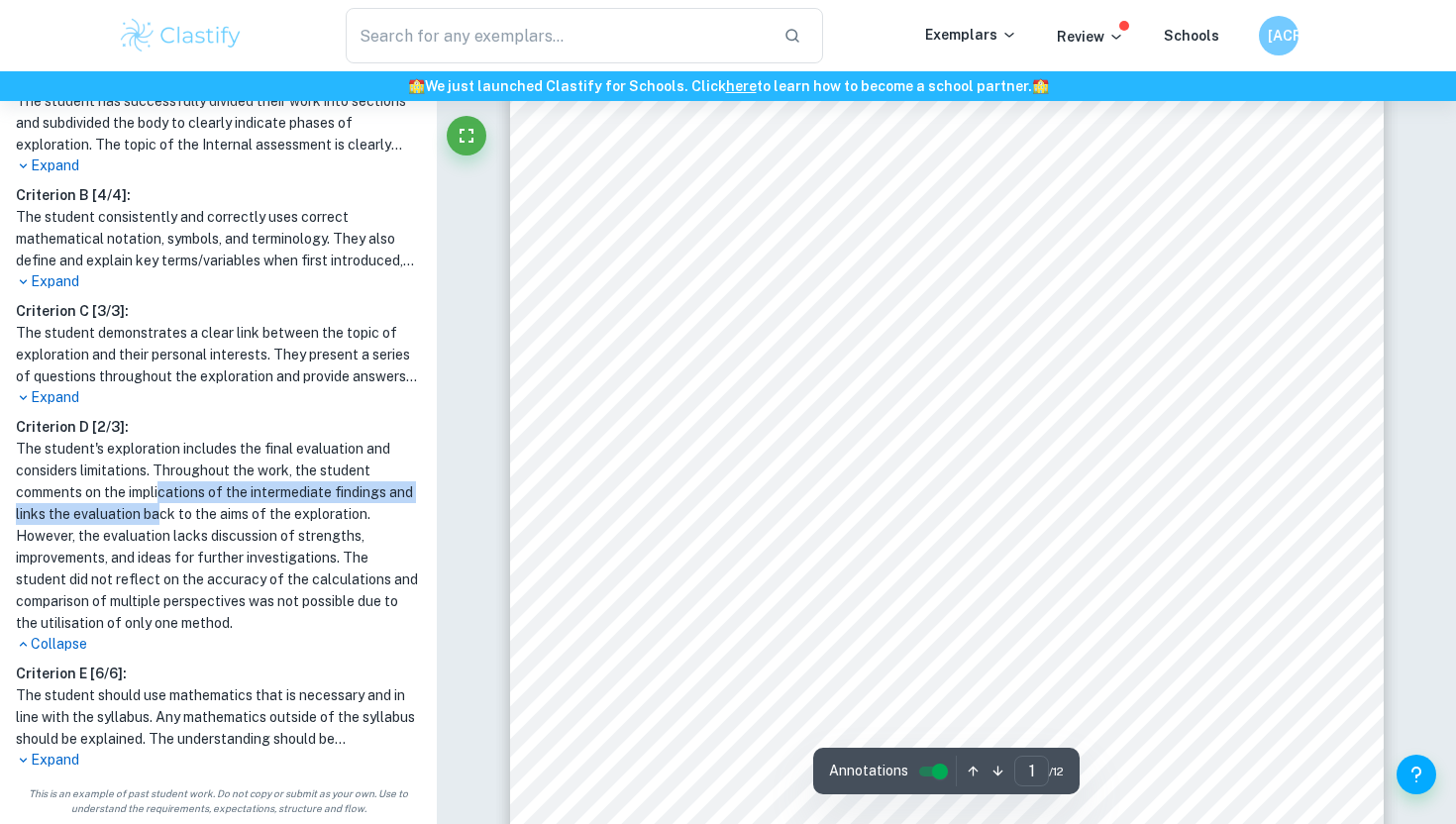 click on "The student's exploration includes the final evaluation and considers limitations. Throughout the work, the student comments on the implications of the intermediate findings and links the evaluation back to the aims of the exploration. However, the evaluation lacks discussion of strengths, improvements, and ideas for further investigations. The student did not reflect on the accuracy of the calculations and comparison of multiple perspectives was not possible due to the utilisation of only one method." at bounding box center (218, 536) 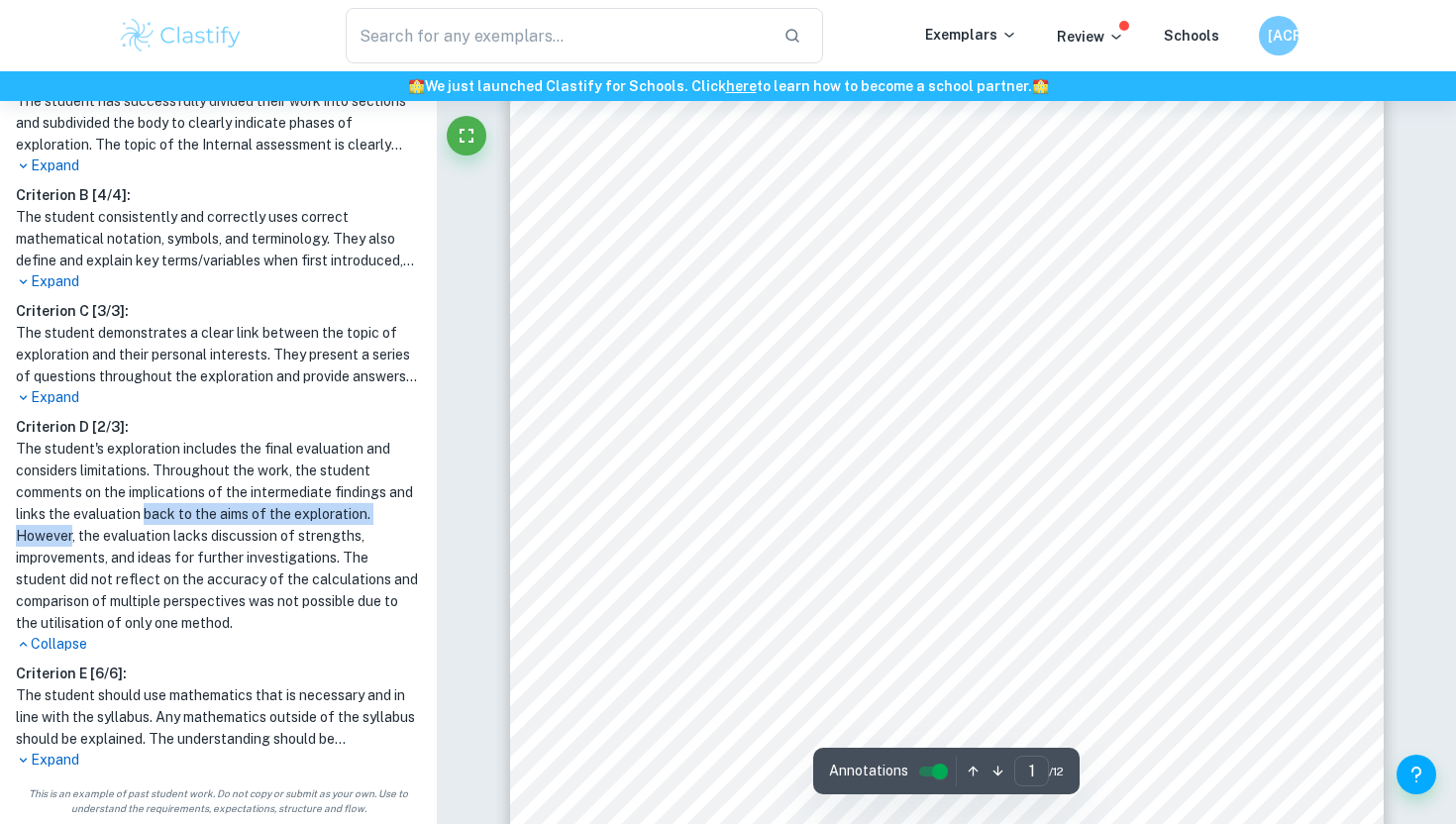 drag, startPoint x: 161, startPoint y: 505, endPoint x: 54, endPoint y: 538, distance: 111.973211 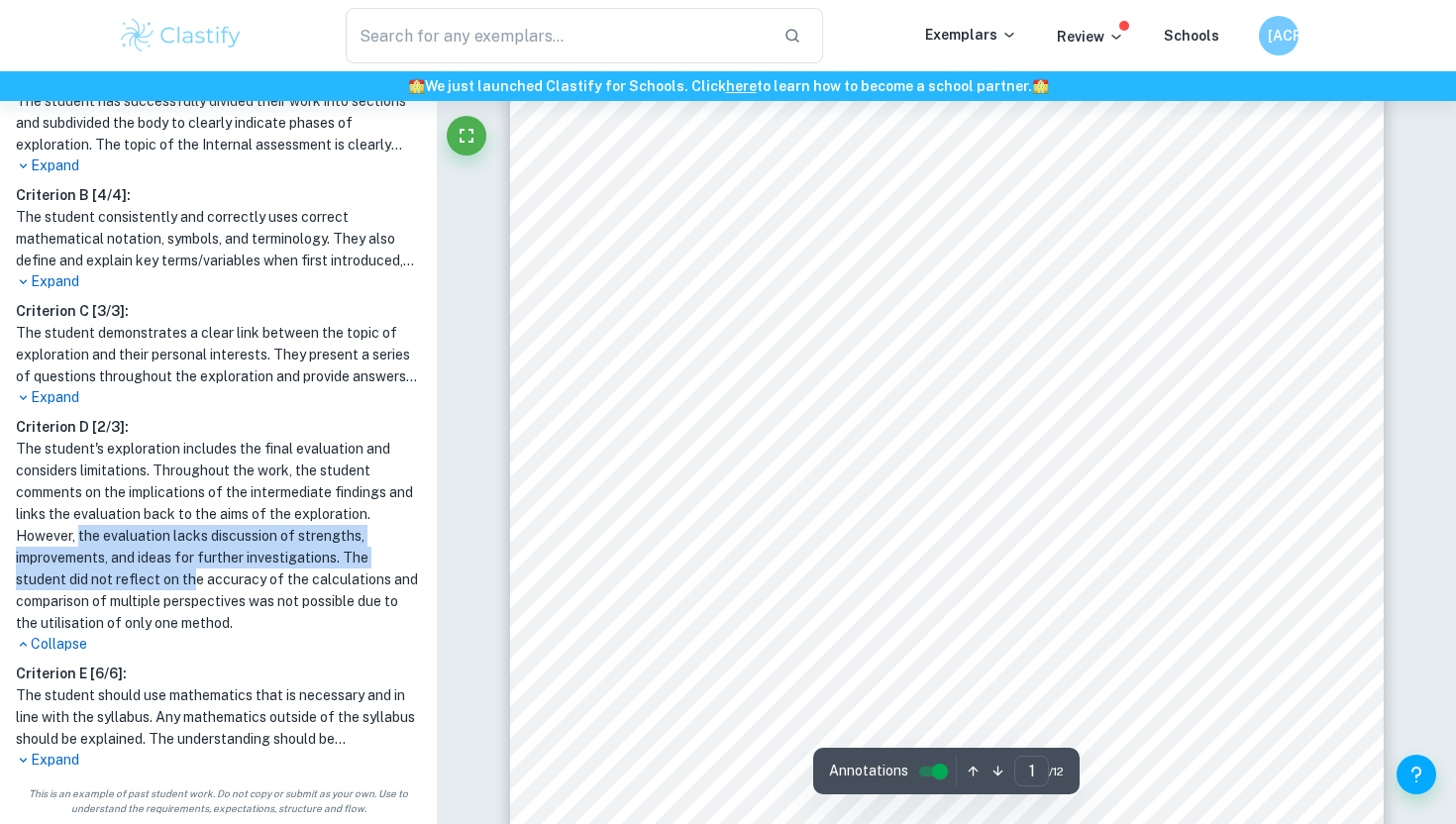 drag, startPoint x: 78, startPoint y: 543, endPoint x: 246, endPoint y: 596, distance: 176.16186 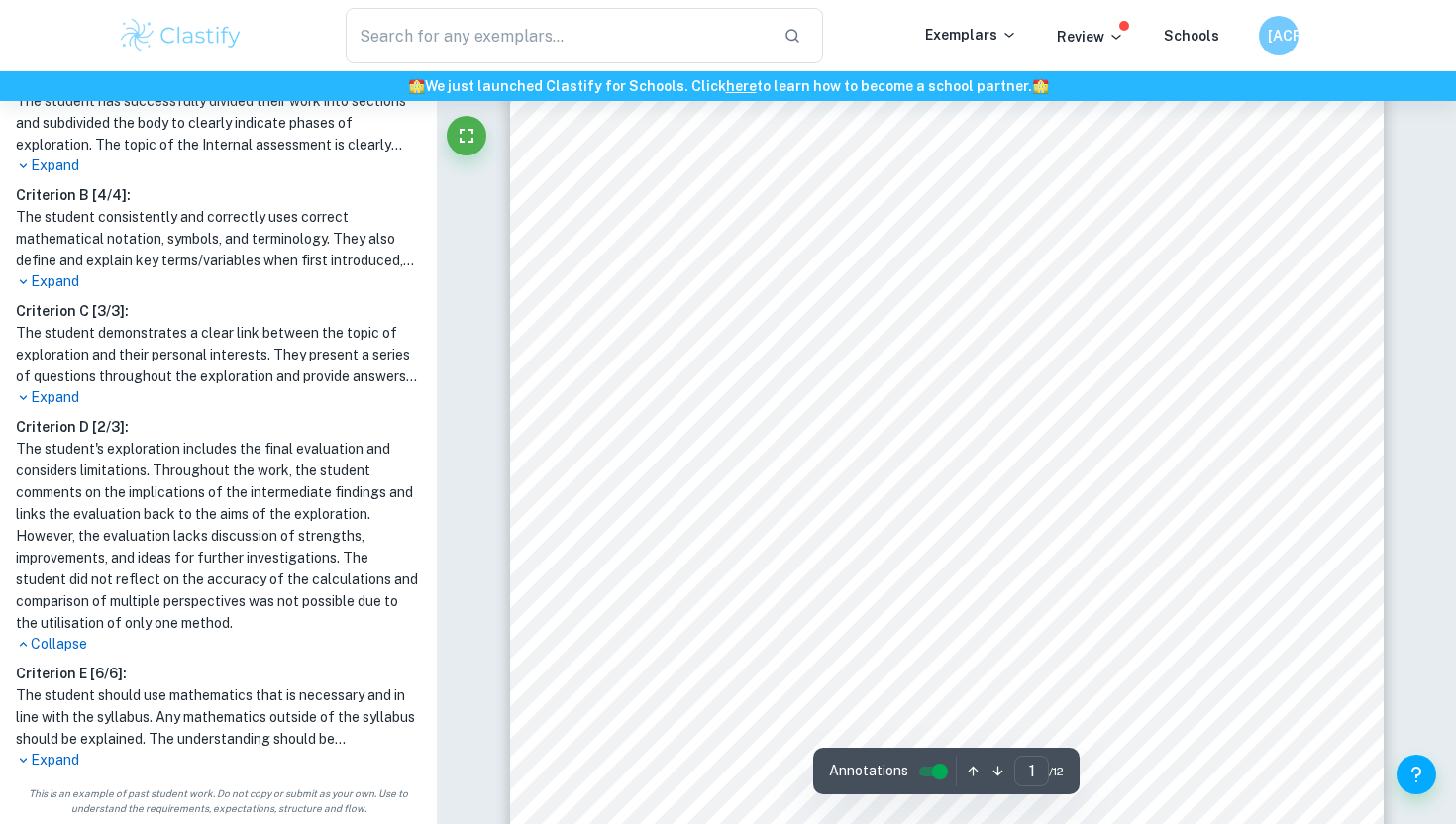 click on "The student's exploration includes the final evaluation and considers limitations. Throughout the work, the student comments on the implications of the intermediate findings and links the evaluation back to the aims of the exploration. However, the evaluation lacks discussion of strengths, improvements, and ideas for further investigations. The student did not reflect on the accuracy of the calculations and comparison of multiple perspectives was not possible due to the utilisation of only one method." at bounding box center [218, 536] 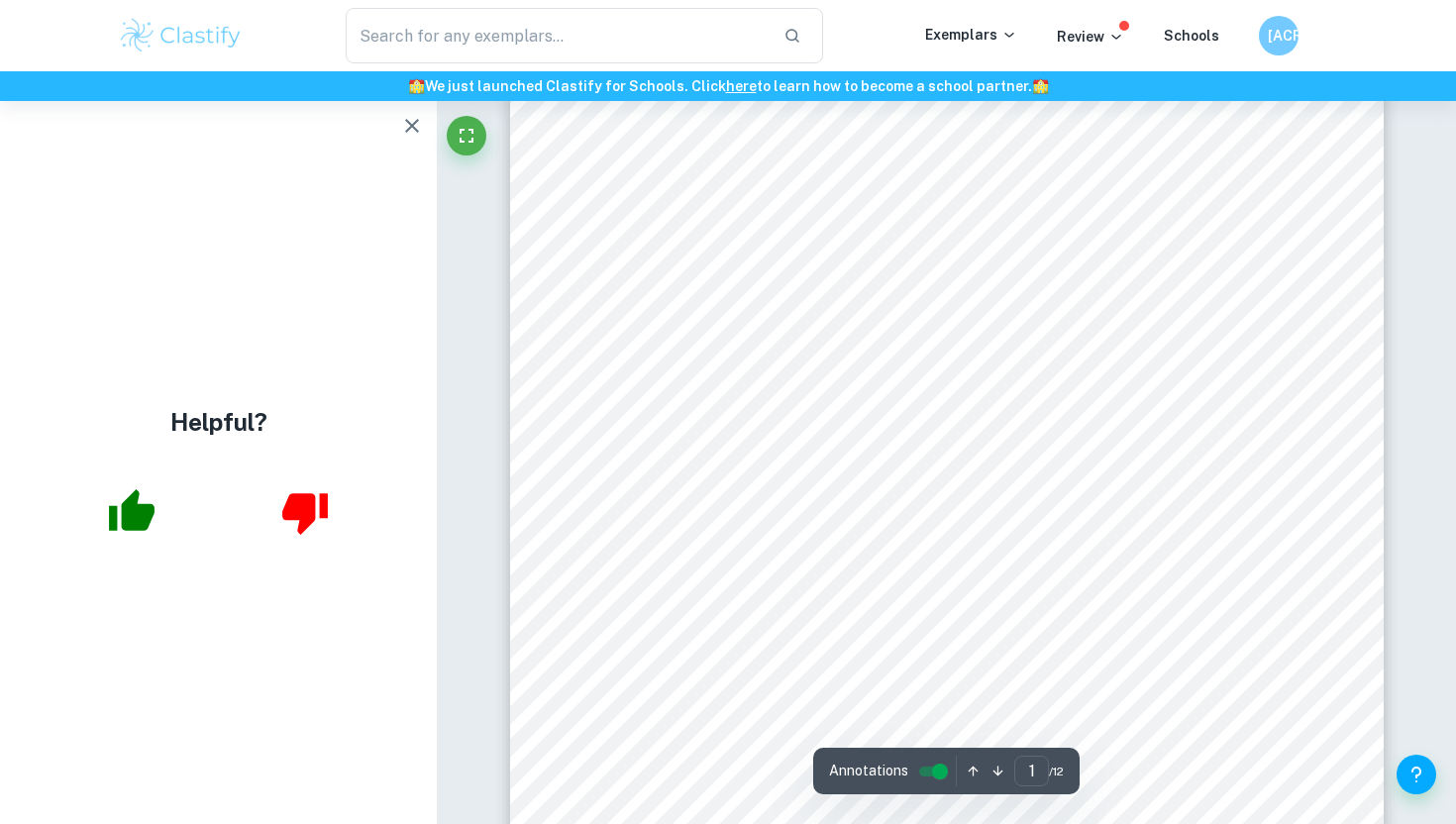 click at bounding box center [412, 126] 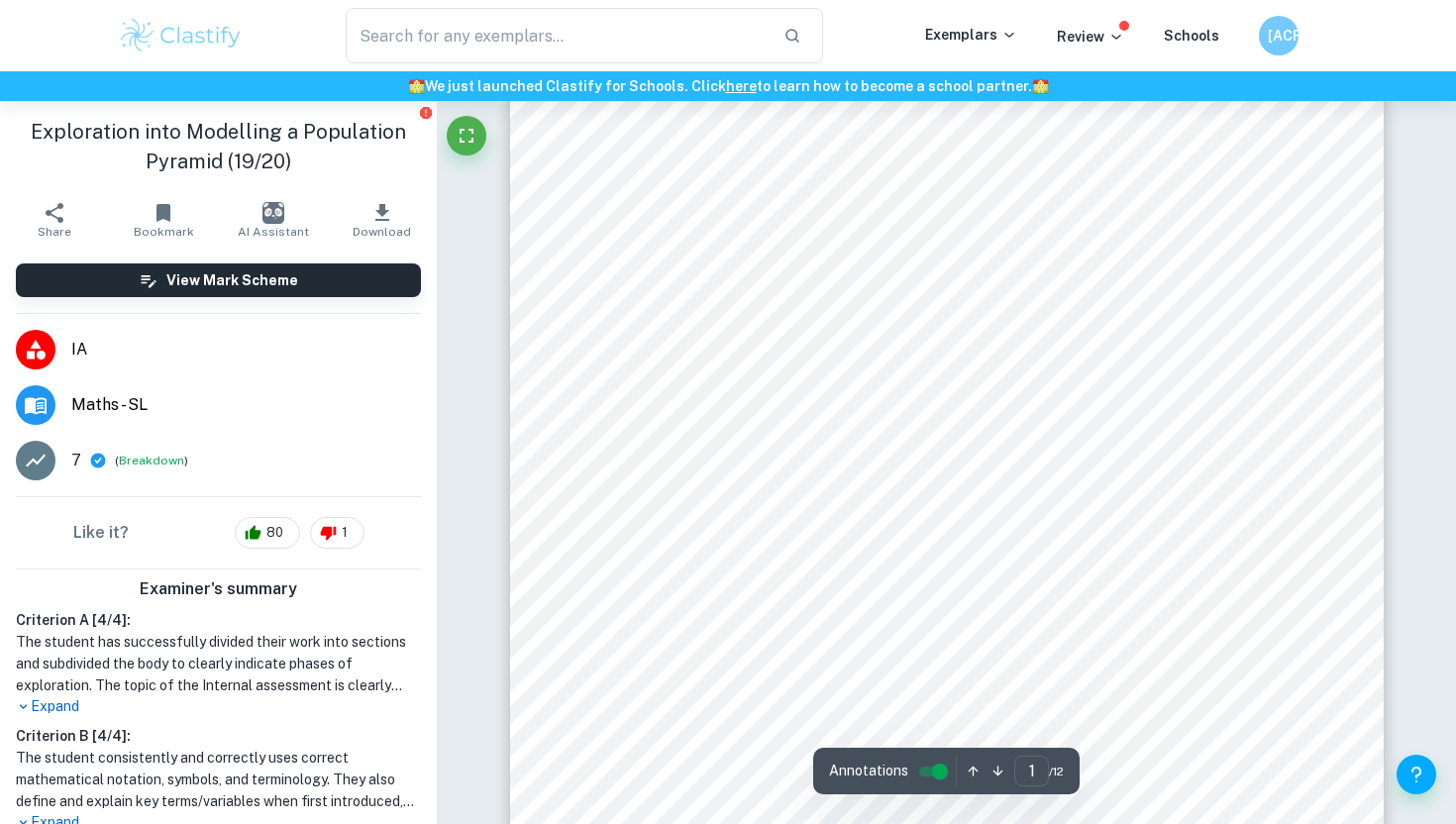 scroll, scrollTop: 410, scrollLeft: 0, axis: vertical 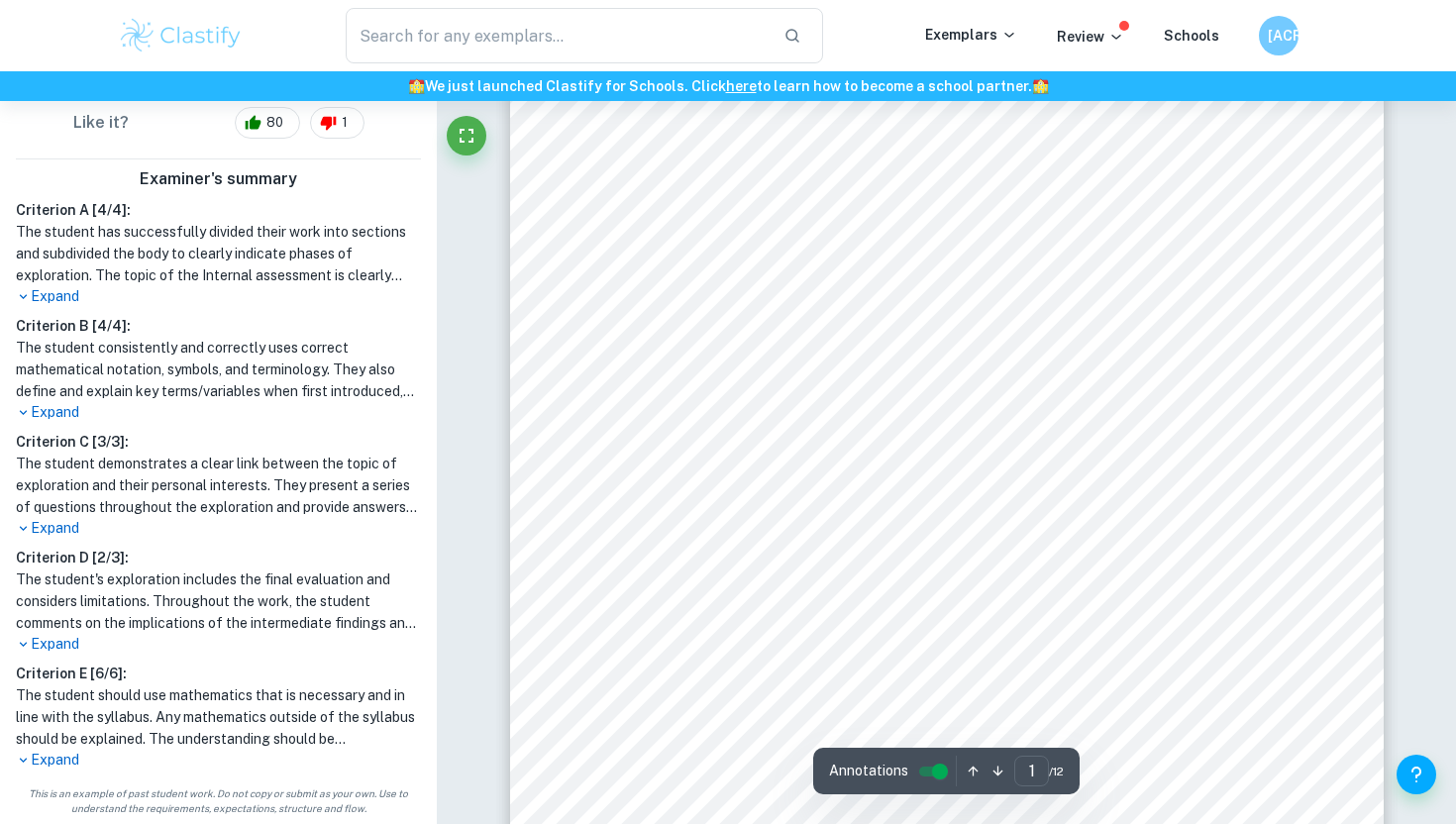 click on "Expand" at bounding box center (218, 644) 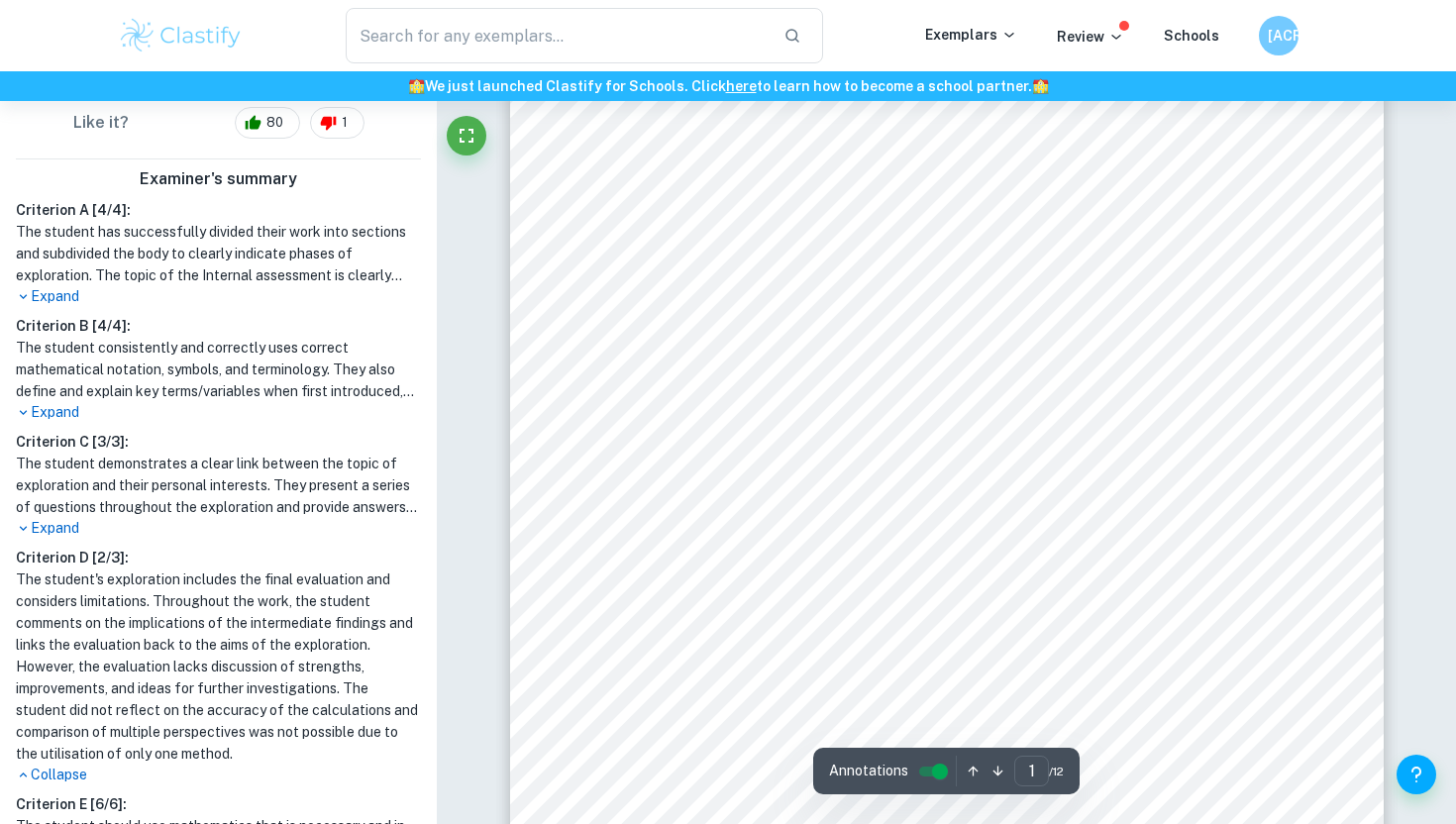 scroll, scrollTop: 520, scrollLeft: 0, axis: vertical 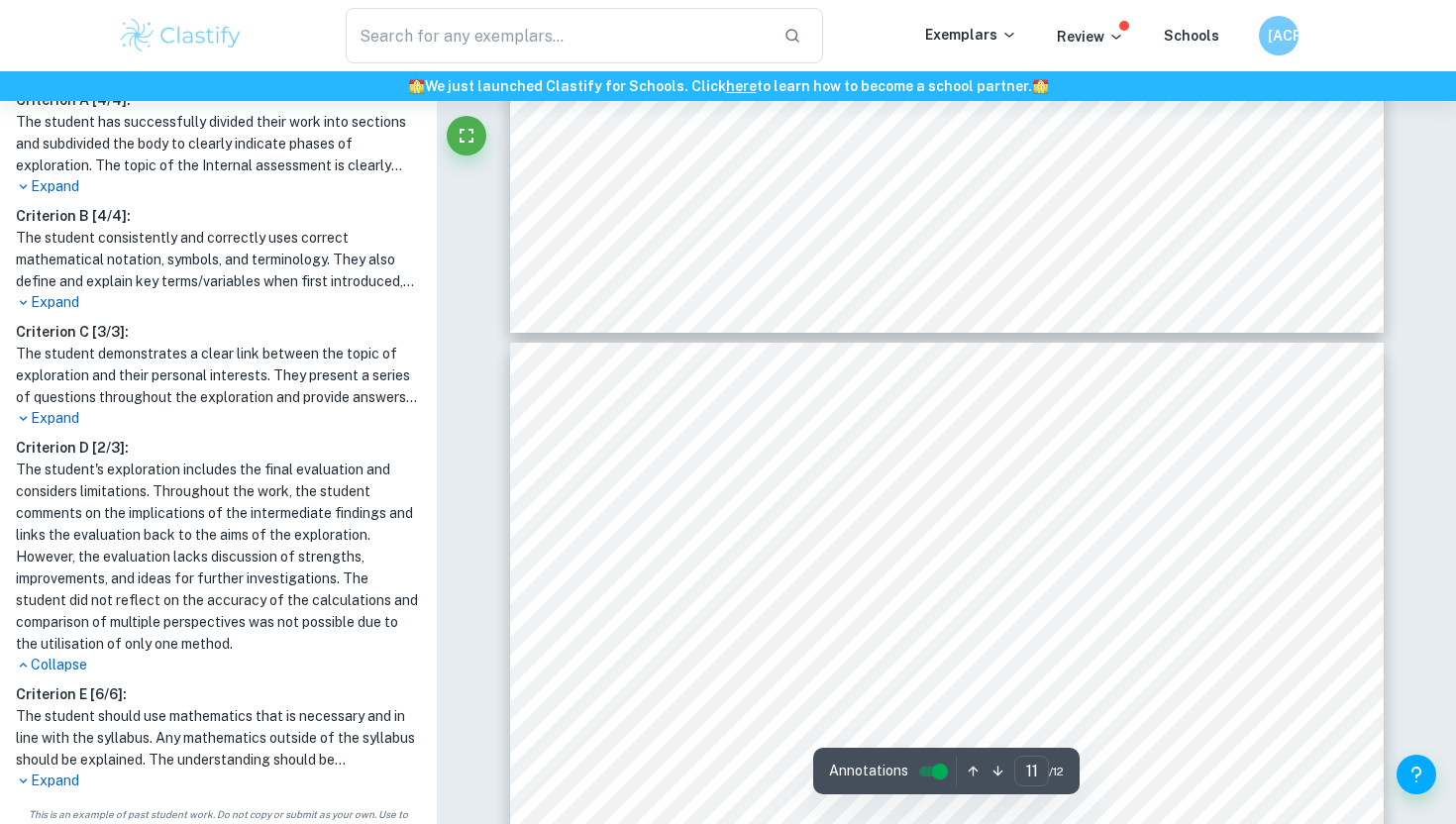 type on "12" 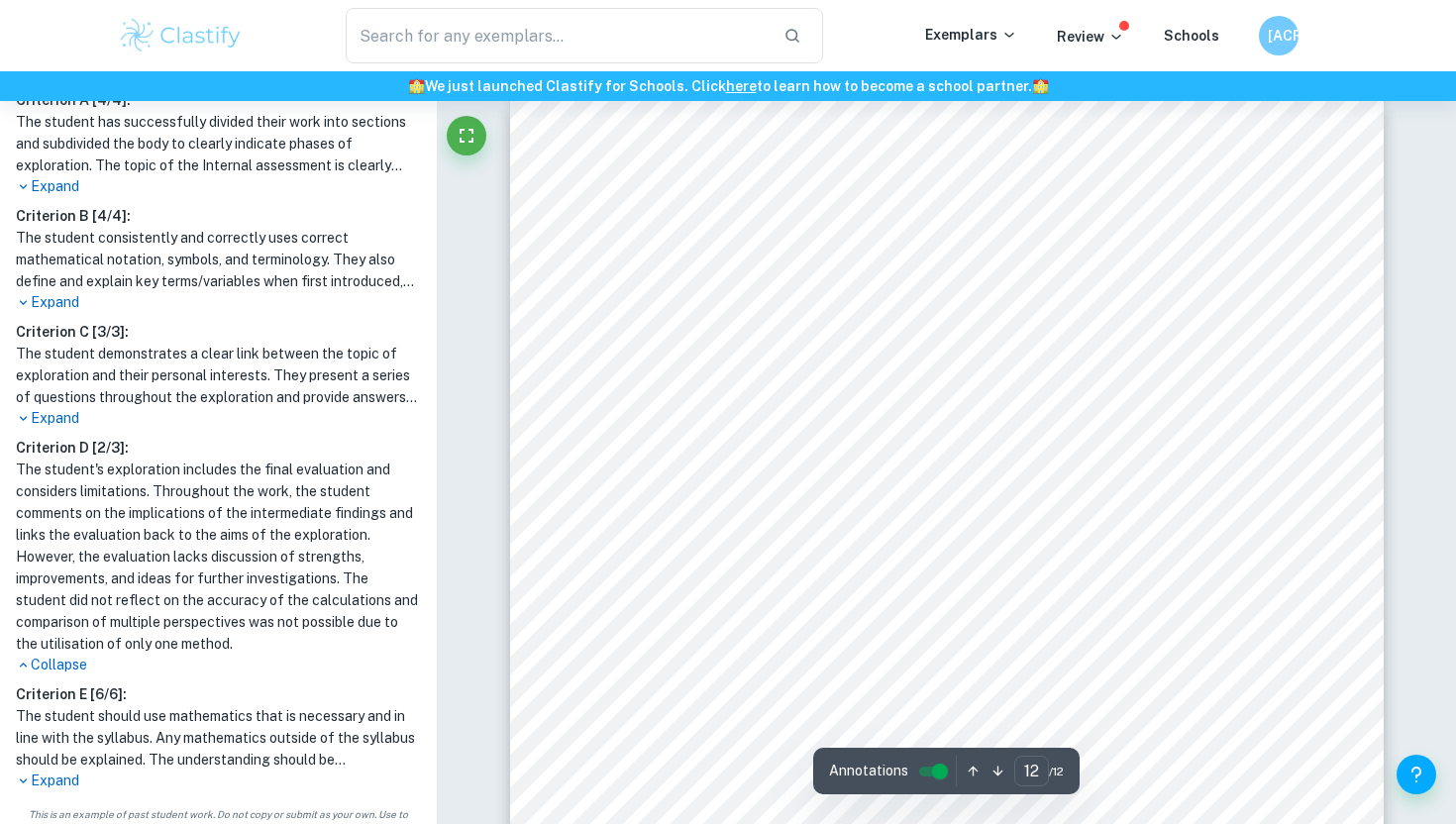 scroll, scrollTop: 12688, scrollLeft: 0, axis: vertical 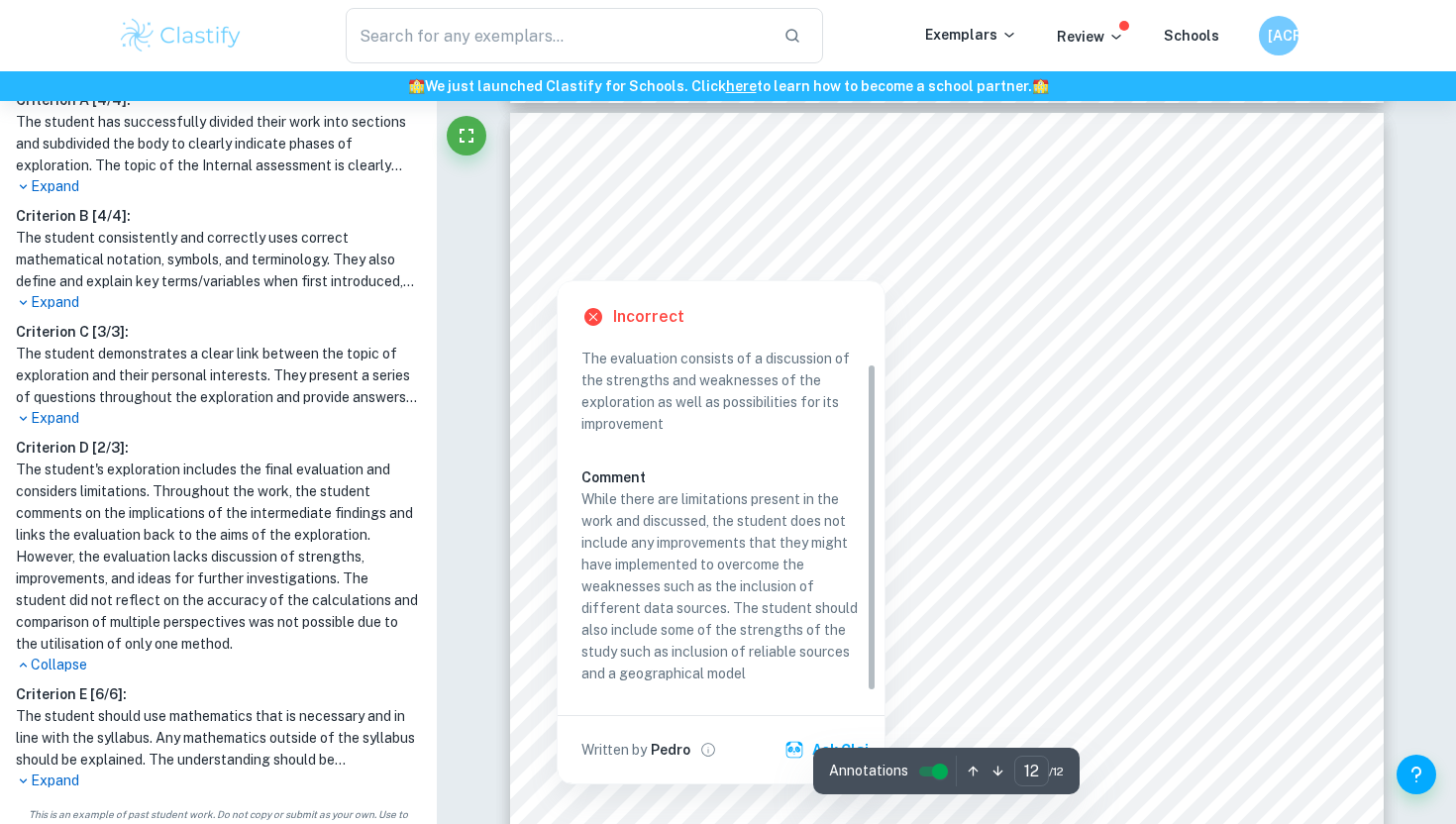 click 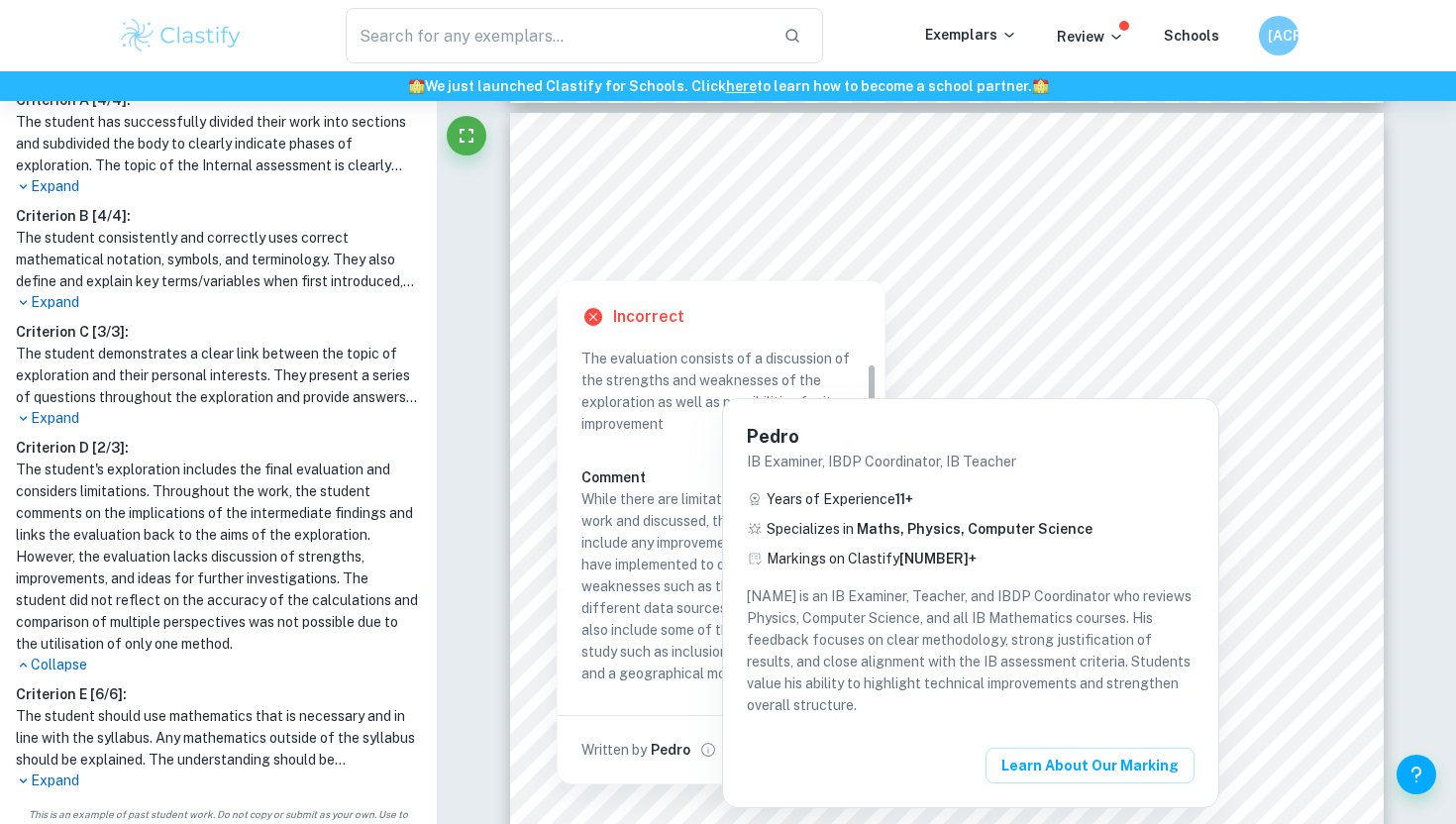 click at bounding box center (728, 412) 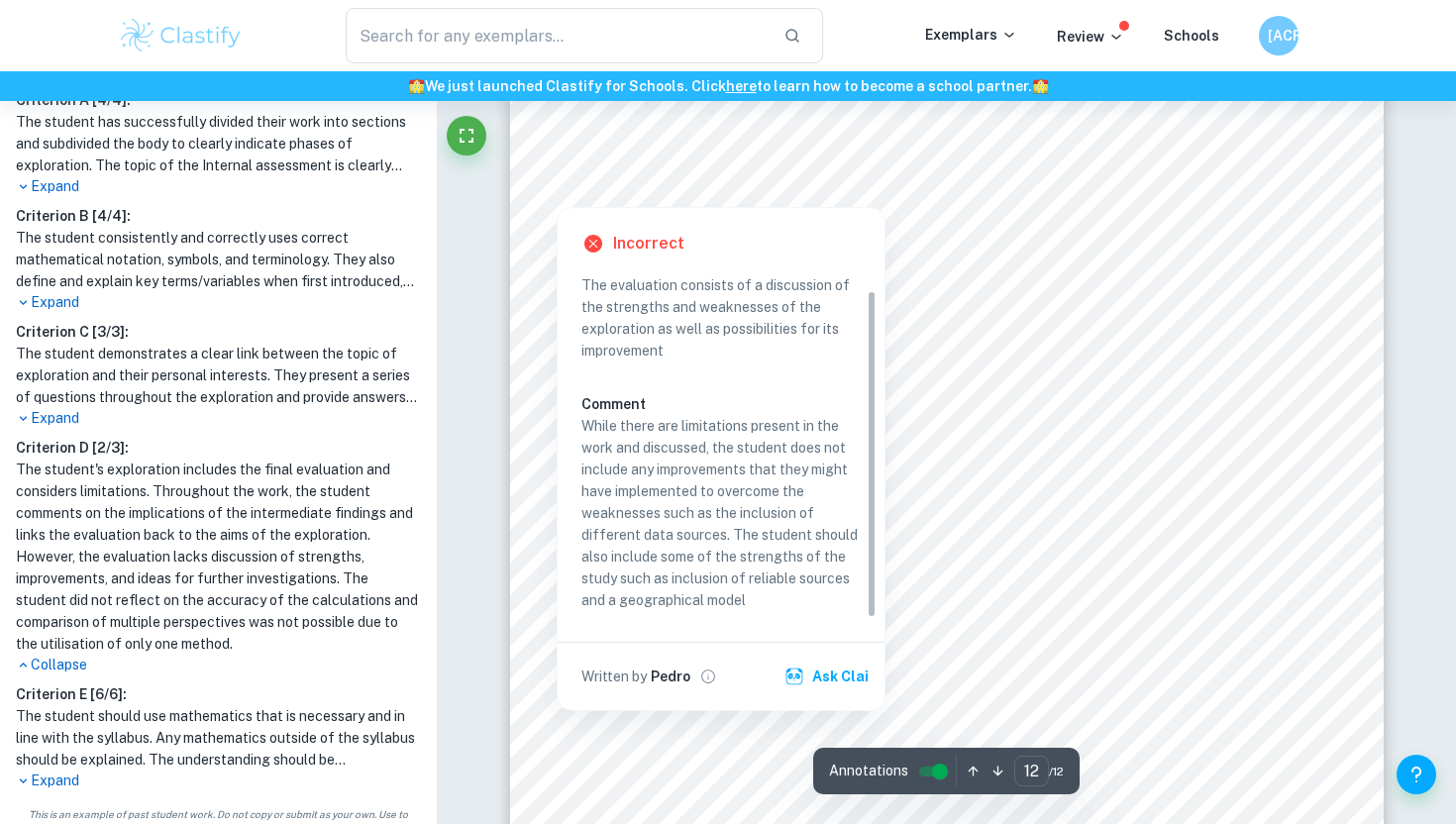 scroll, scrollTop: 12768, scrollLeft: 0, axis: vertical 